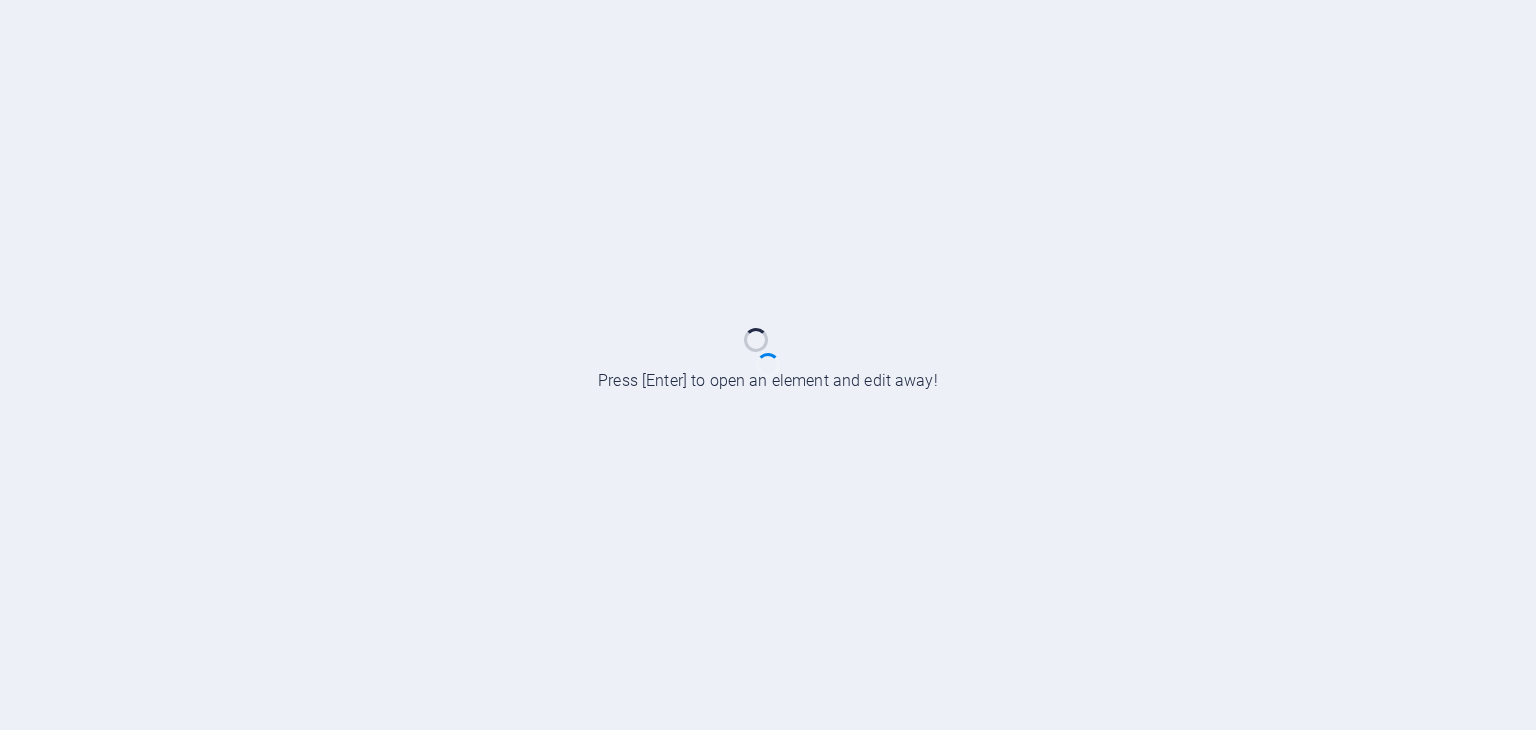 scroll, scrollTop: 0, scrollLeft: 0, axis: both 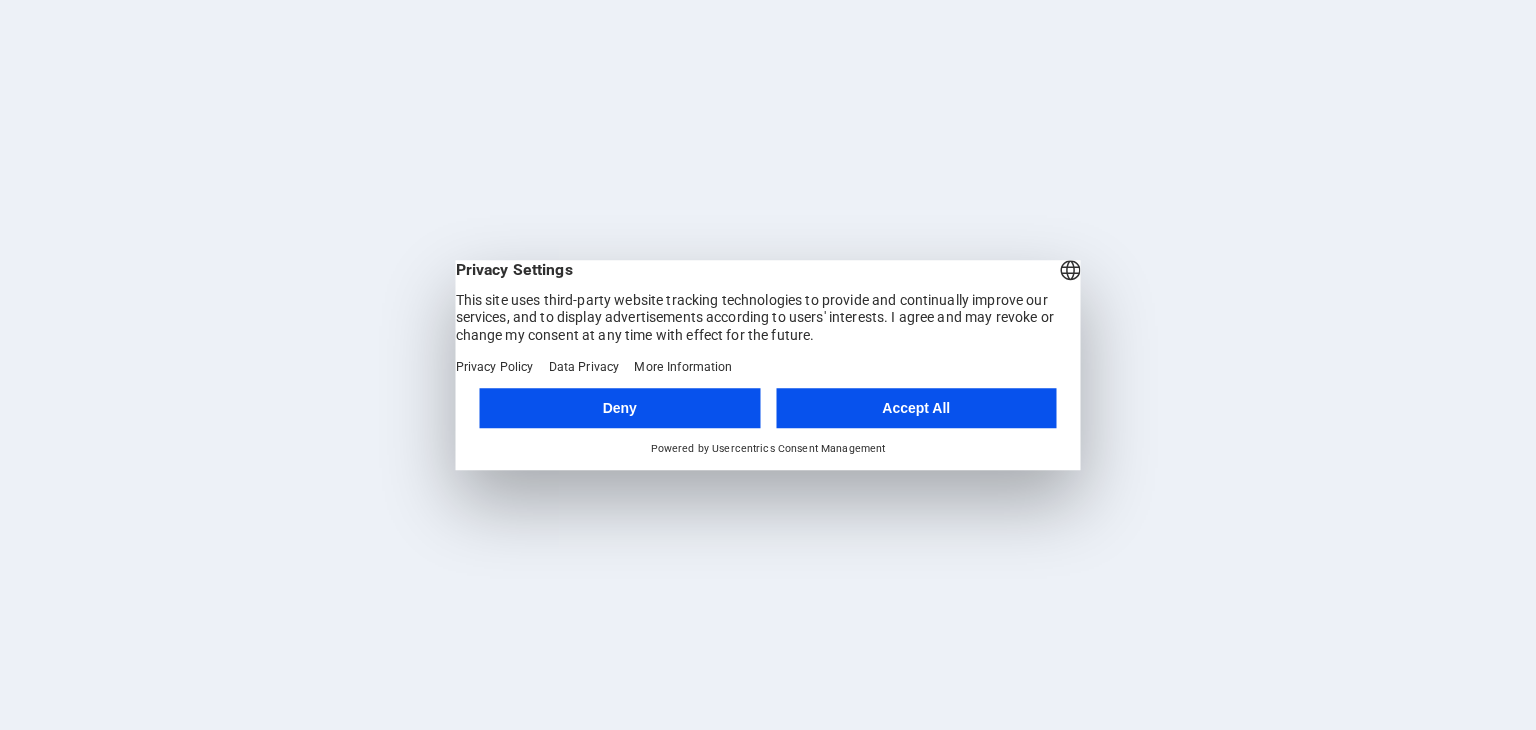click on "Accept All" at bounding box center (916, 408) 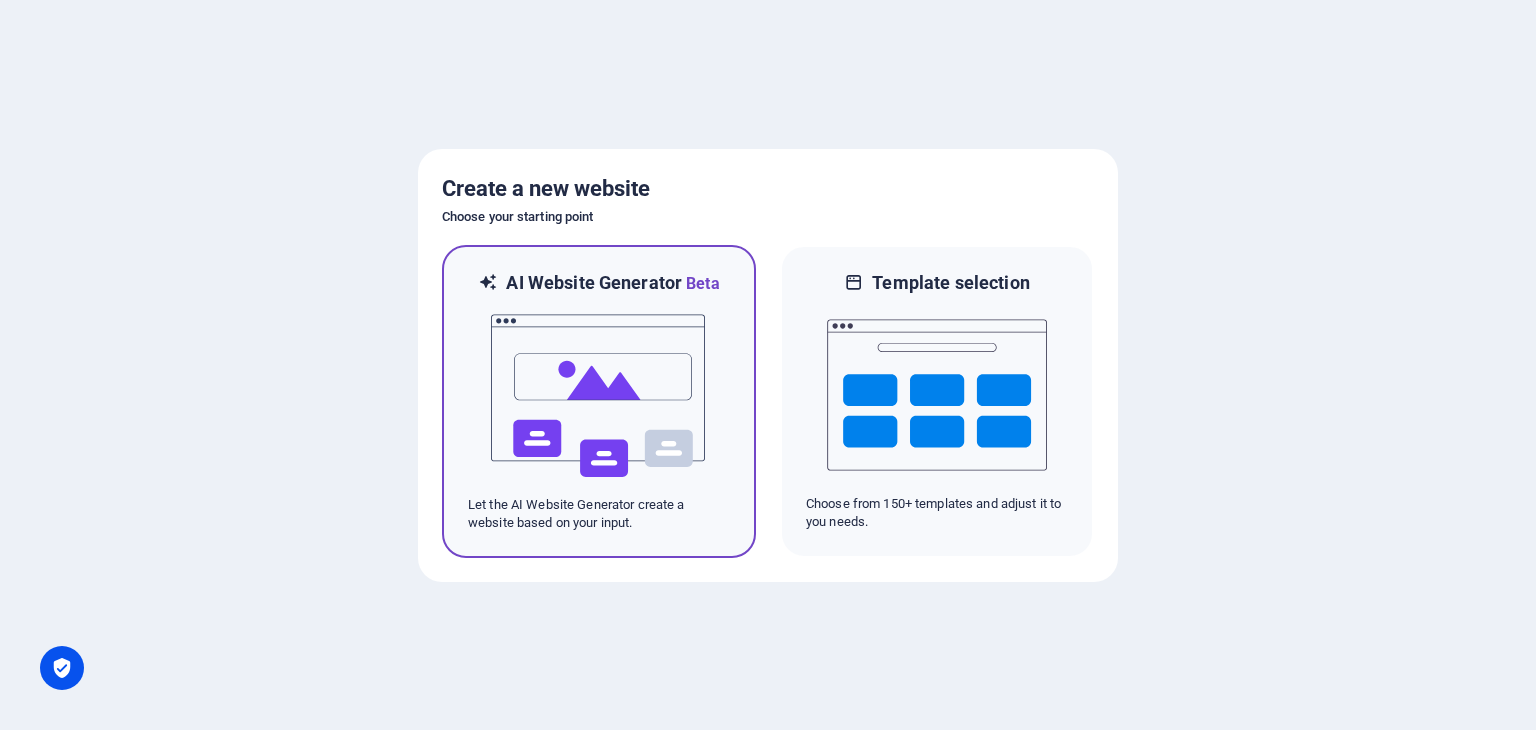 click at bounding box center [599, 396] 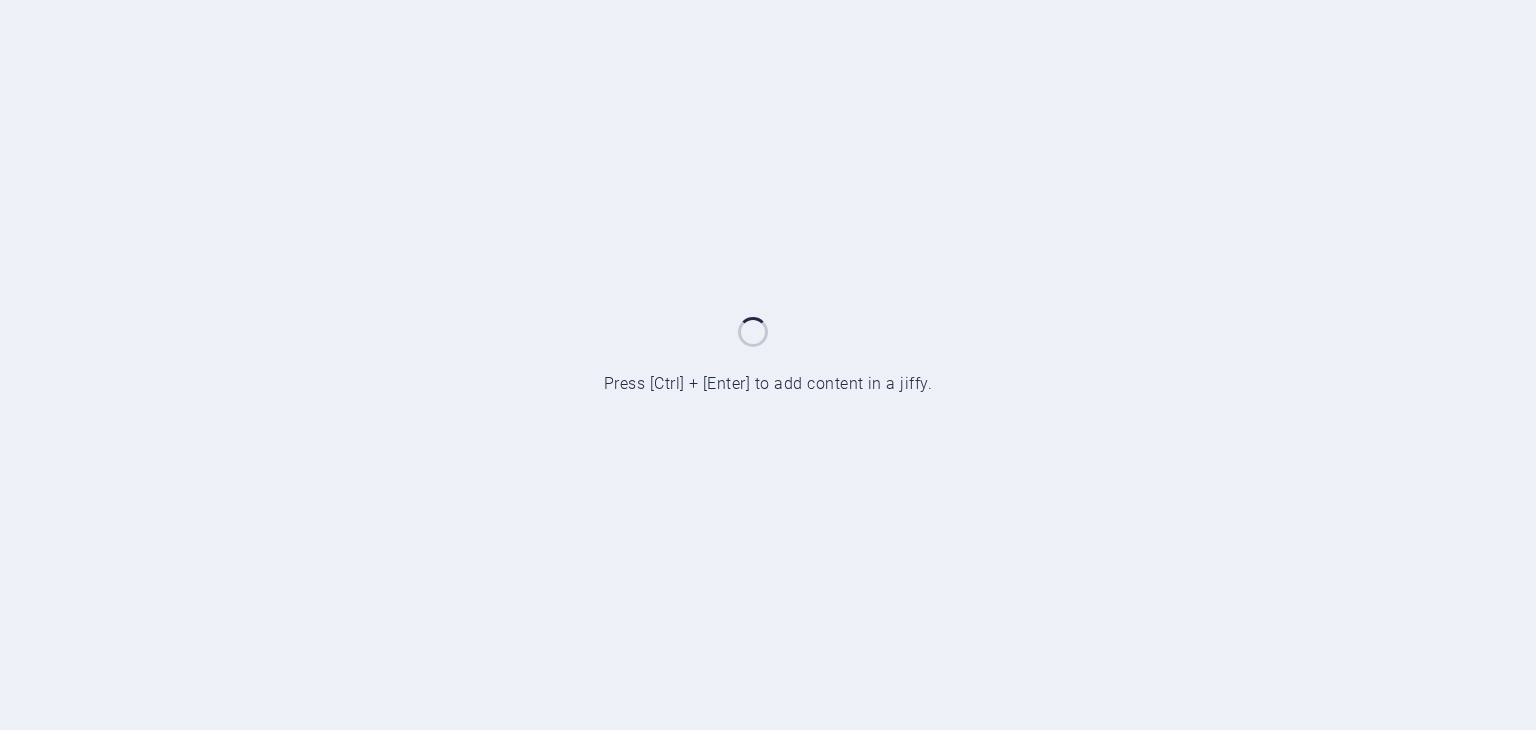 scroll, scrollTop: 0, scrollLeft: 0, axis: both 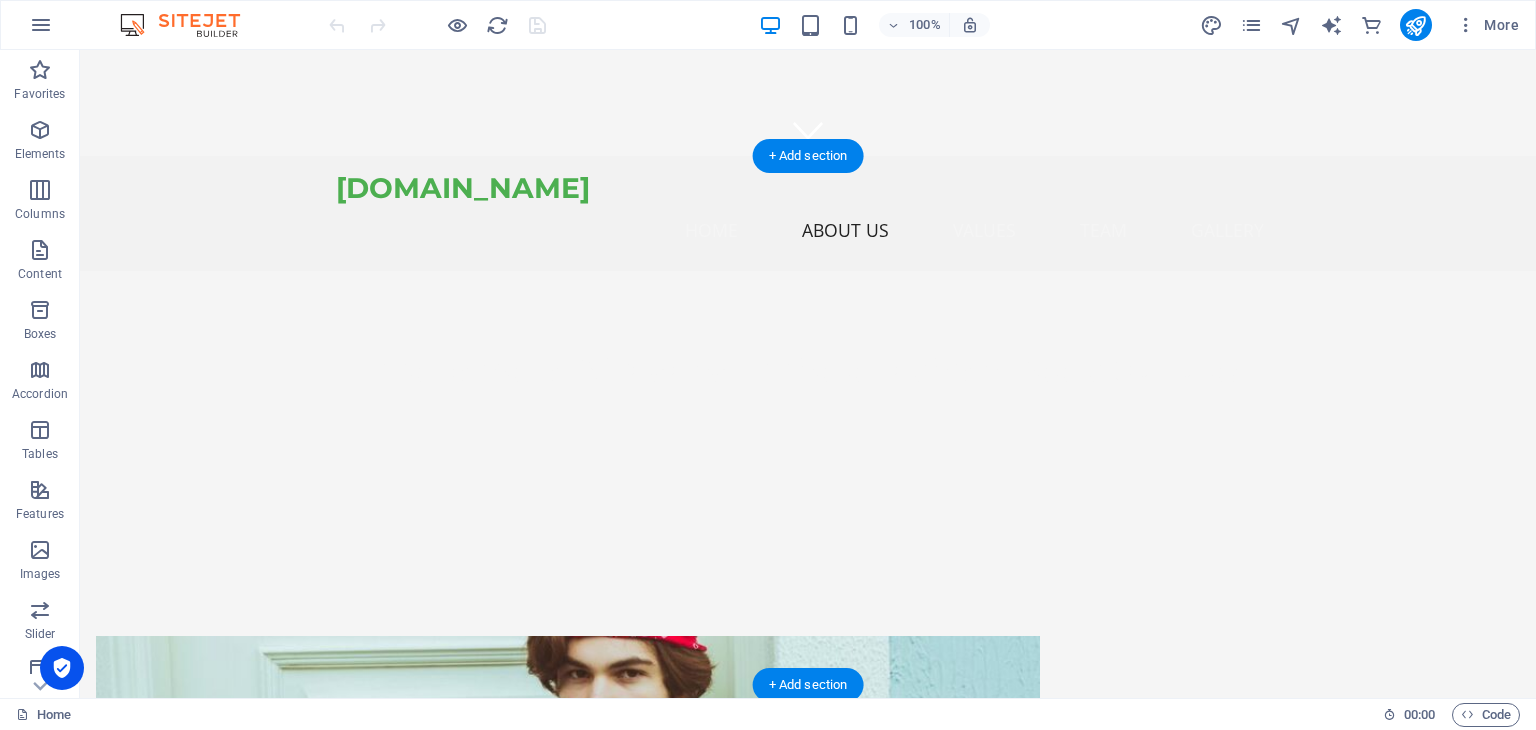 click at bounding box center (568, 820) 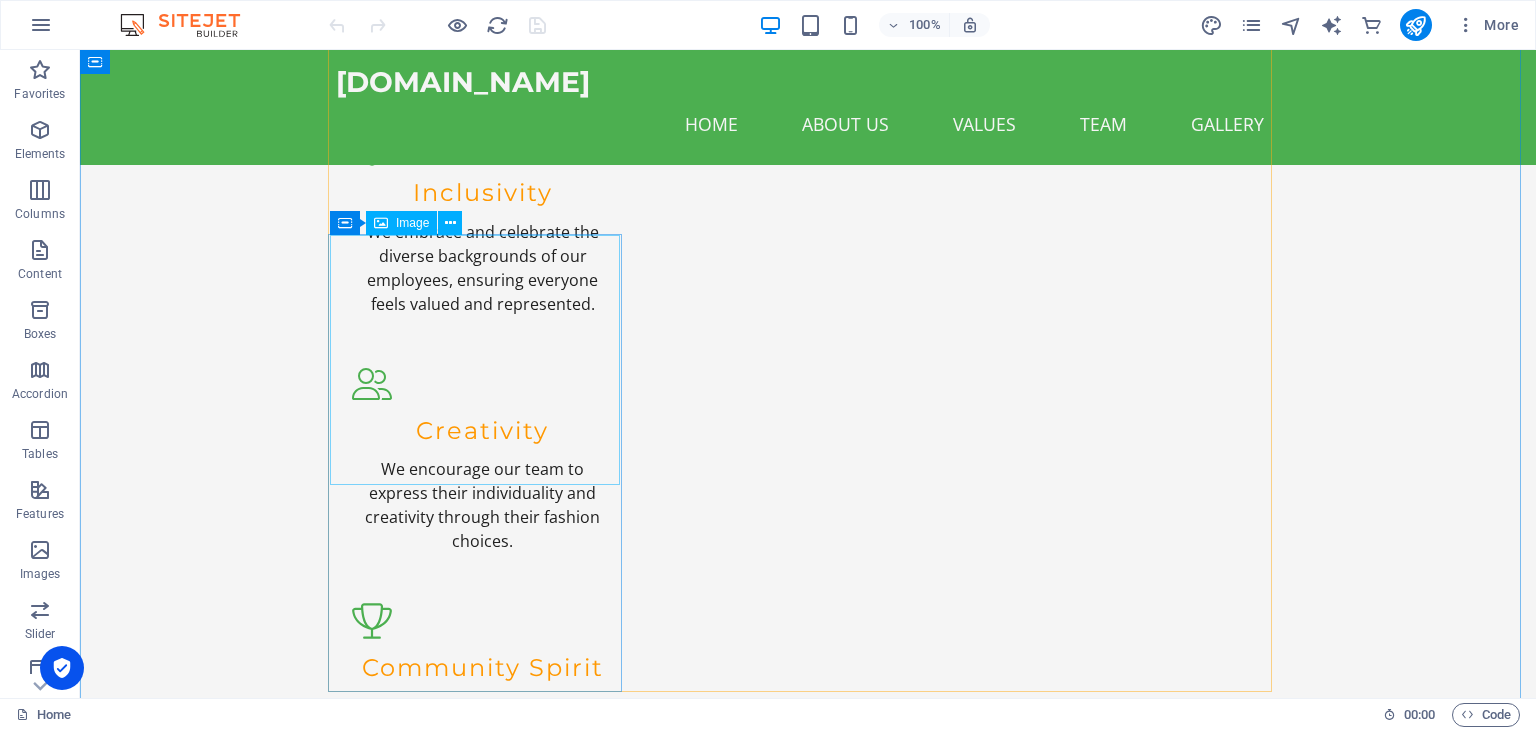 scroll, scrollTop: 2064, scrollLeft: 0, axis: vertical 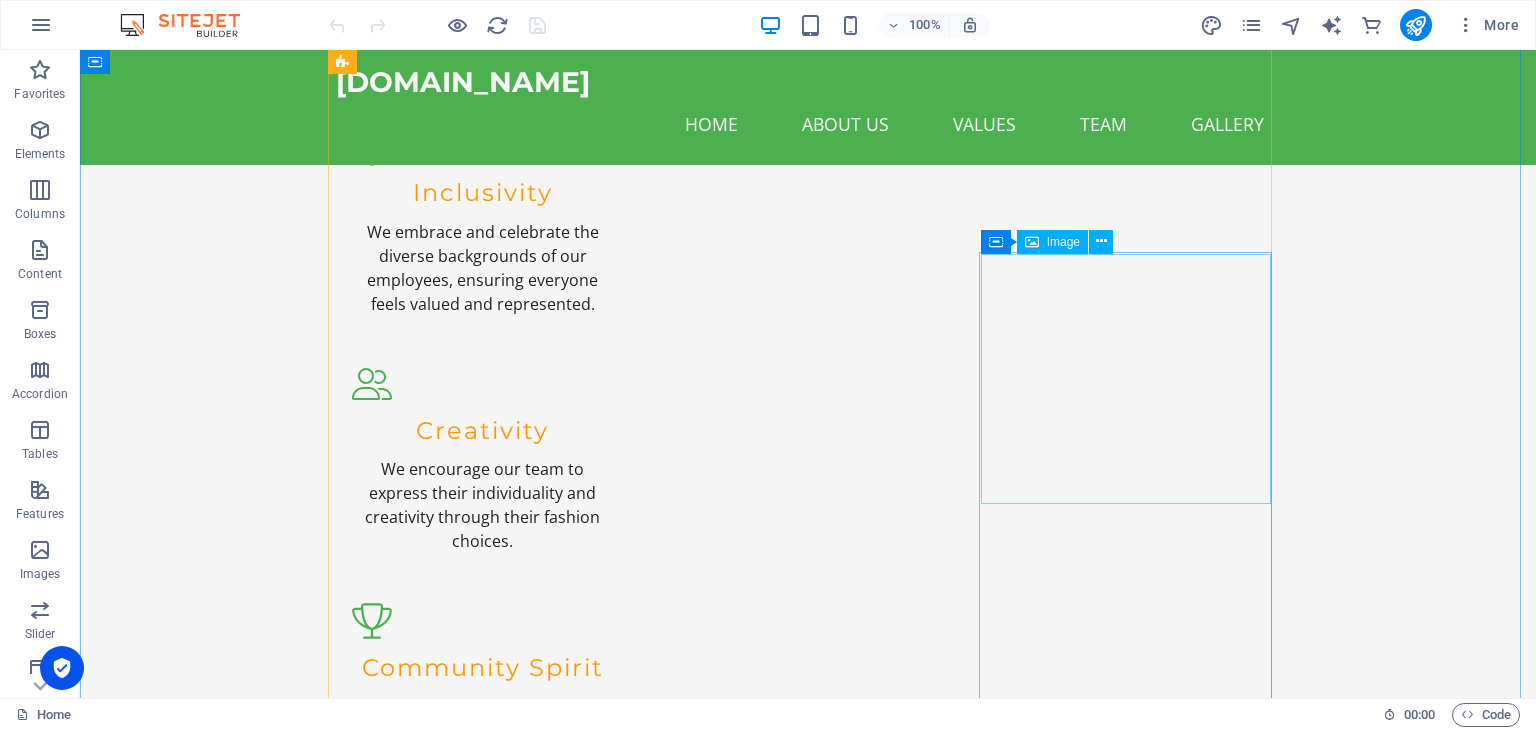 click at bounding box center (482, 3532) 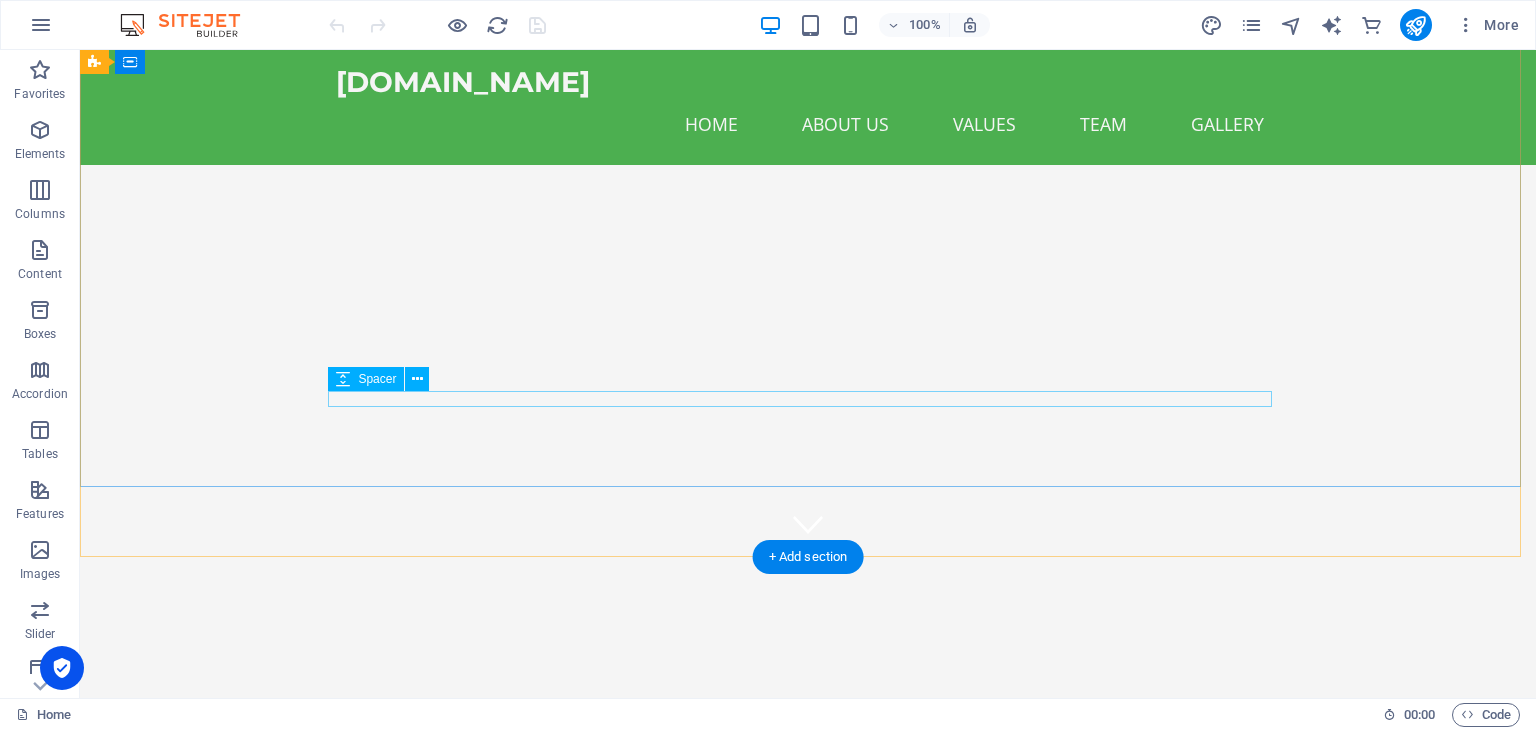 scroll, scrollTop: 0, scrollLeft: 0, axis: both 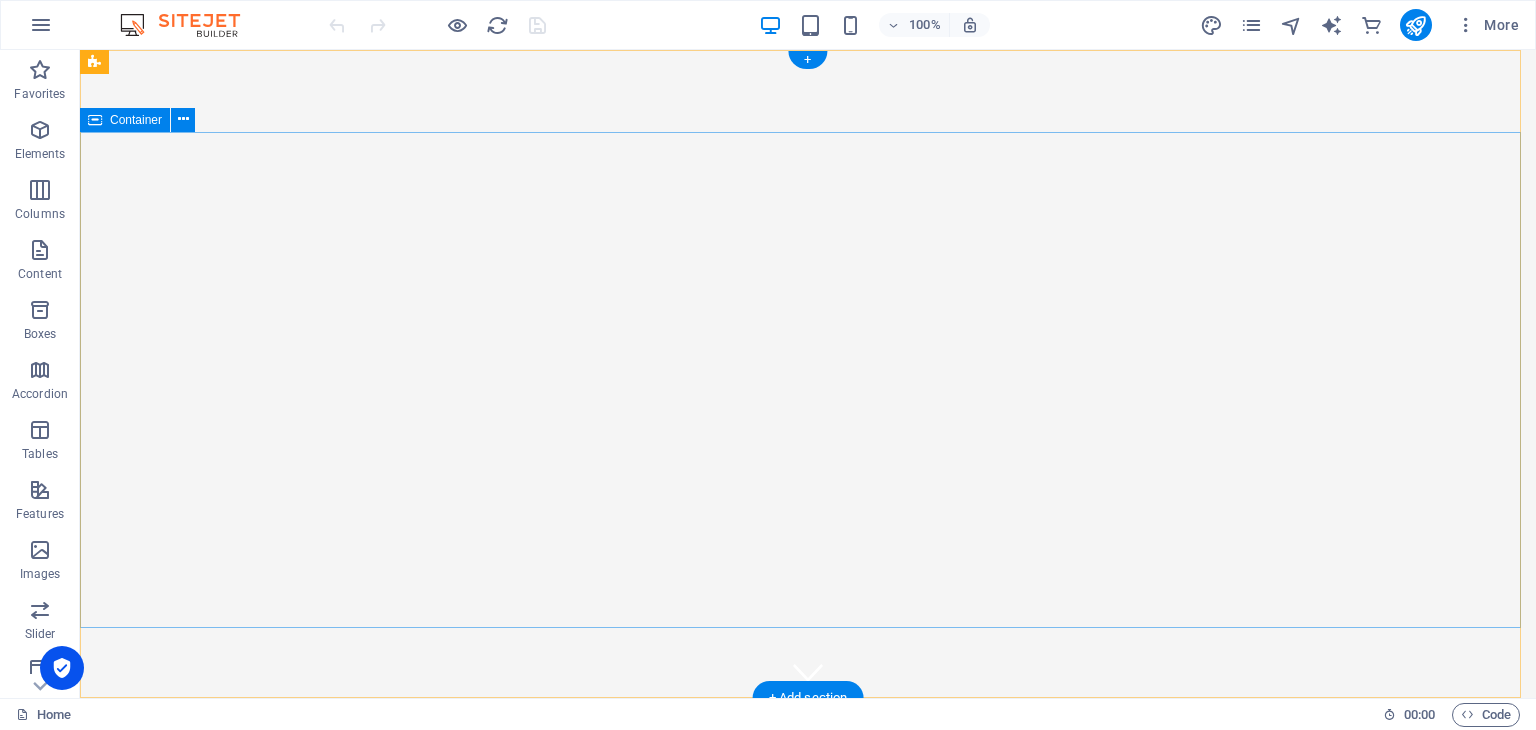click on "Welcome to Afriagang - Where Fashion Meets Culture!" at bounding box center [808, 920] 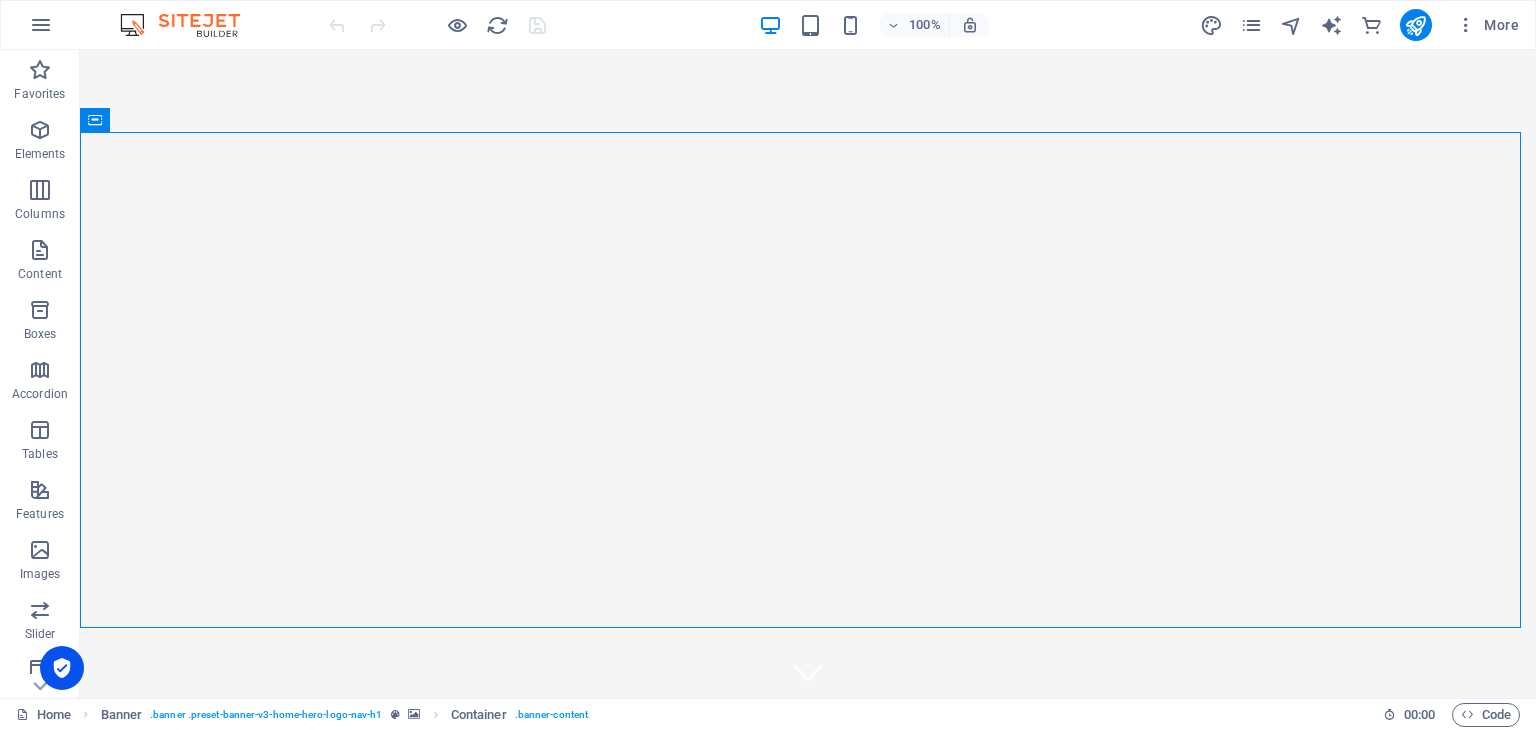 click on "100% More" at bounding box center [926, 25] 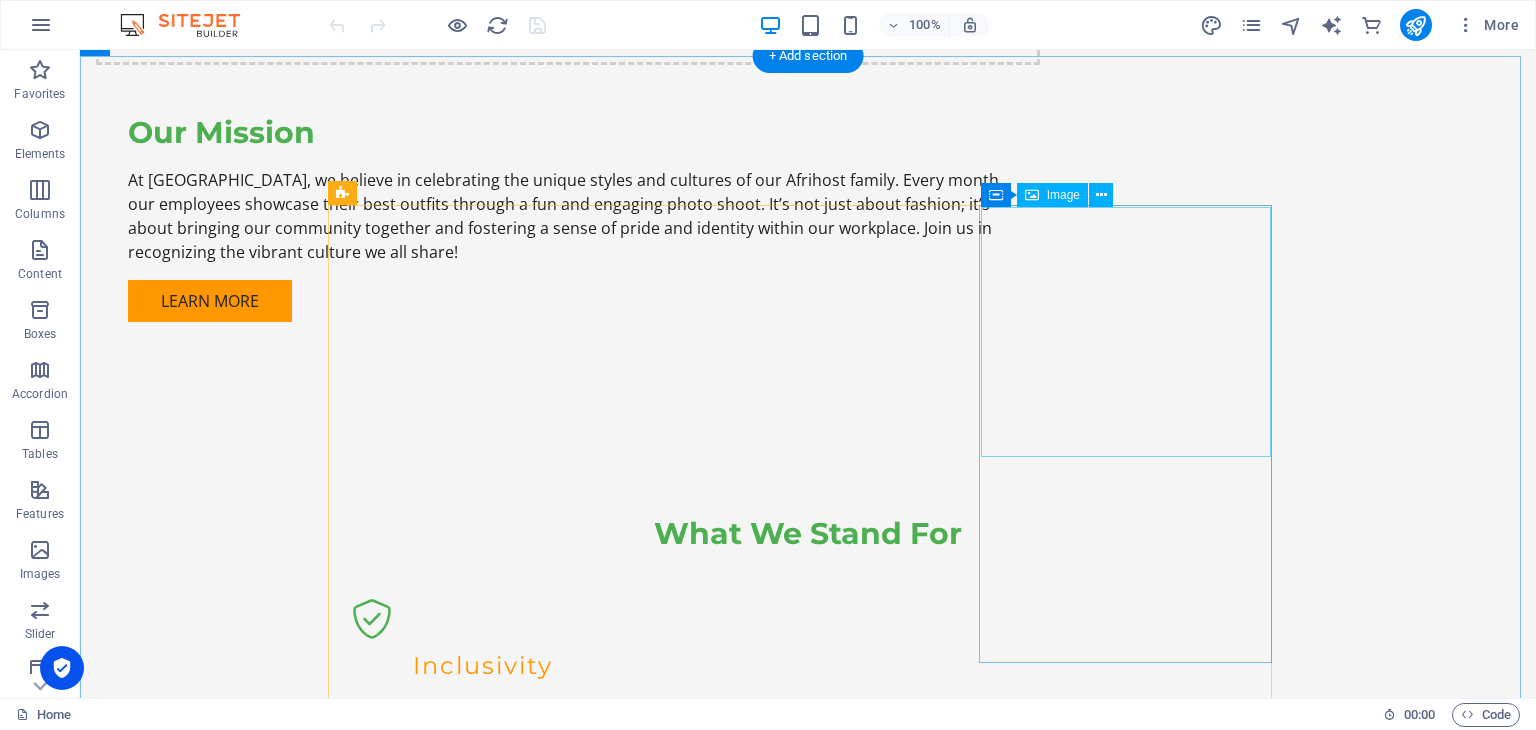 scroll, scrollTop: 1636, scrollLeft: 0, axis: vertical 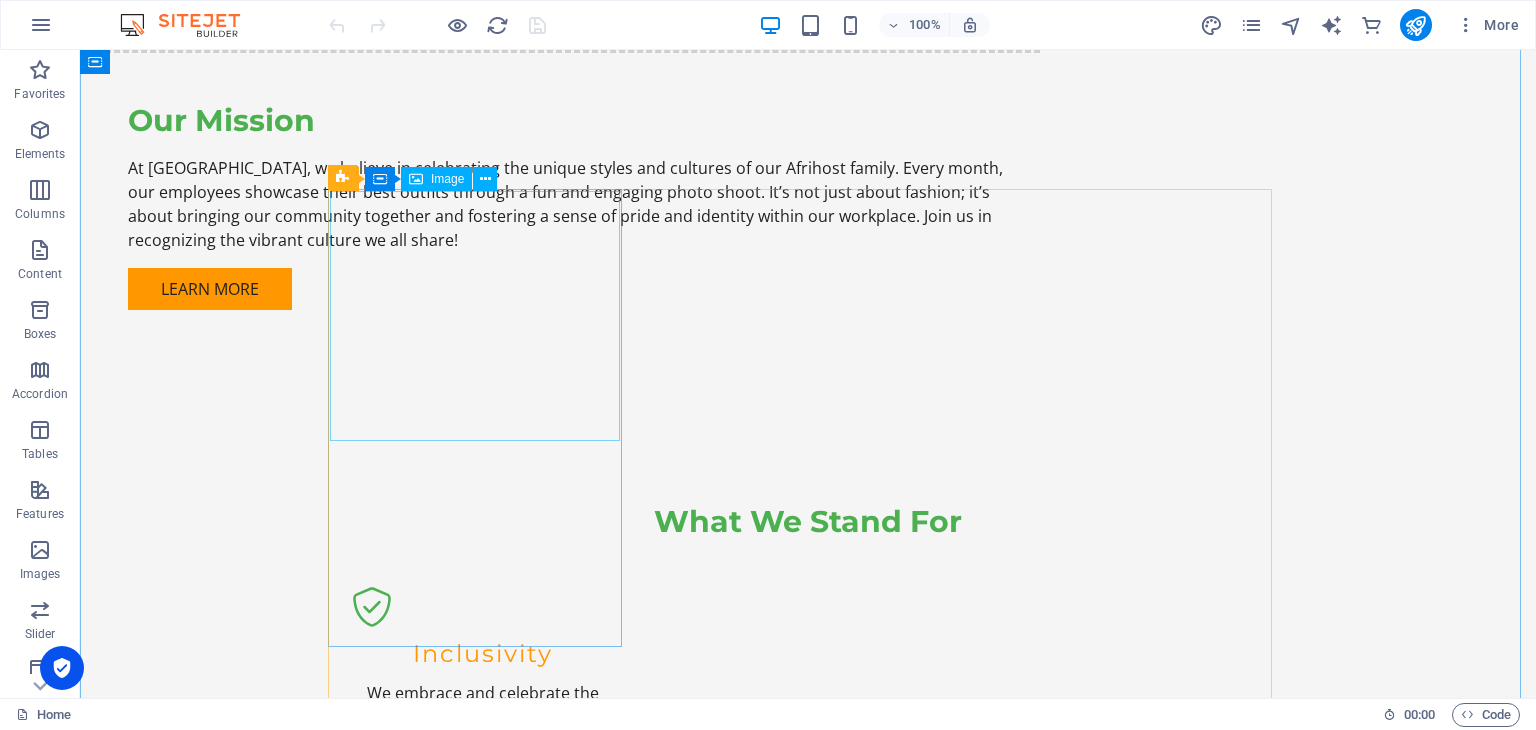 click on "Image" at bounding box center [447, 179] 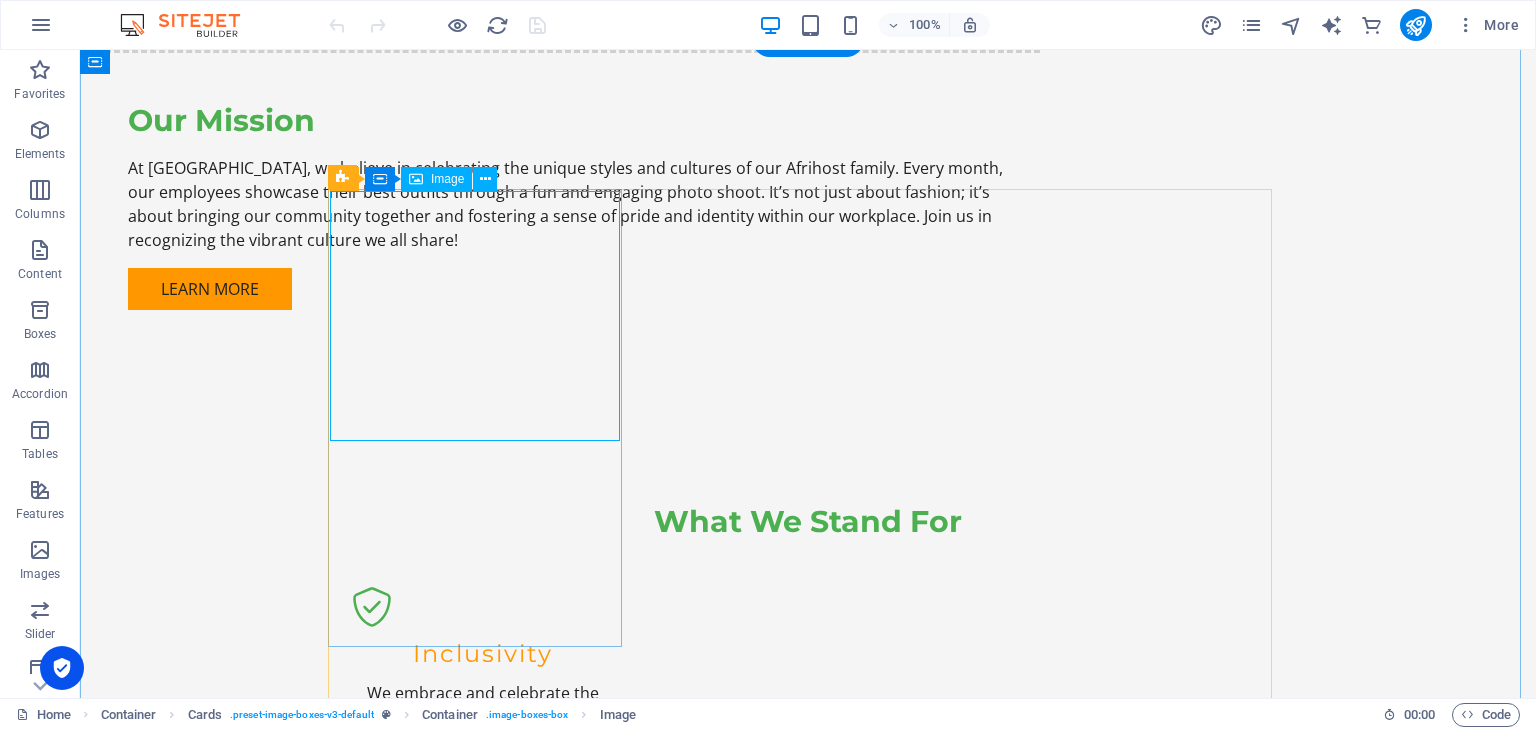 click at bounding box center (482, 1624) 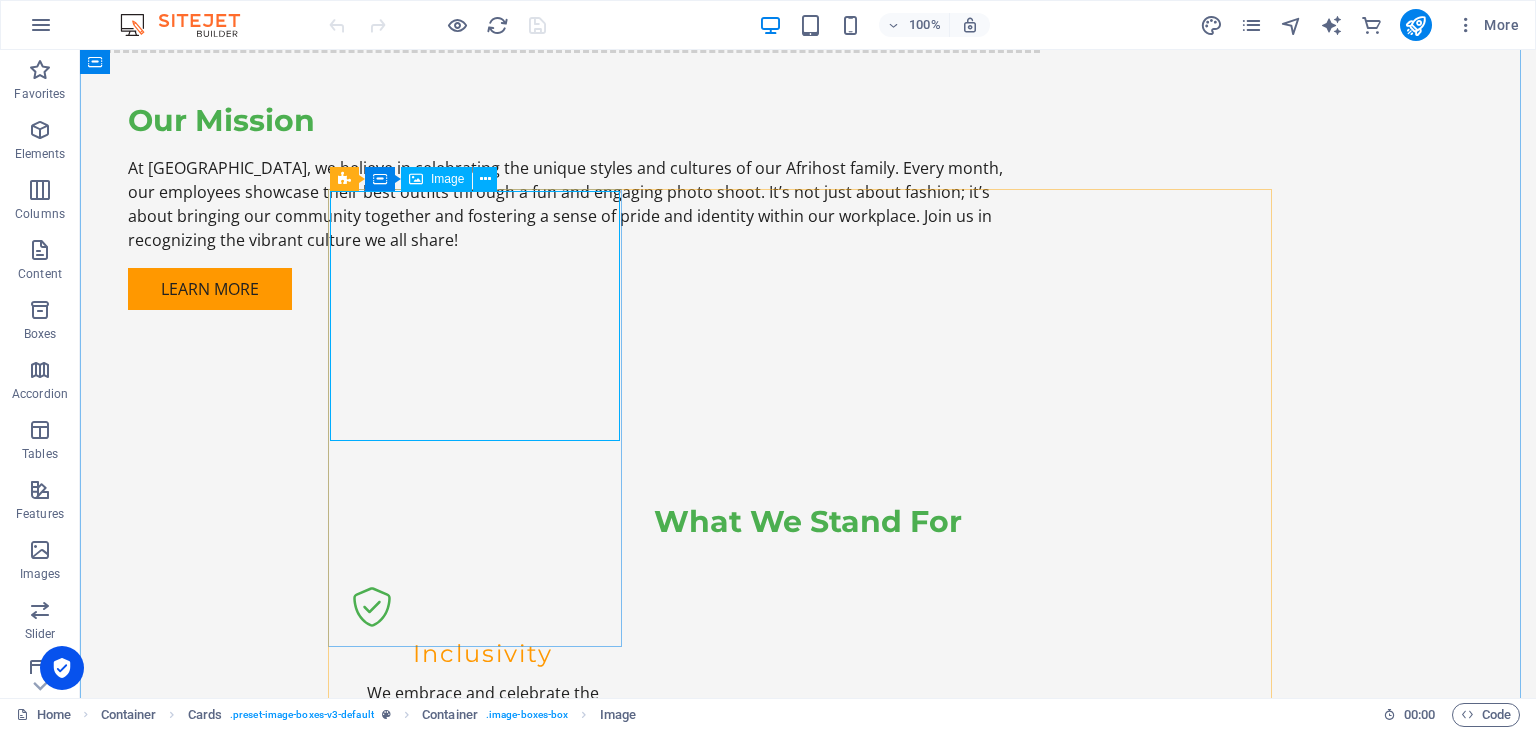 click on "Image" at bounding box center [447, 179] 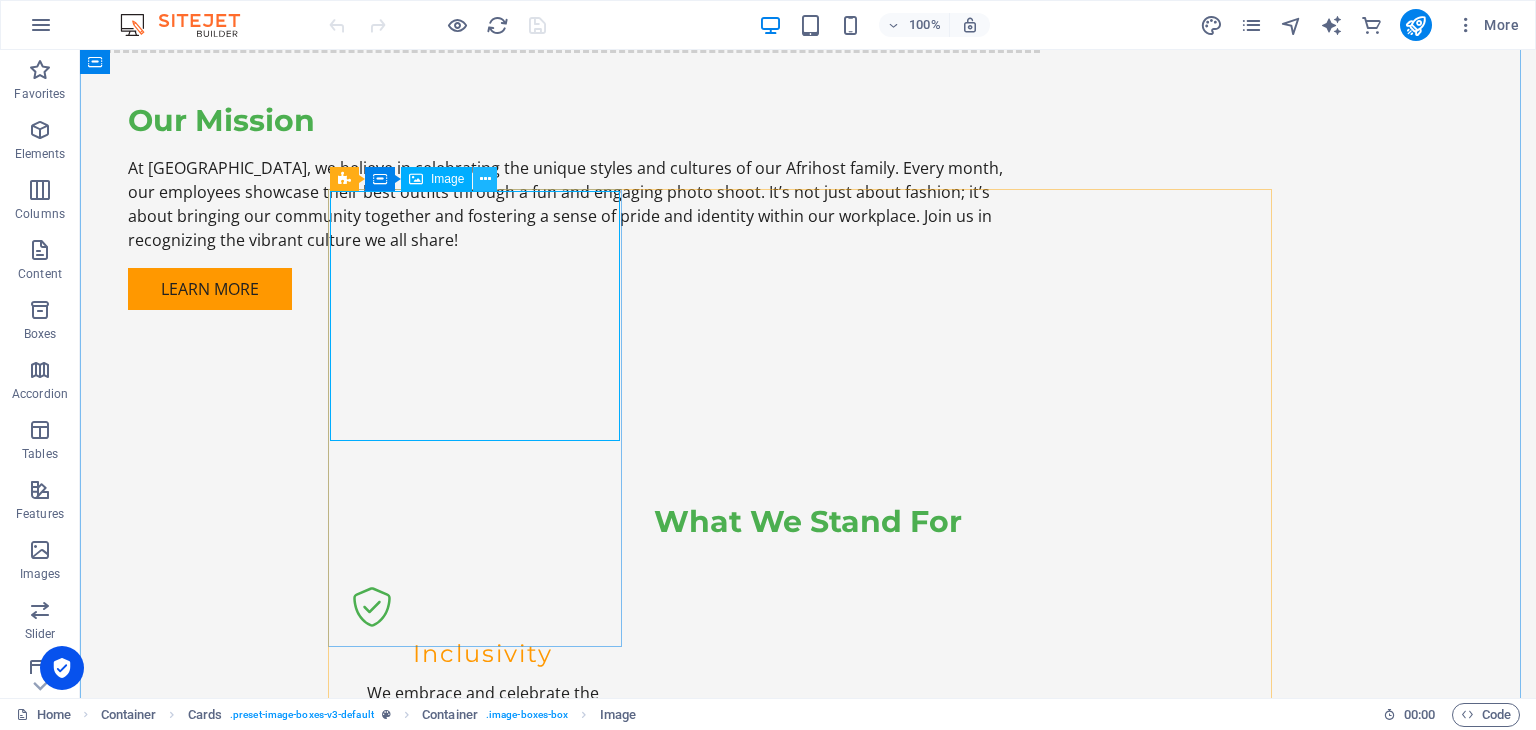 click at bounding box center (485, 179) 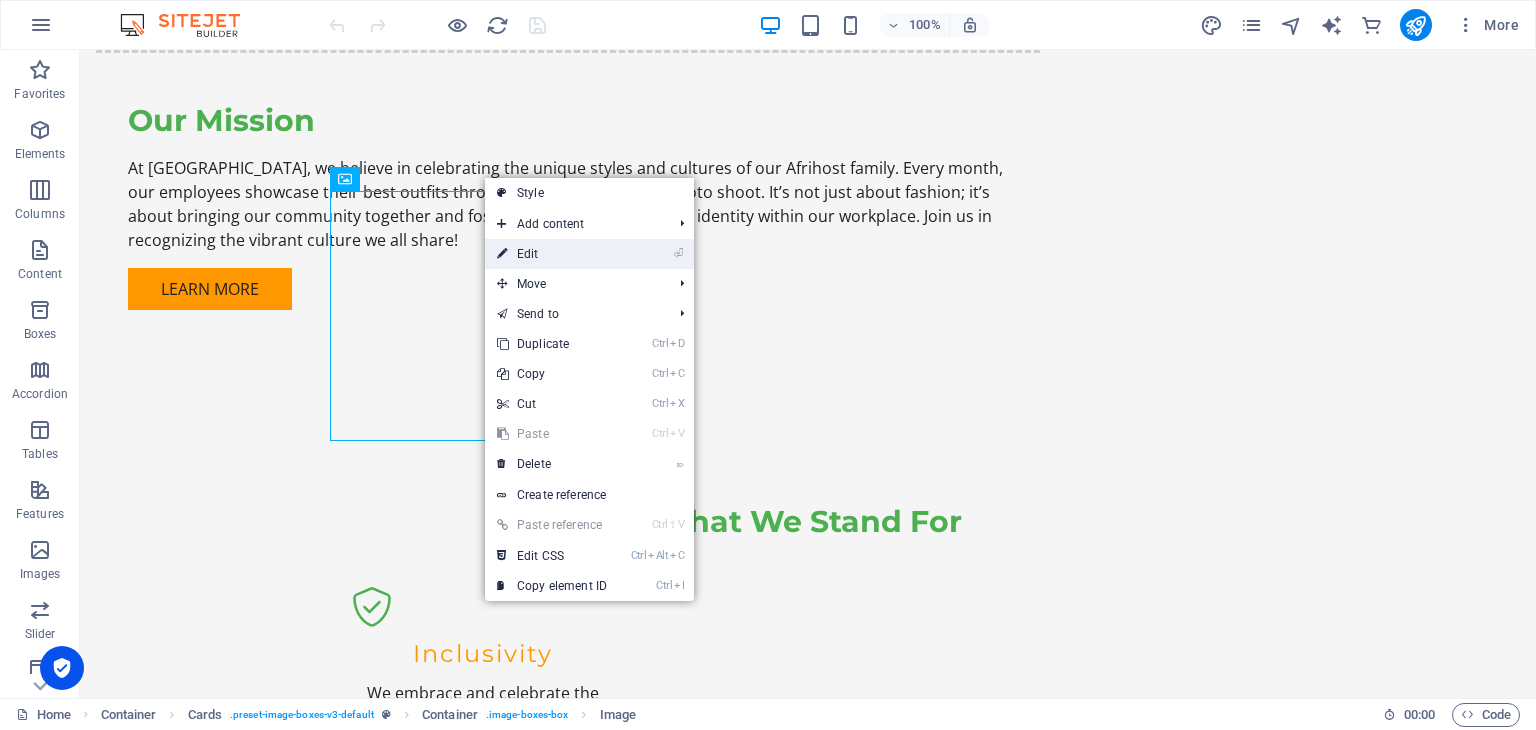 click on "⏎  Edit" at bounding box center (552, 254) 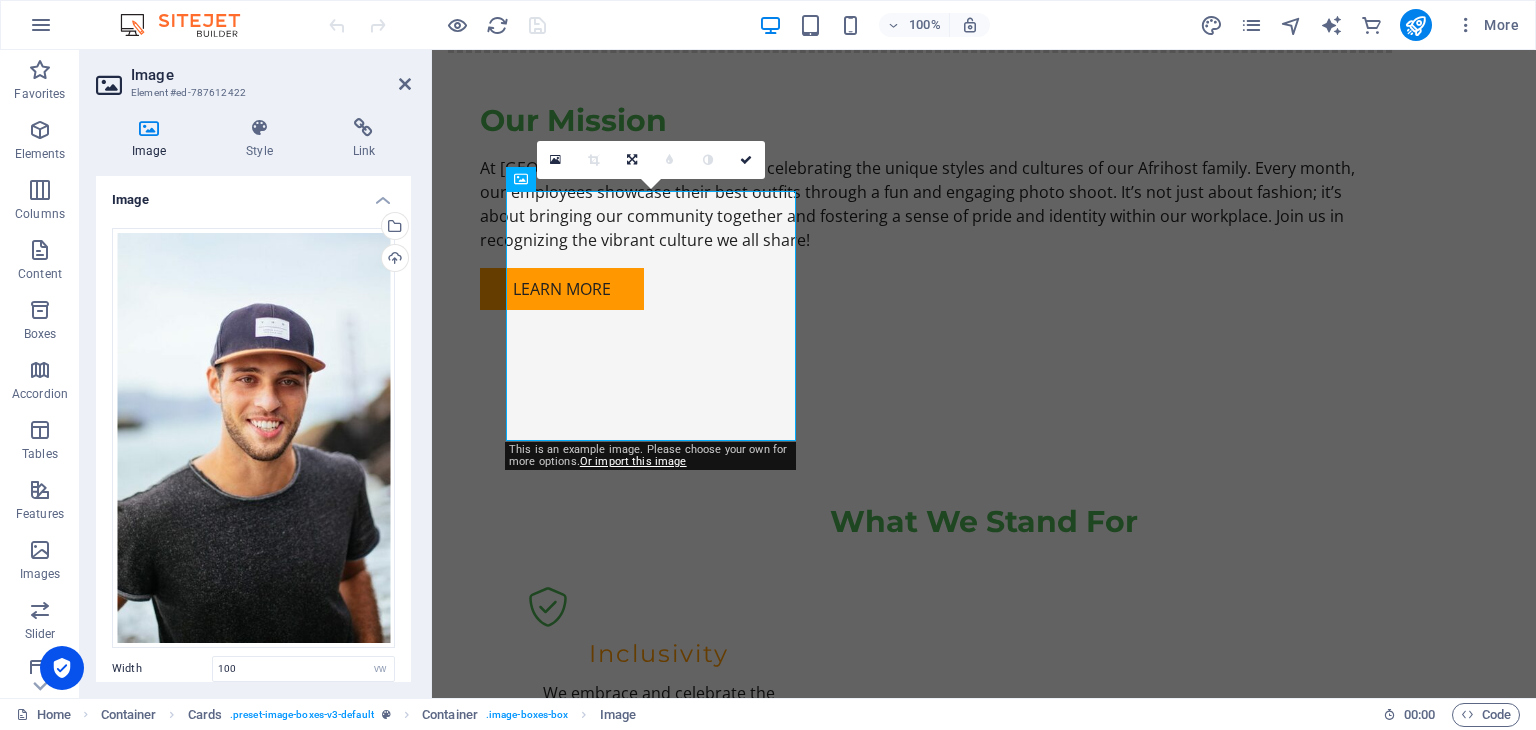 click at bounding box center (149, 128) 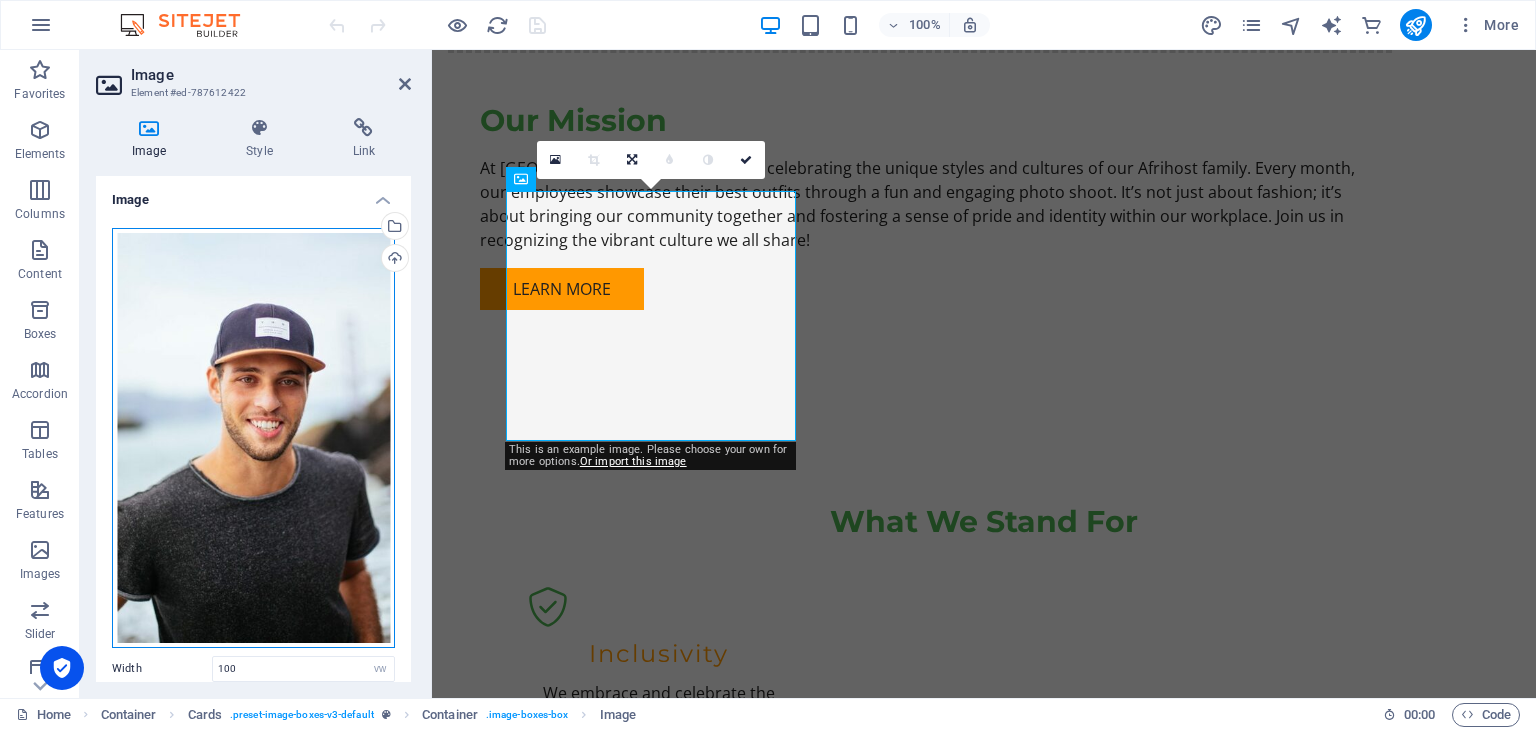 click on "Drag files here, click to choose files or select files from Files or our free stock photos & videos" at bounding box center [253, 438] 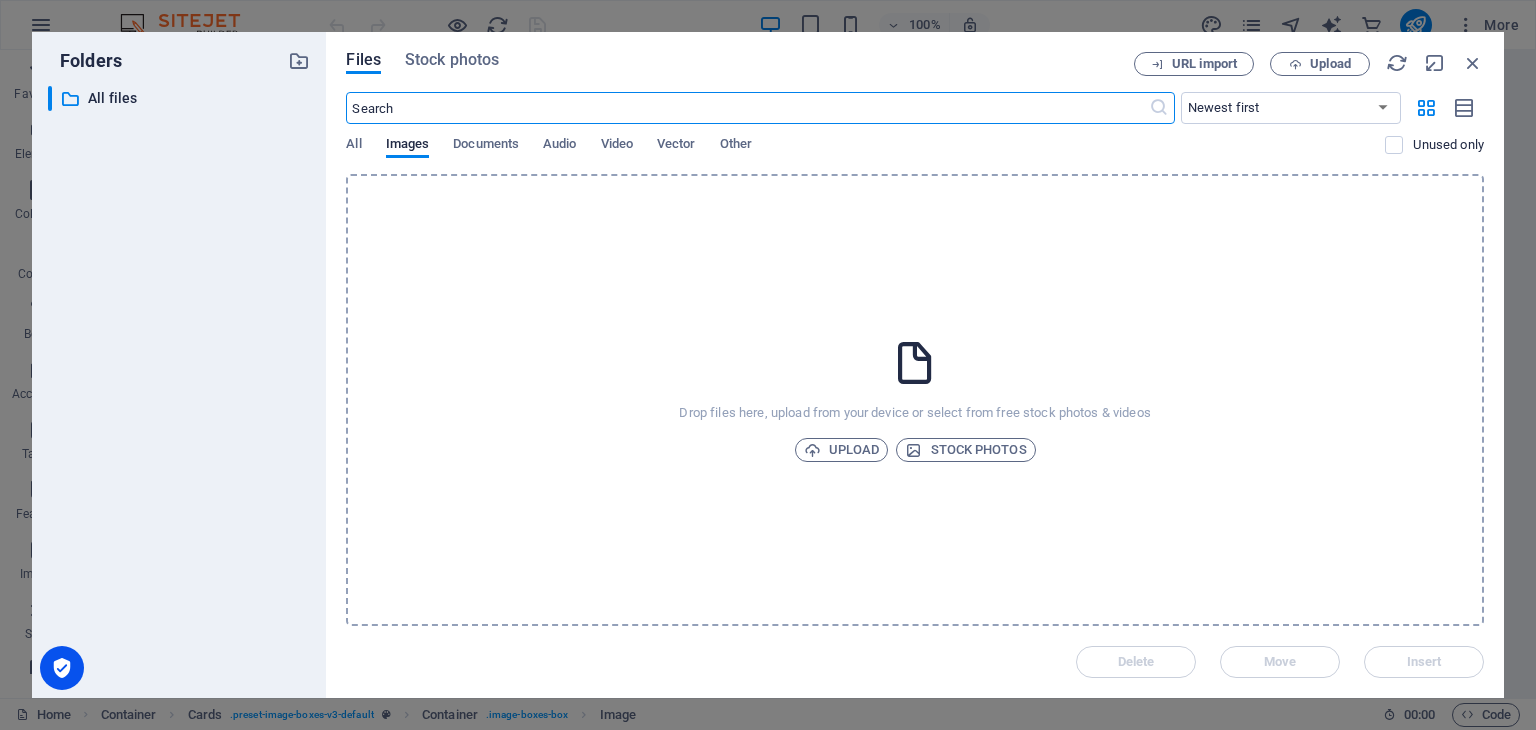scroll, scrollTop: 2068, scrollLeft: 0, axis: vertical 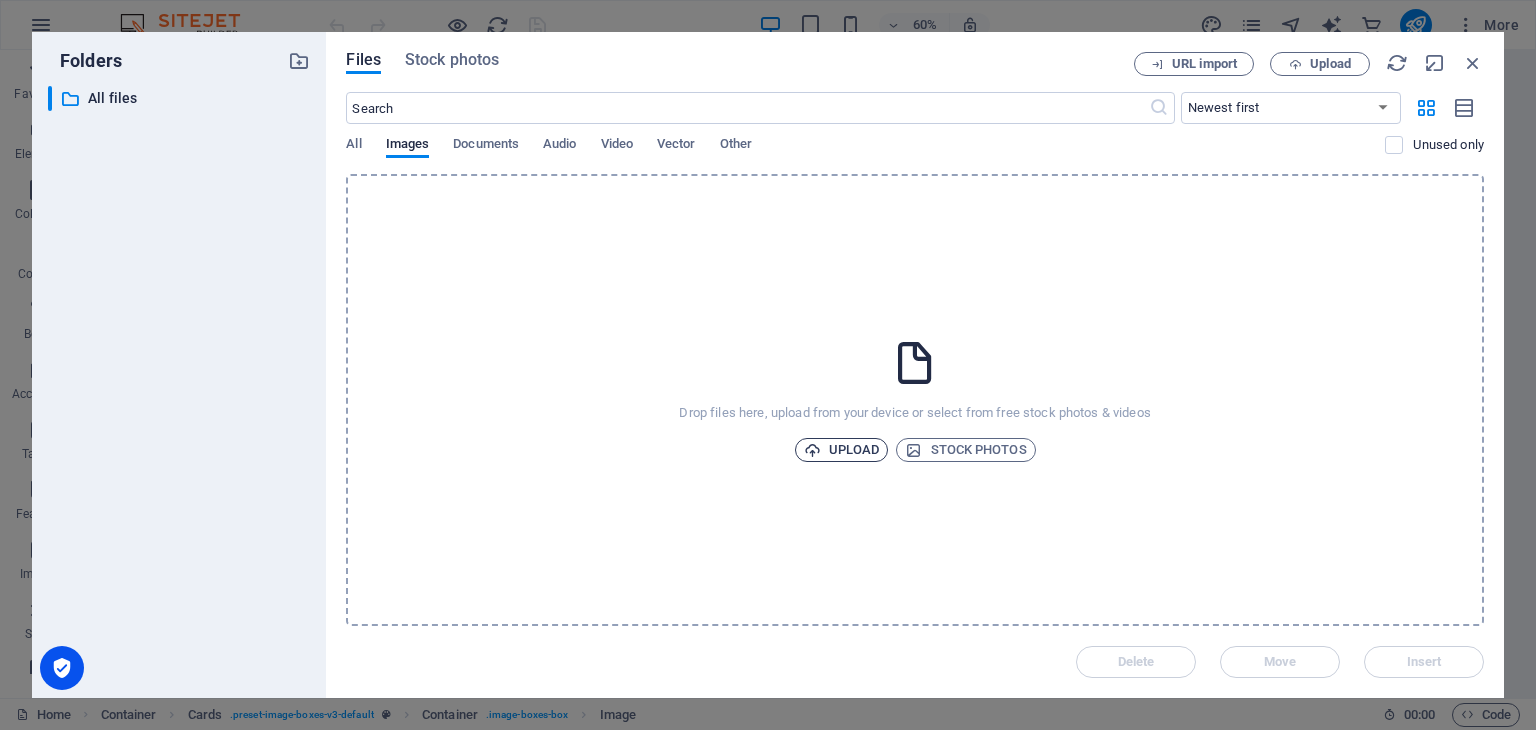 click on "Upload" at bounding box center (842, 450) 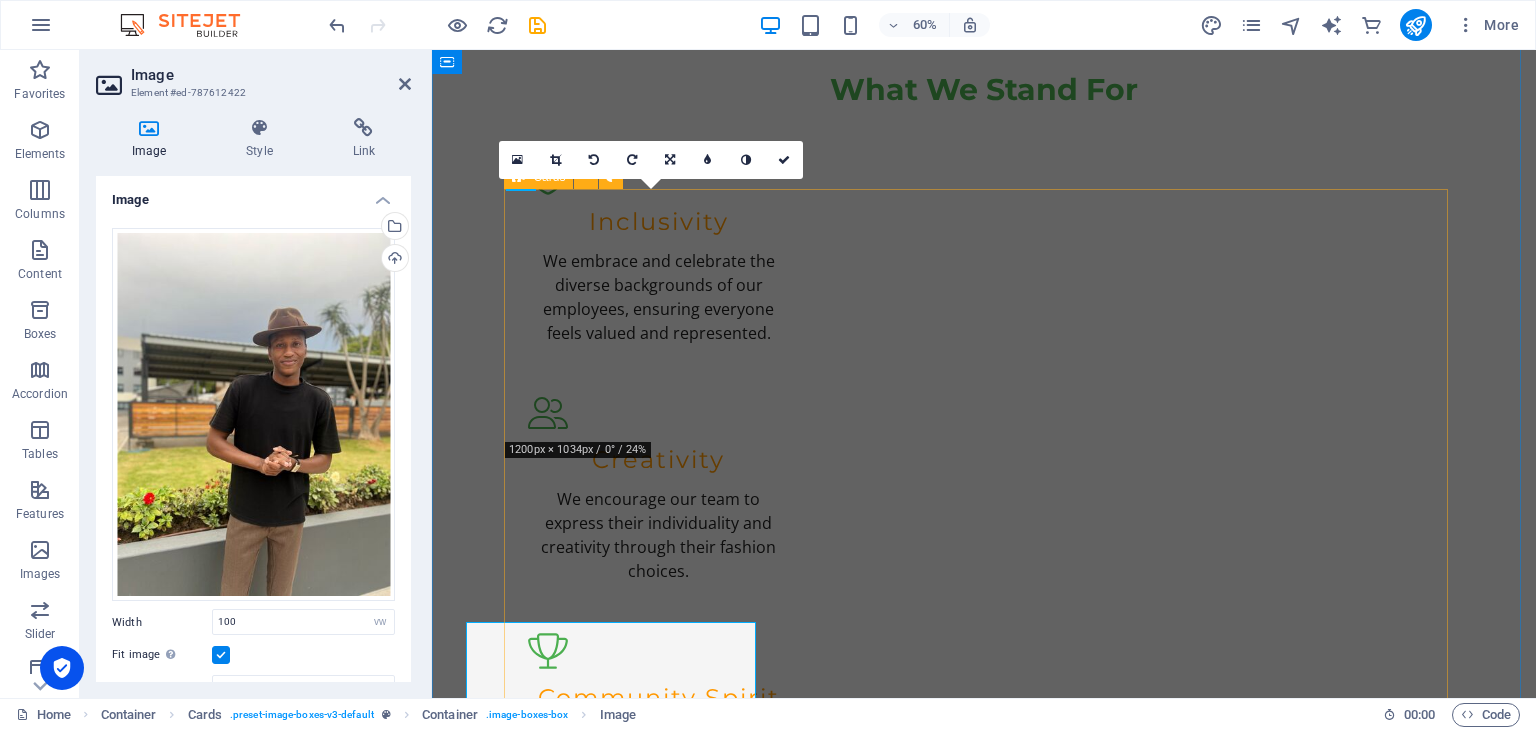 scroll, scrollTop: 1636, scrollLeft: 0, axis: vertical 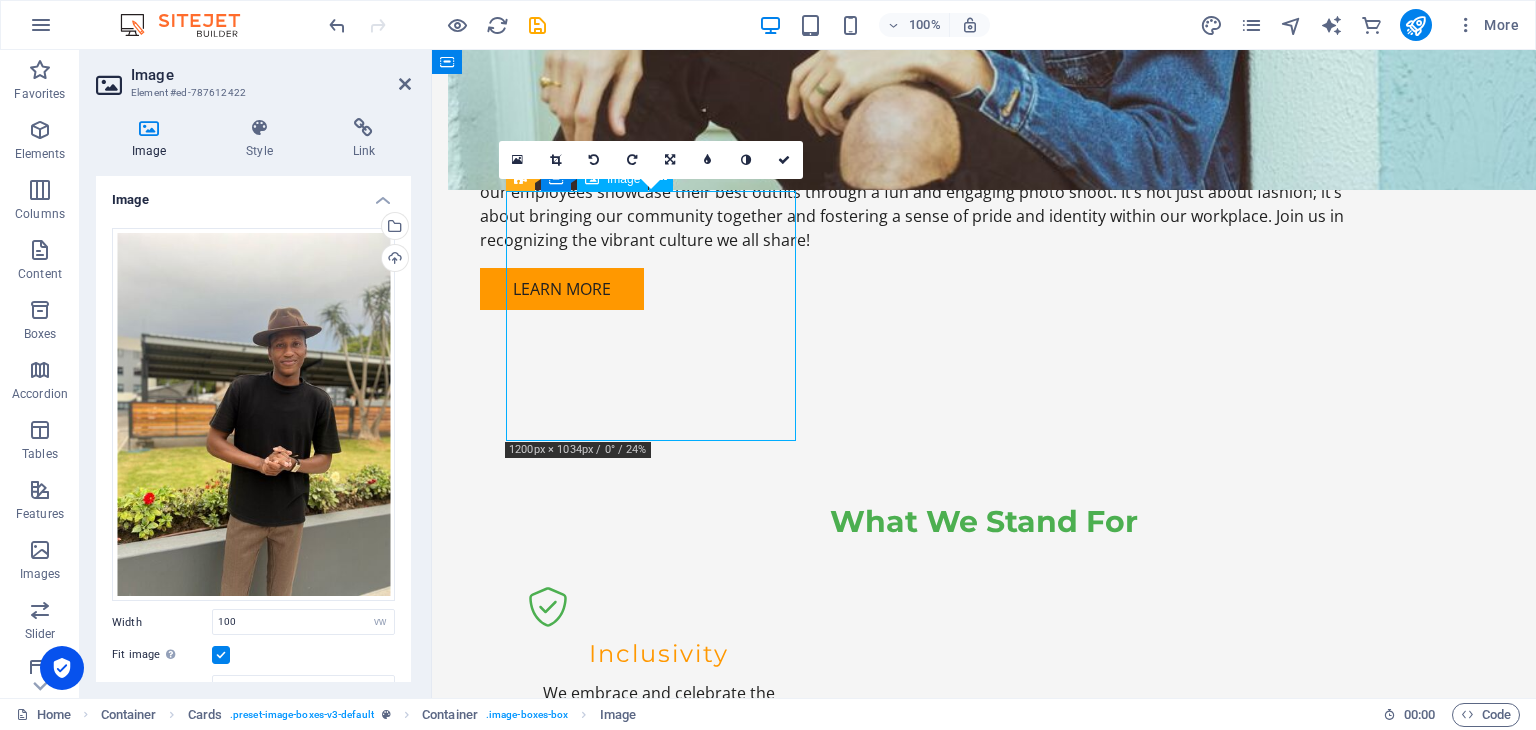 click at bounding box center (658, 1624) 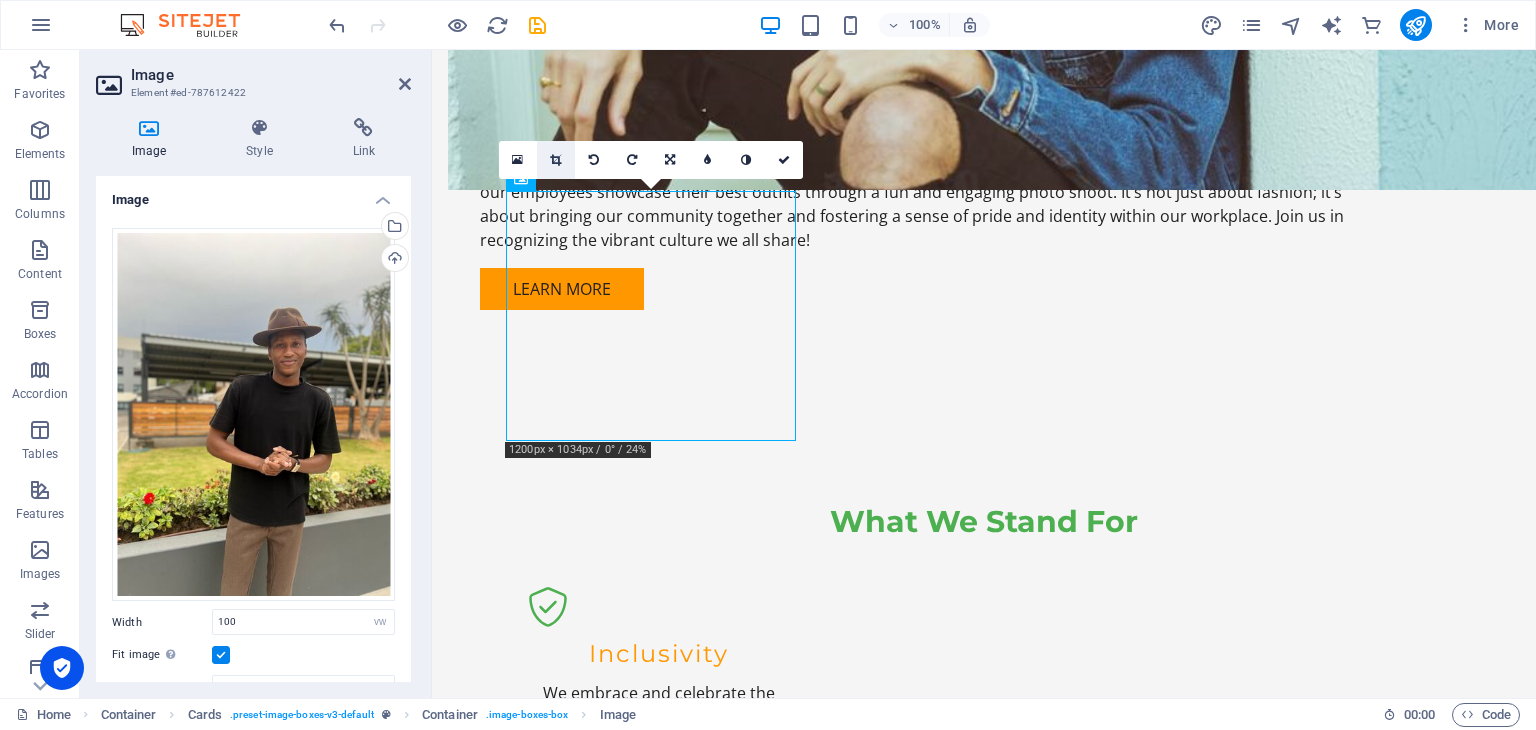 click at bounding box center (556, 160) 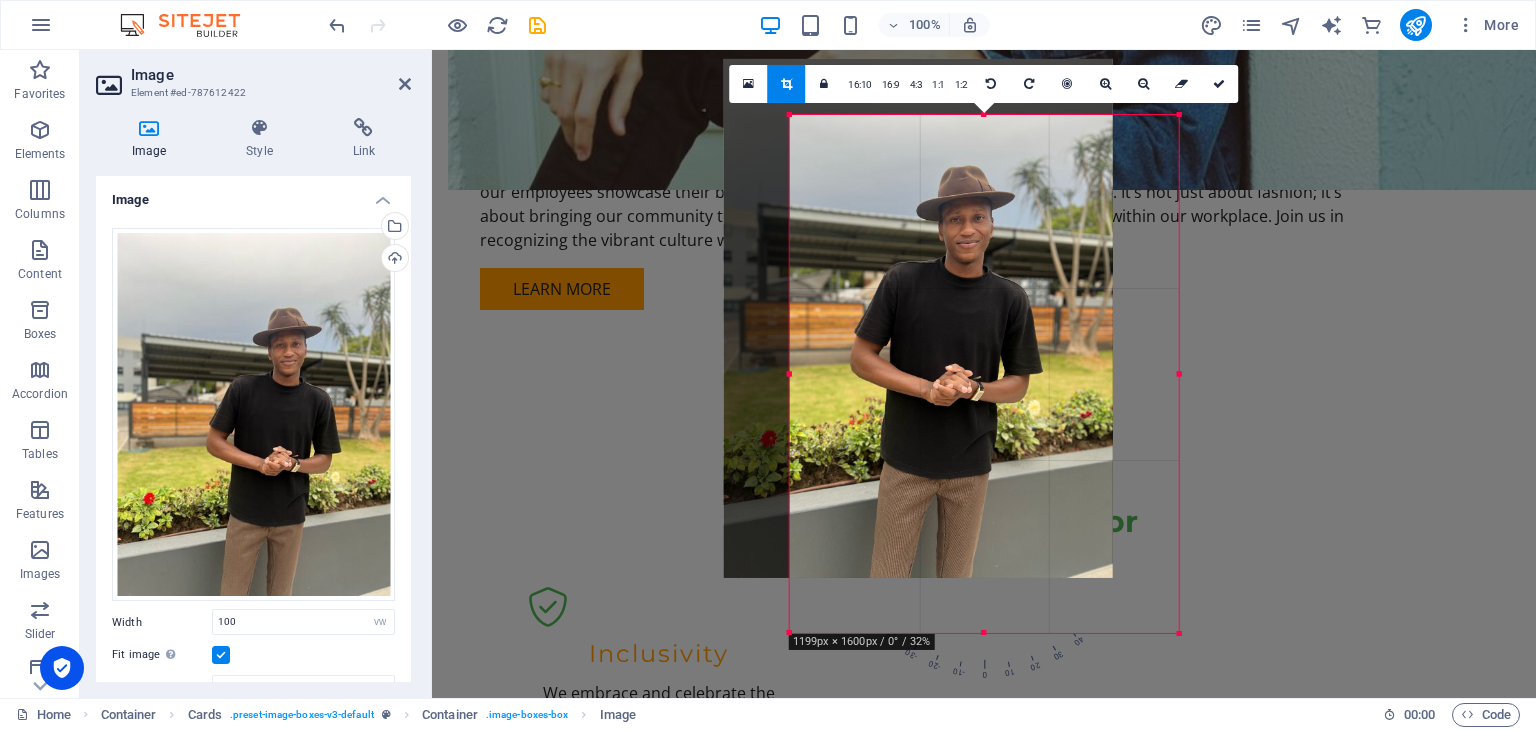 drag, startPoint x: 1042, startPoint y: 405, endPoint x: 976, endPoint y: 349, distance: 86.55634 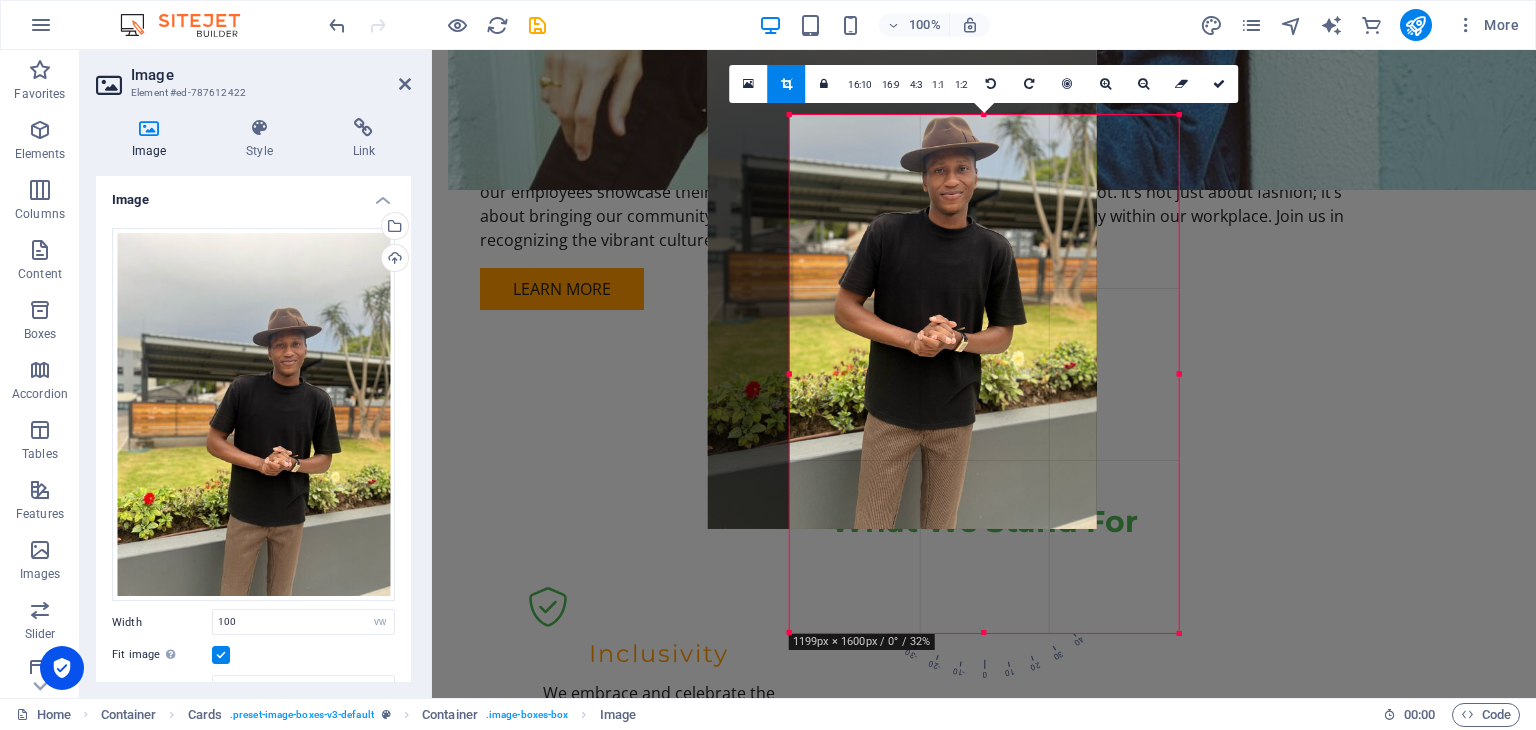 drag, startPoint x: 1008, startPoint y: 364, endPoint x: 926, endPoint y: 259, distance: 133.22537 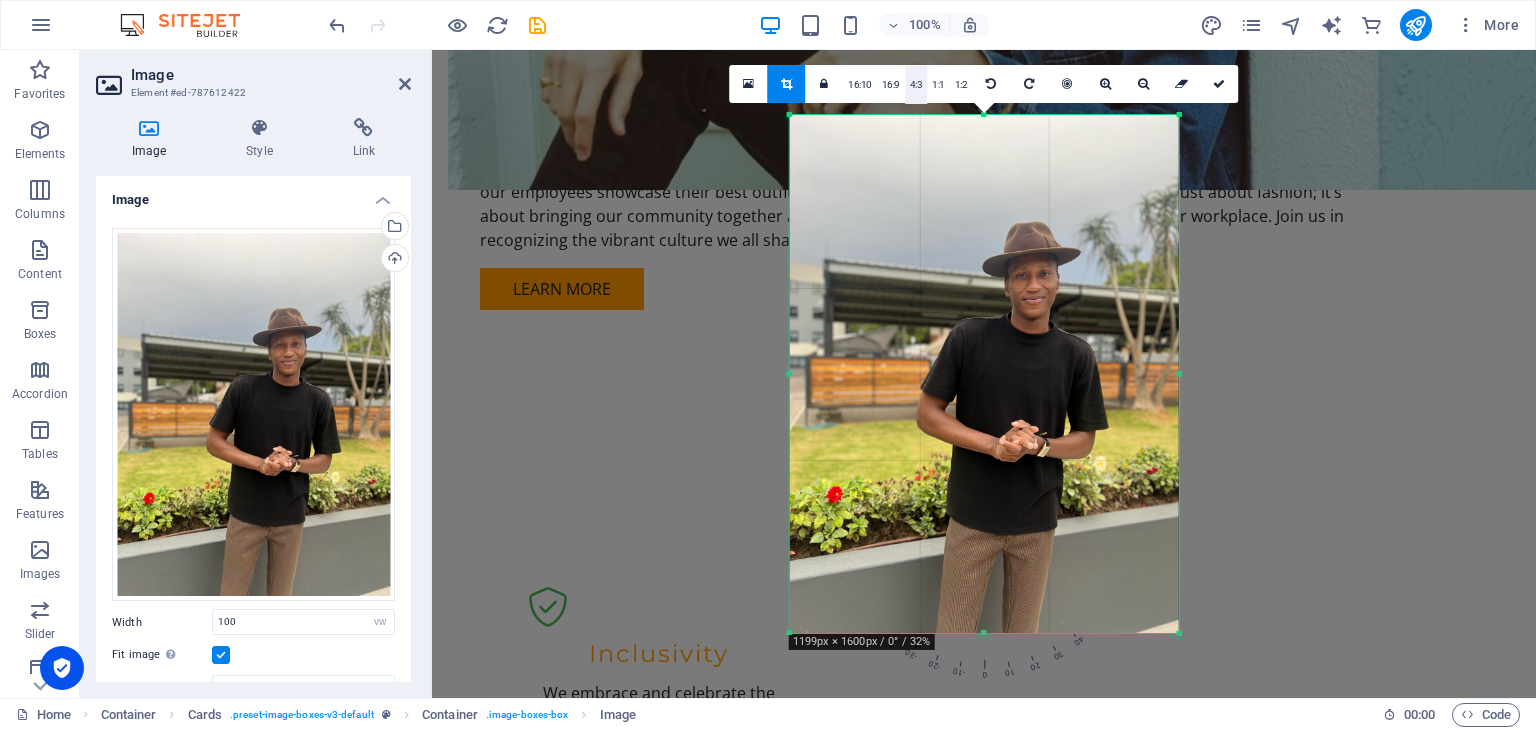 click on "4:3" at bounding box center [916, 85] 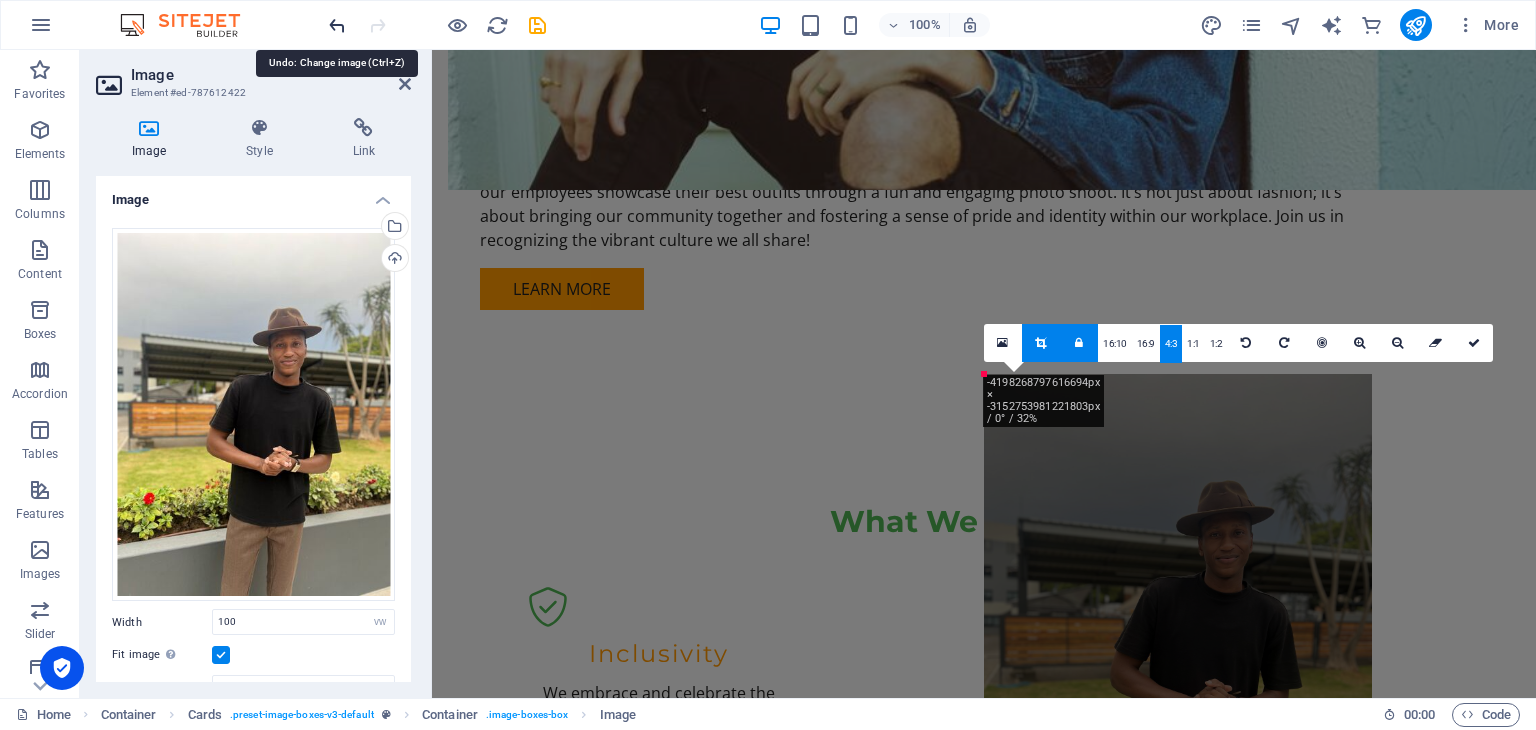 click at bounding box center (337, 25) 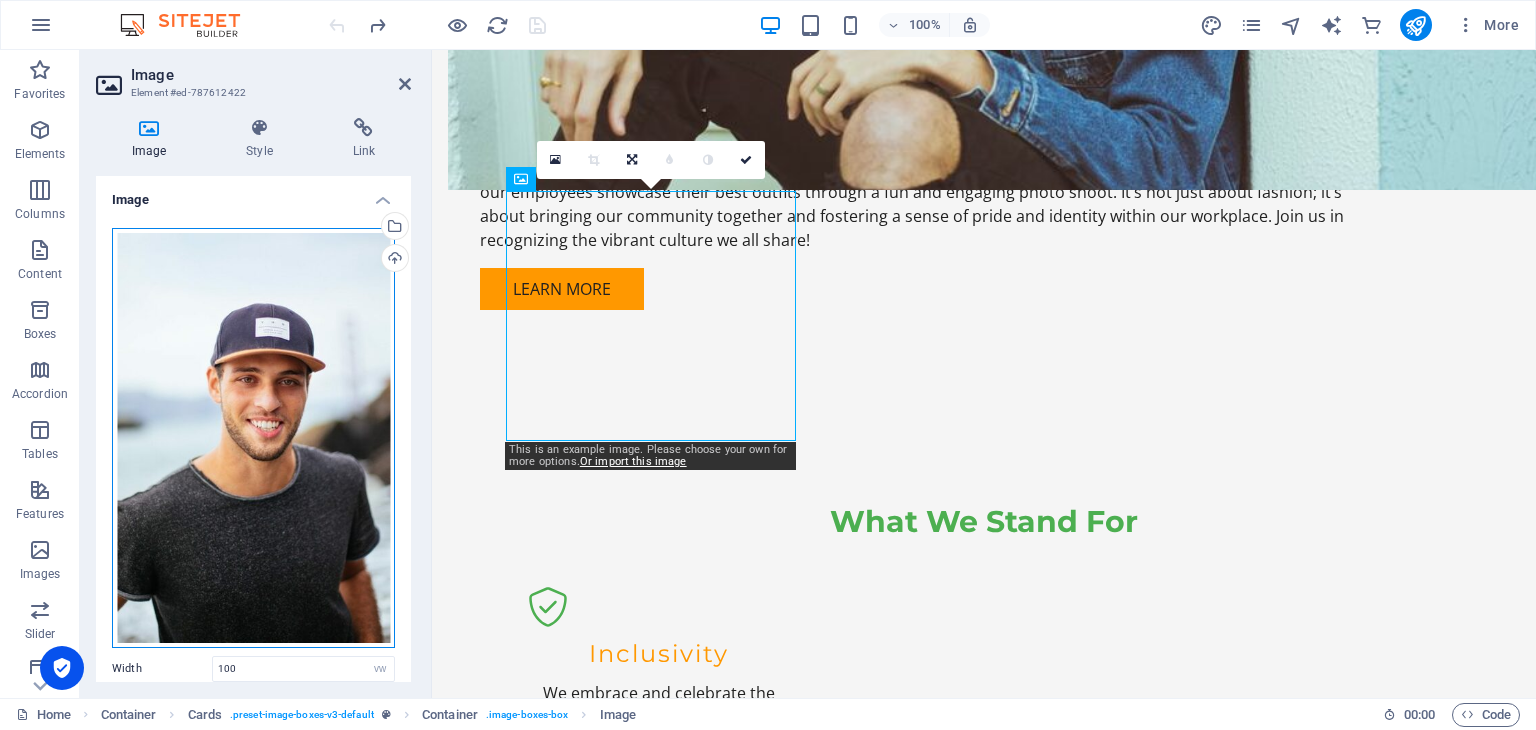 click on "Drag files here, click to choose files or select files from Files or our free stock photos & videos" at bounding box center (253, 438) 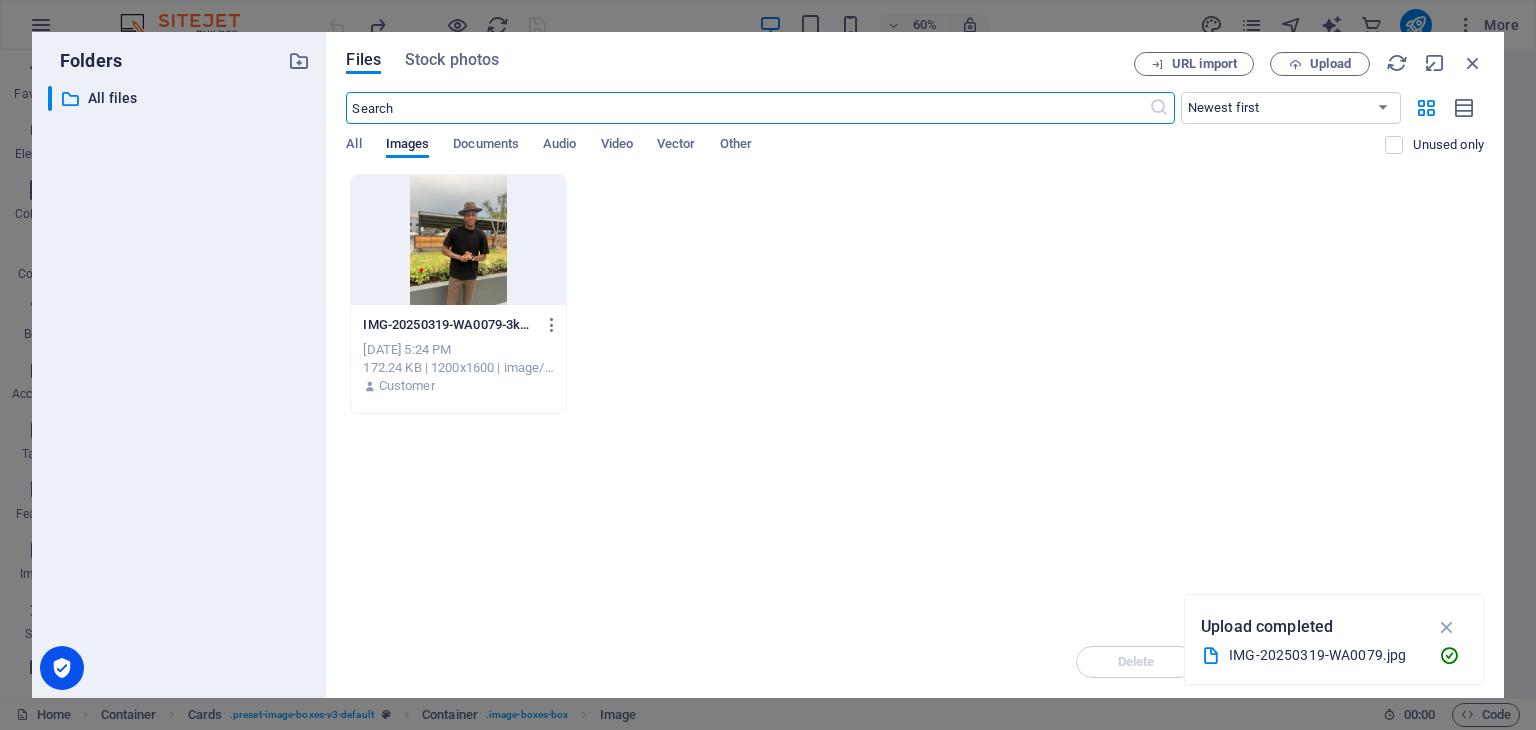 scroll, scrollTop: 2068, scrollLeft: 0, axis: vertical 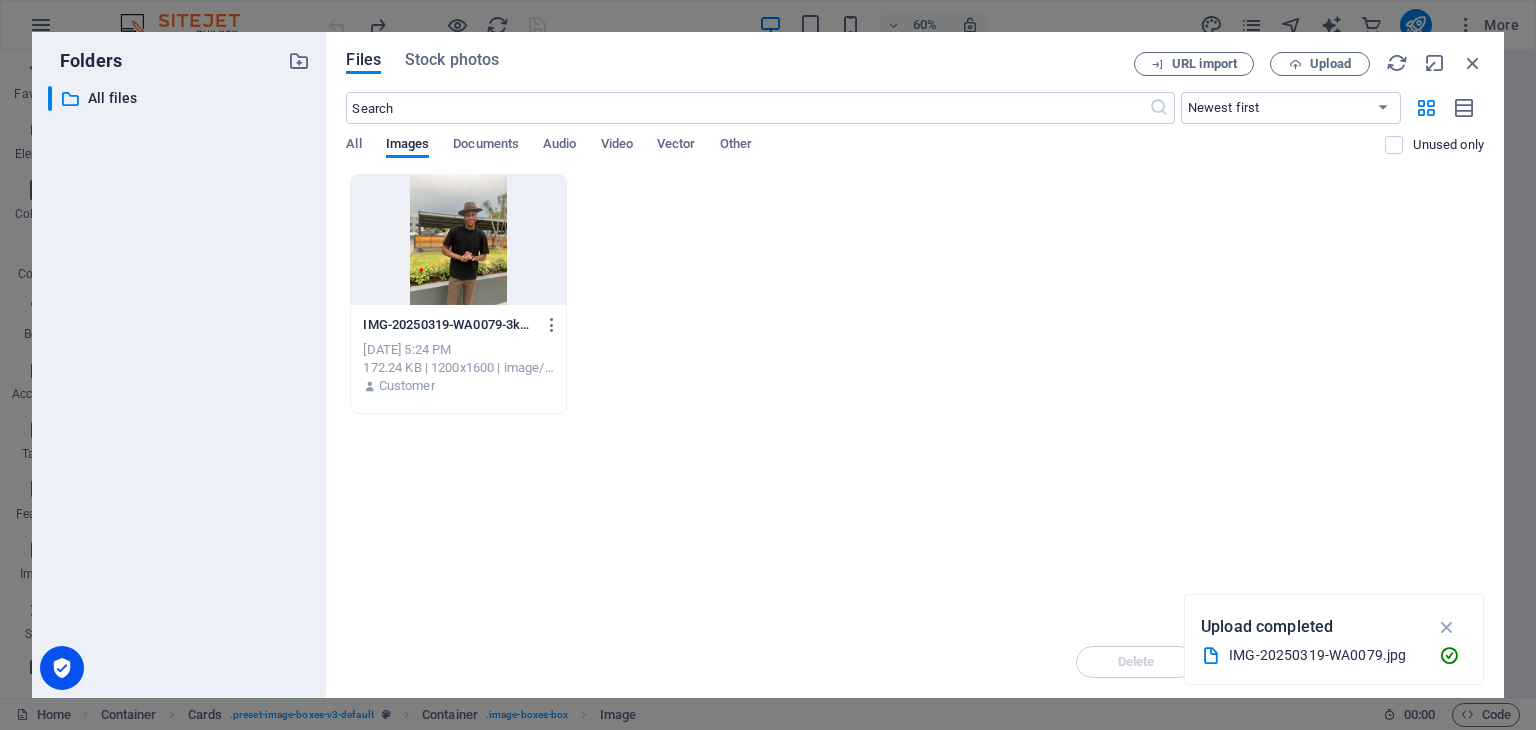 click at bounding box center [458, 240] 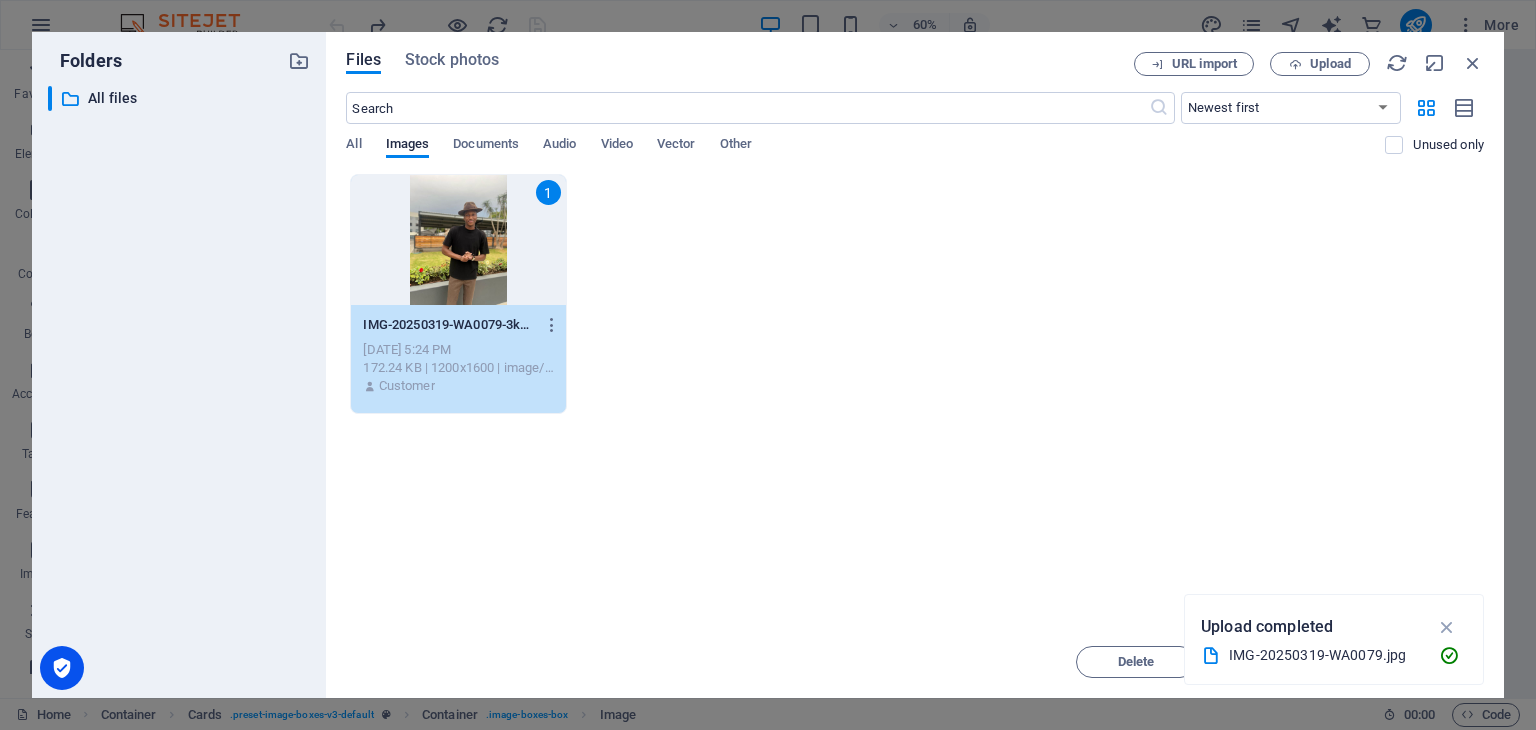 click on "Drop files here to upload them instantly 1 IMG-20250319-WA0079-3kFyocGl5-XcvxtK9j5CPw.jpg IMG-20250319-WA0079-3kFyocGl5-XcvxtK9j5CPw.jpg [DATE] 5:24 PM 172.24 KB | 1200x1600 | image/jpeg Customer" at bounding box center [915, 400] 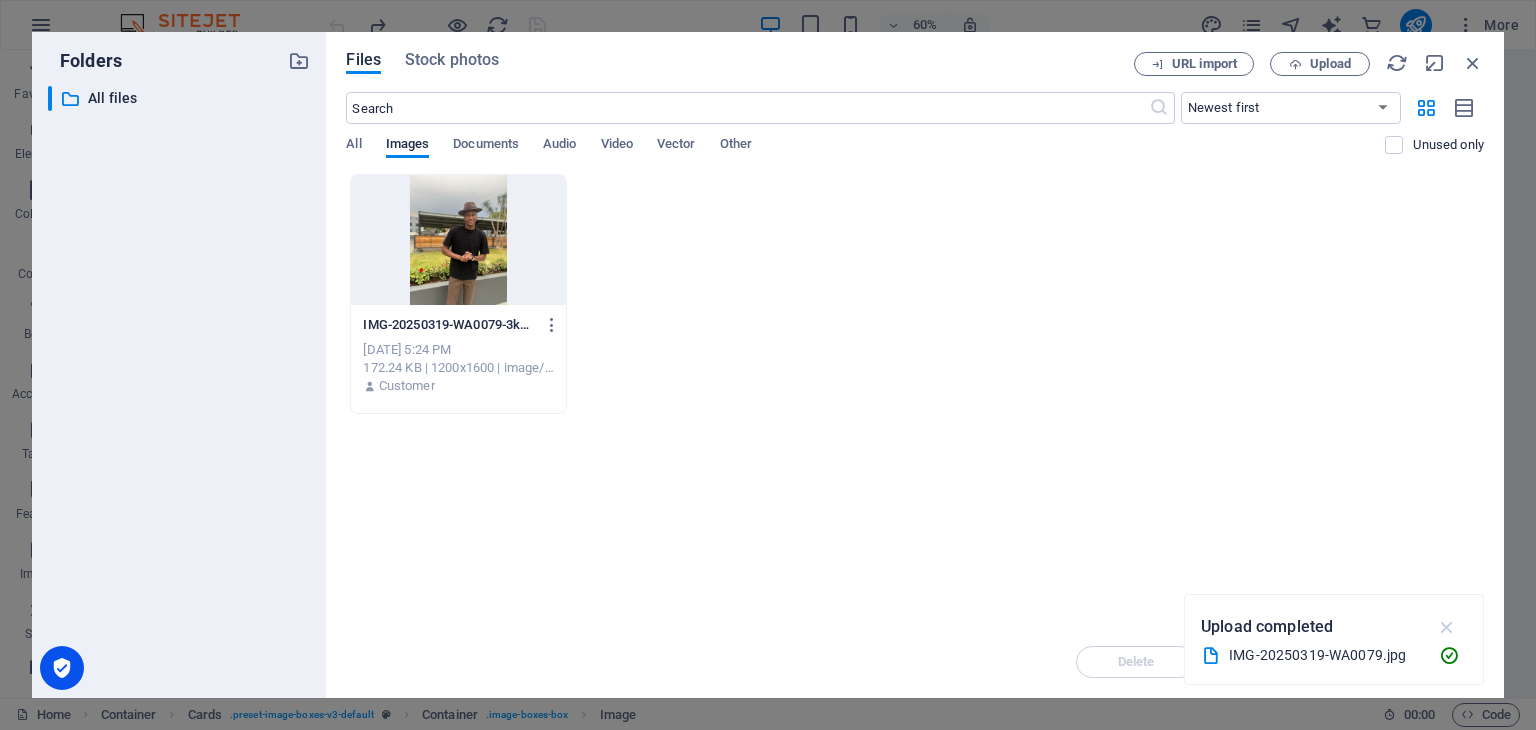 click at bounding box center [1447, 627] 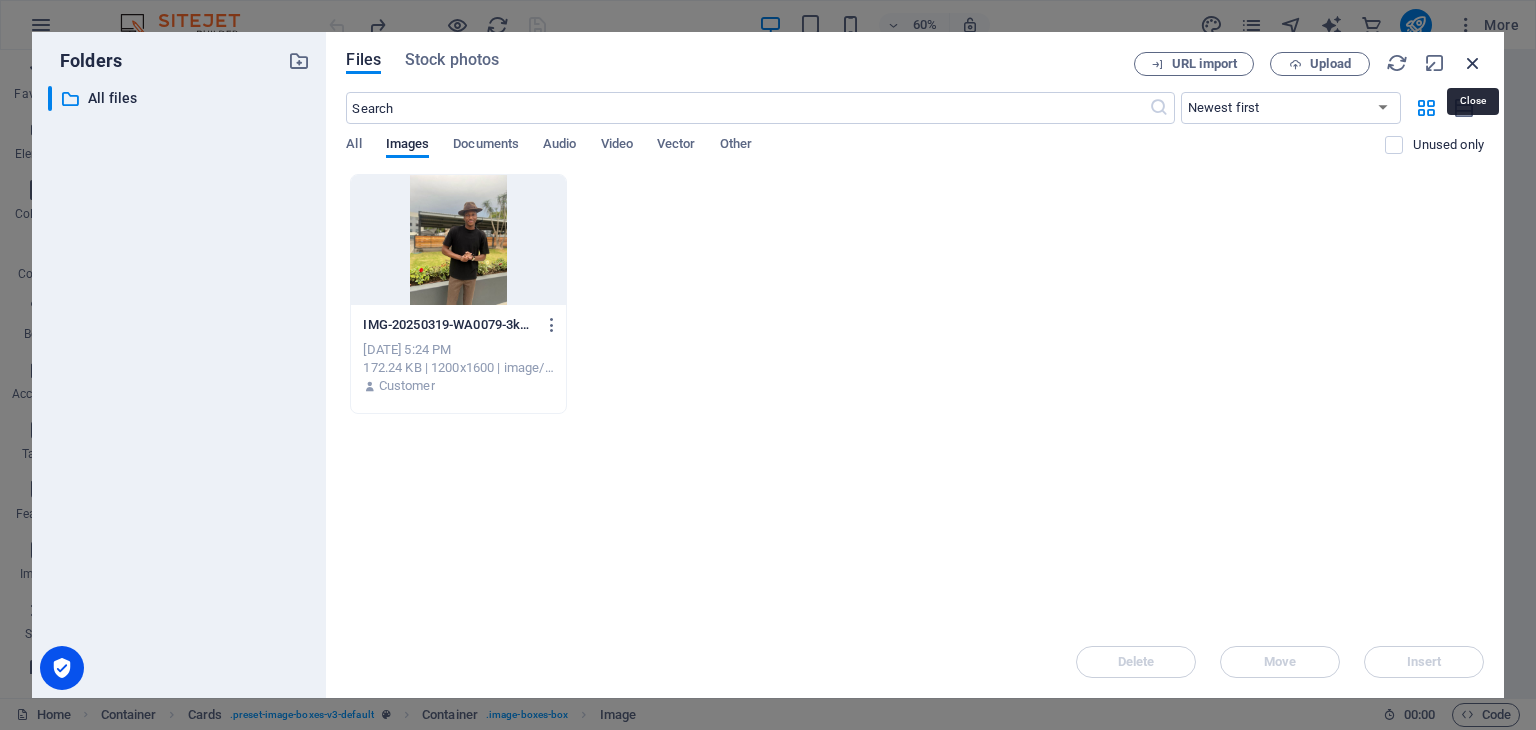 click at bounding box center (1473, 63) 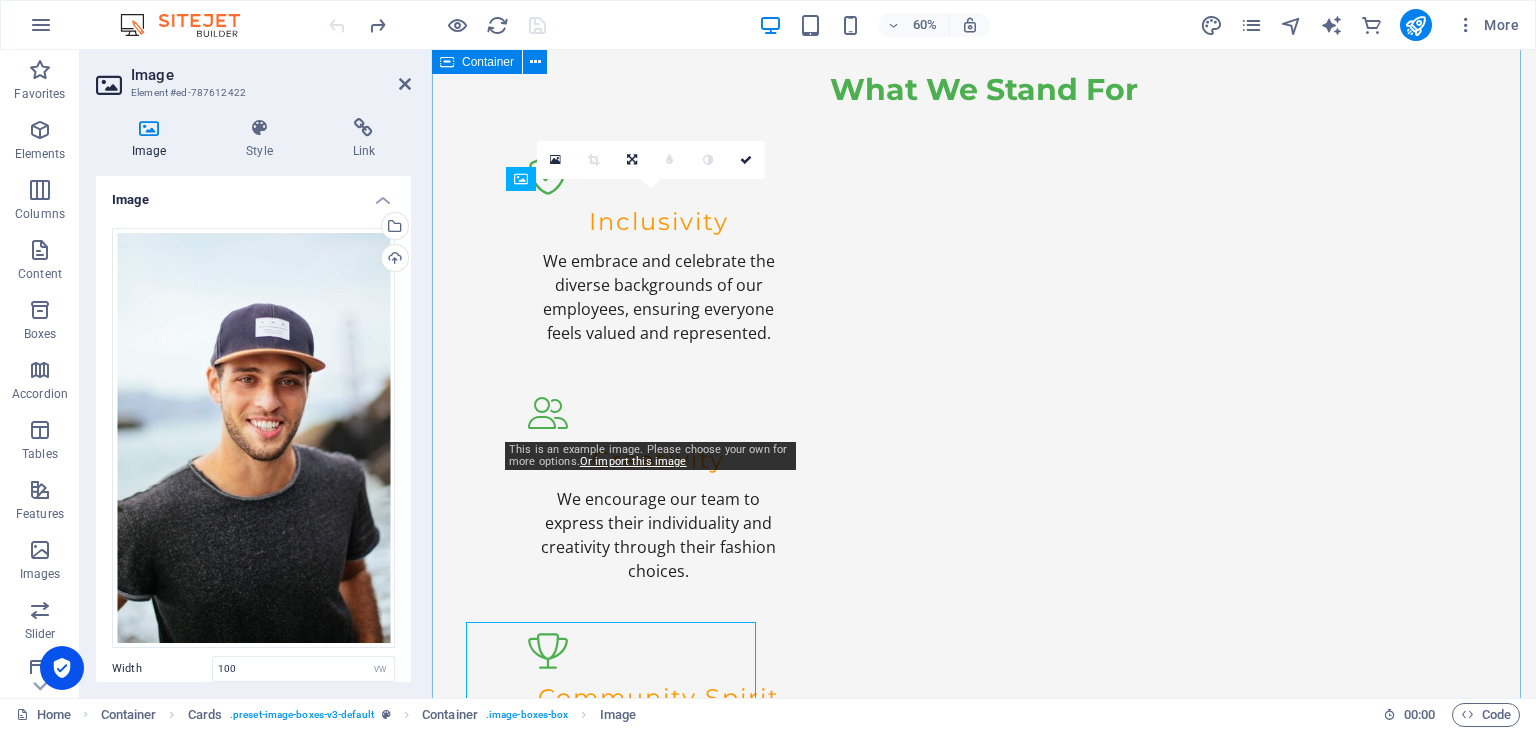 scroll, scrollTop: 1636, scrollLeft: 0, axis: vertical 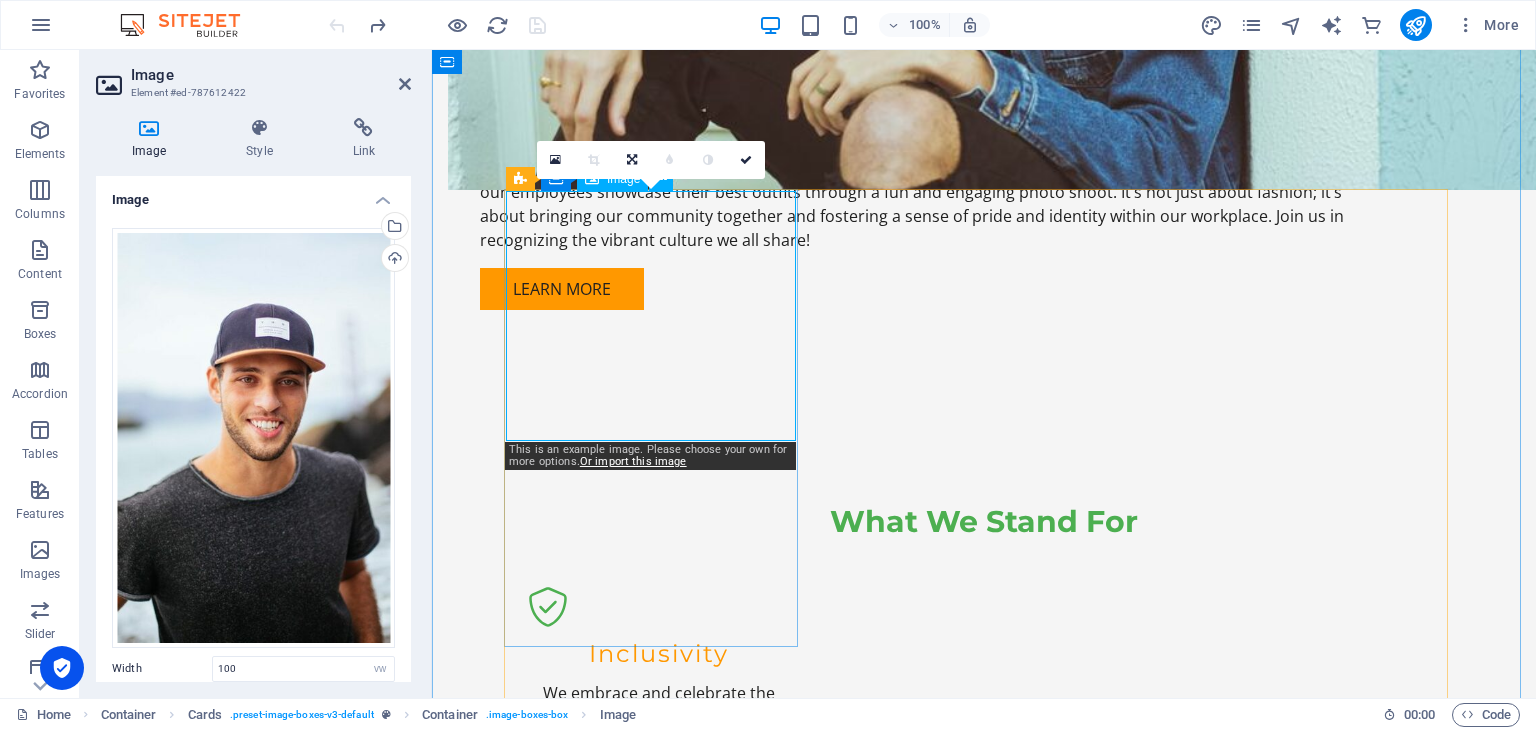 click at bounding box center (658, 1624) 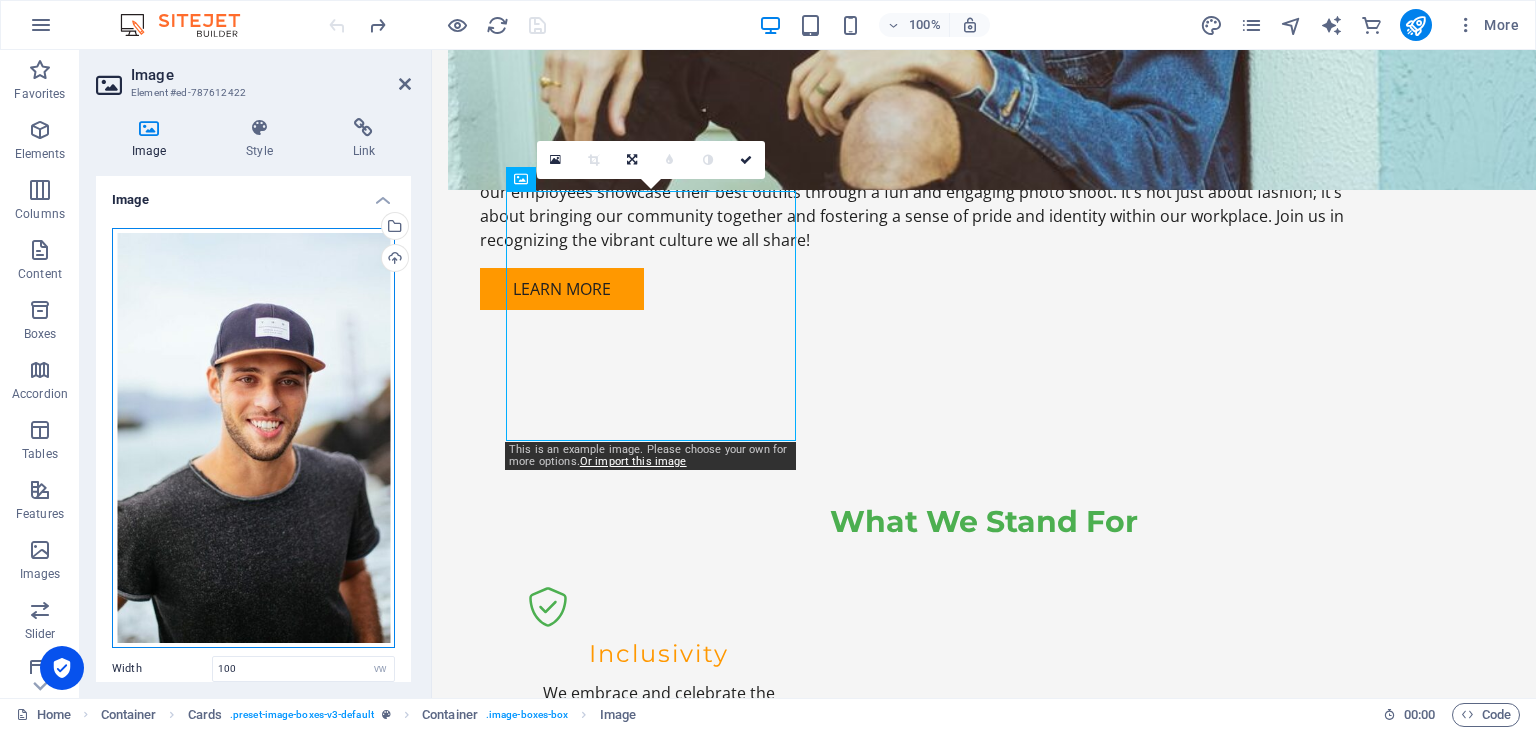 click on "Drag files here, click to choose files or select files from Files or our free stock photos & videos" at bounding box center [253, 438] 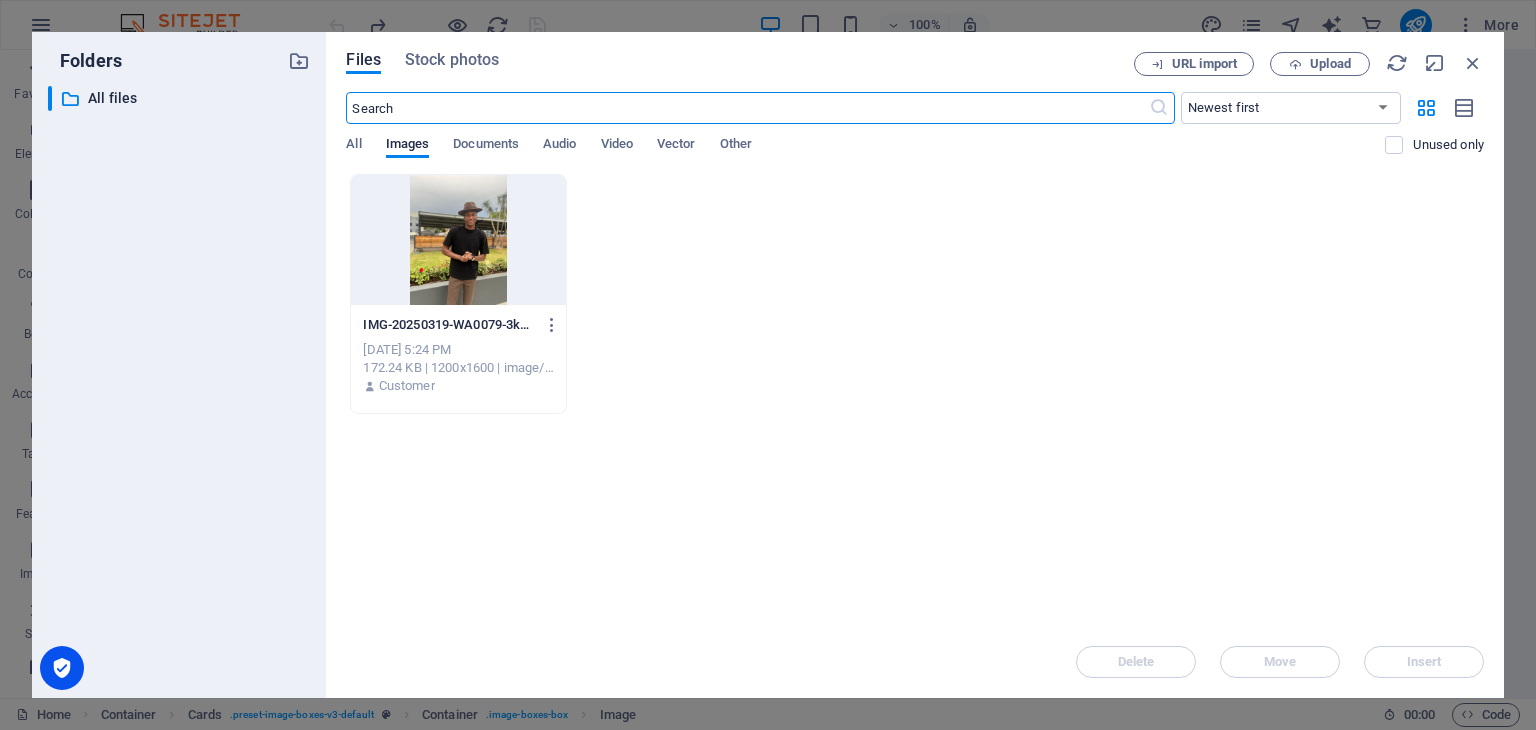 scroll, scrollTop: 2068, scrollLeft: 0, axis: vertical 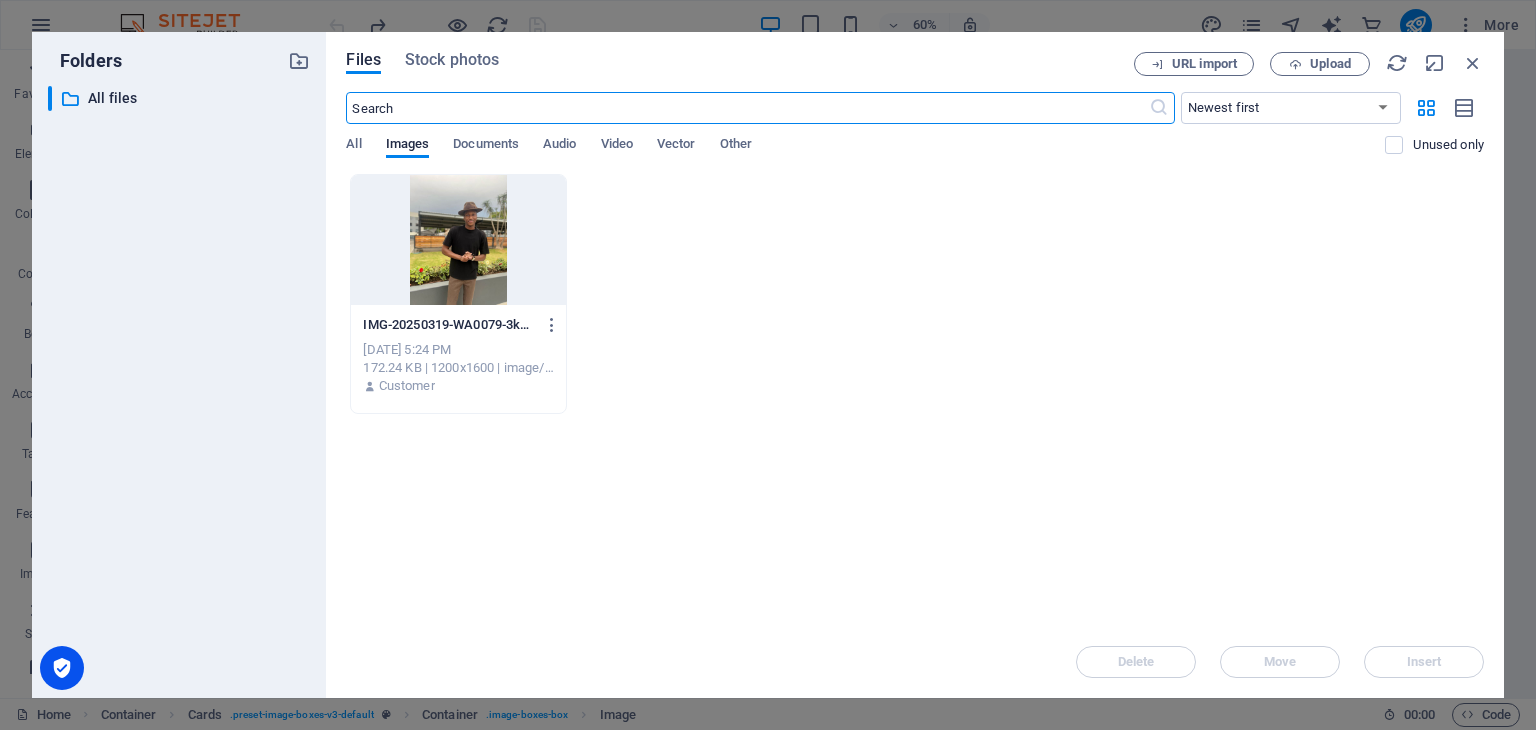 click at bounding box center [458, 240] 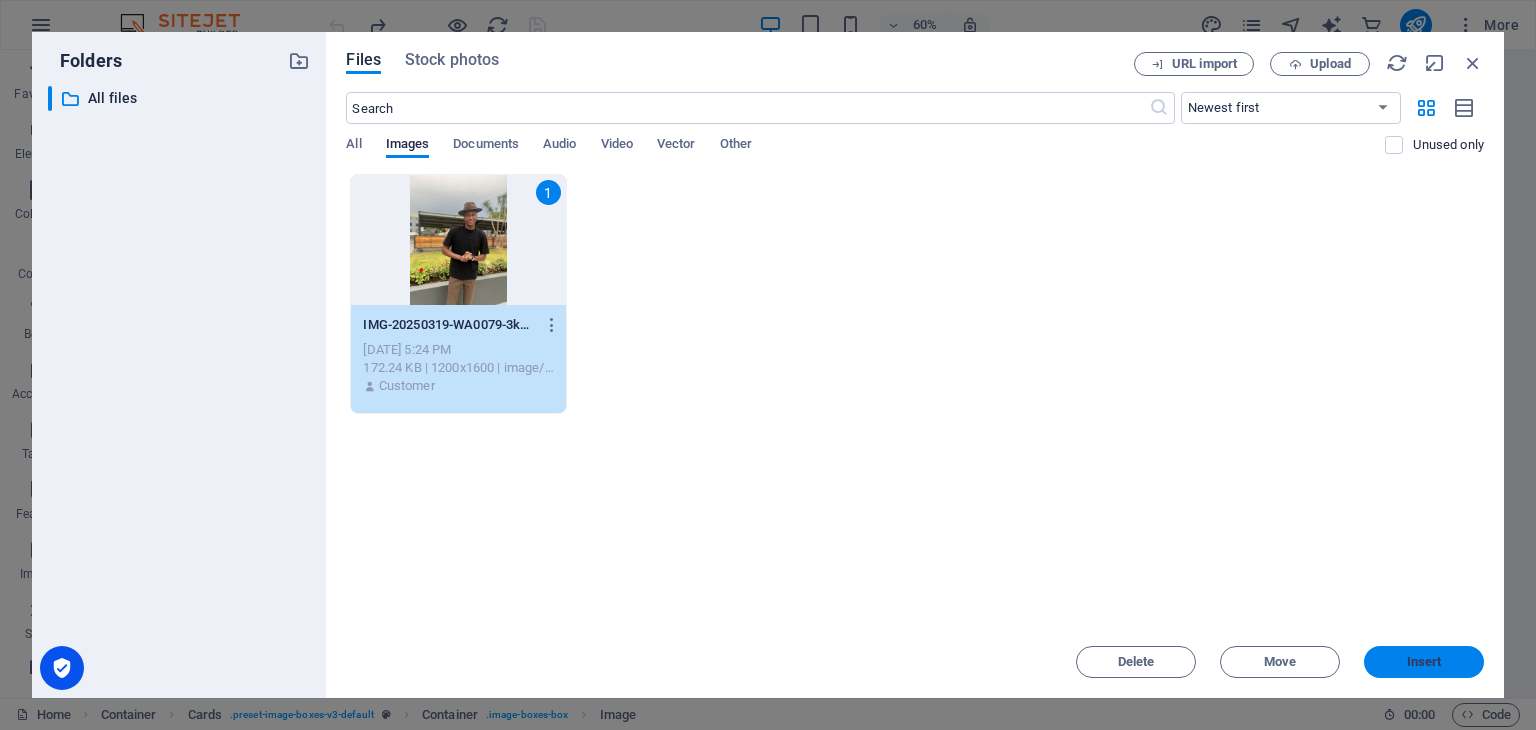 click on "Insert" at bounding box center [1424, 662] 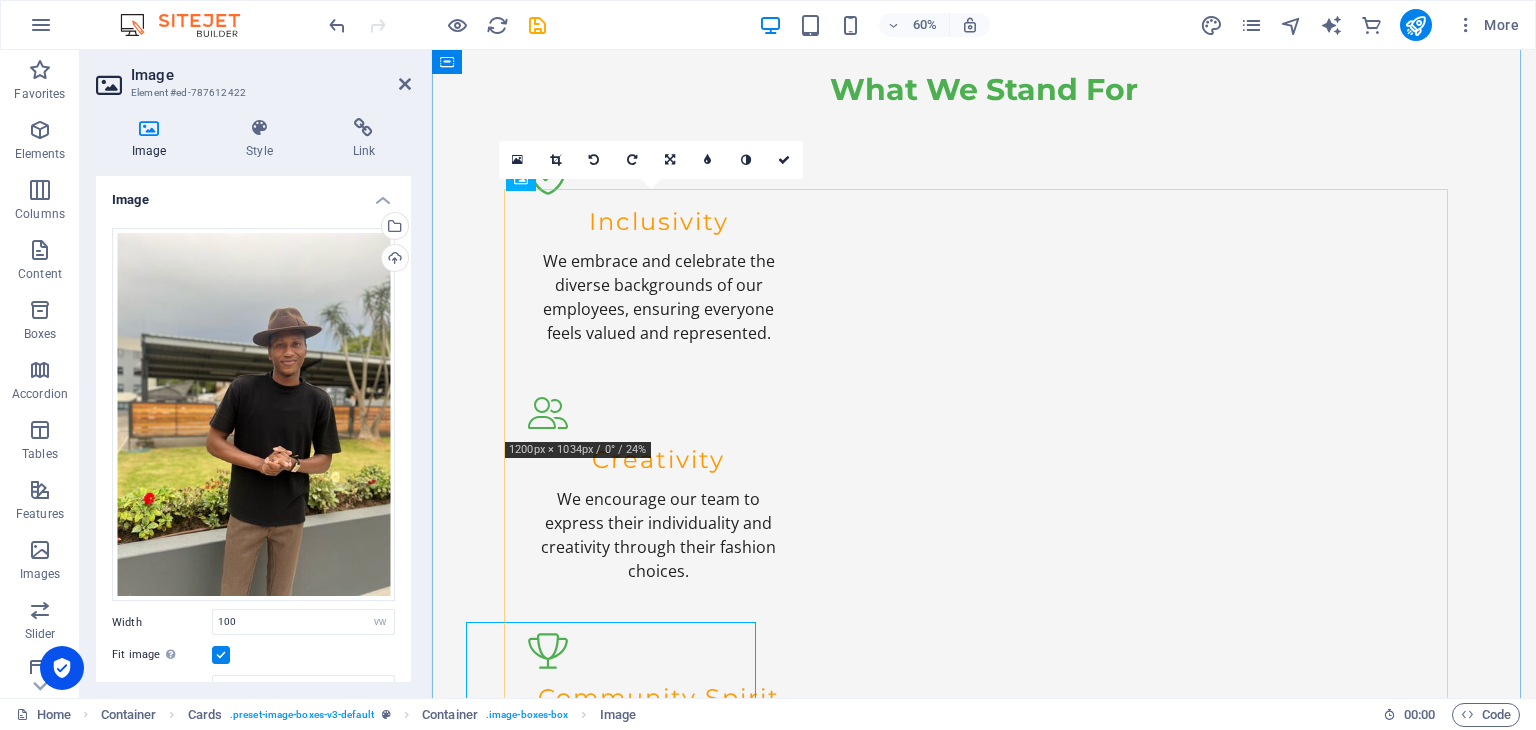 scroll, scrollTop: 1636, scrollLeft: 0, axis: vertical 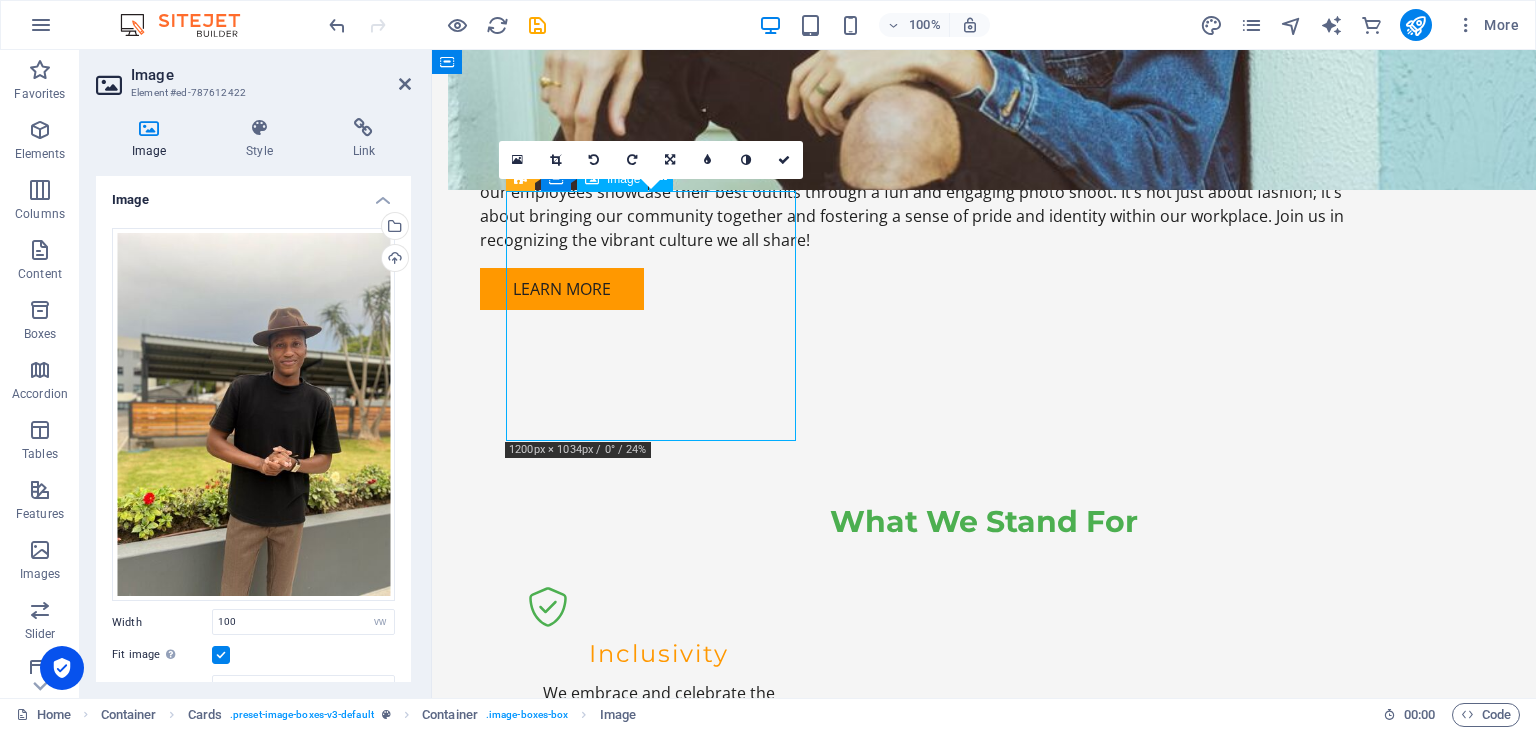 drag, startPoint x: 716, startPoint y: 345, endPoint x: 684, endPoint y: 324, distance: 38.27532 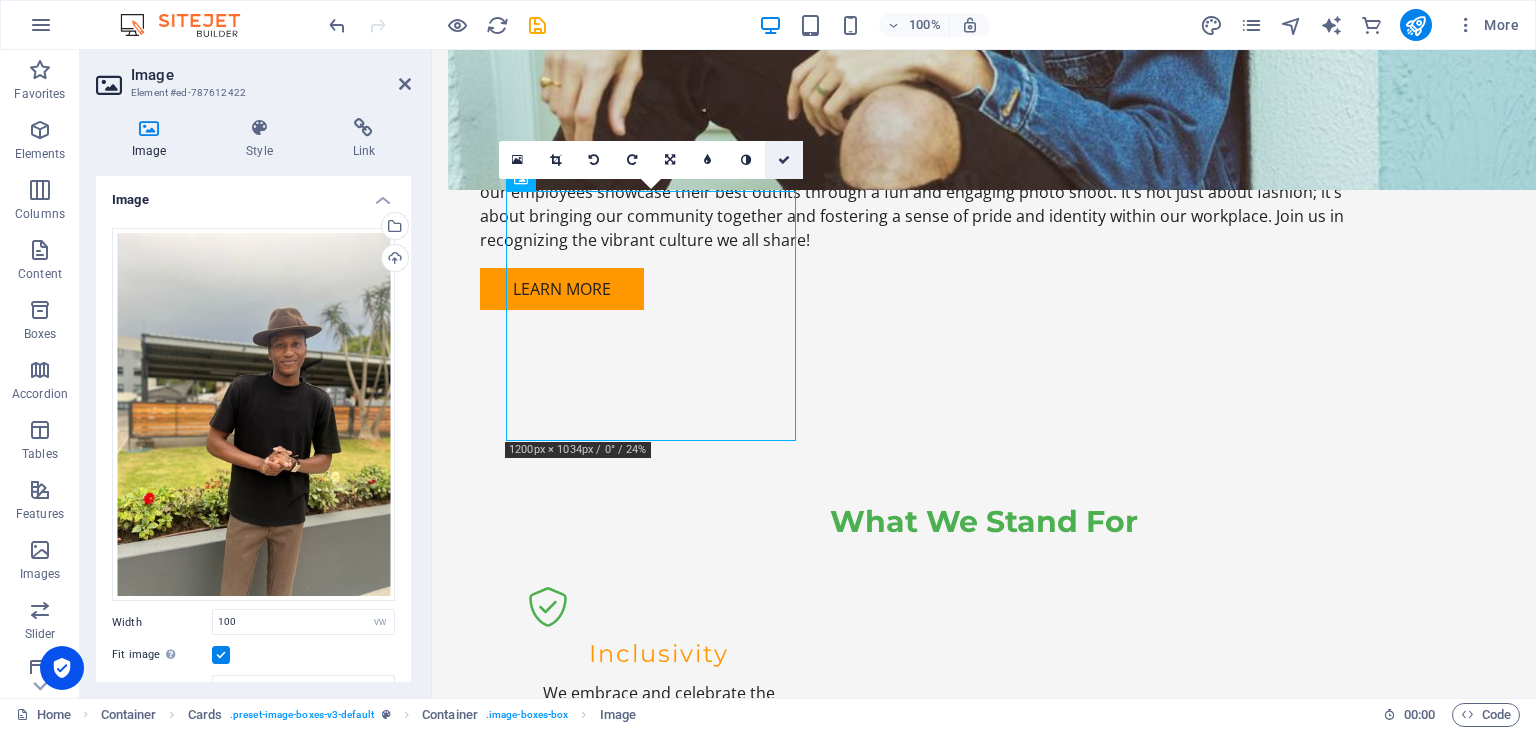 click at bounding box center [784, 160] 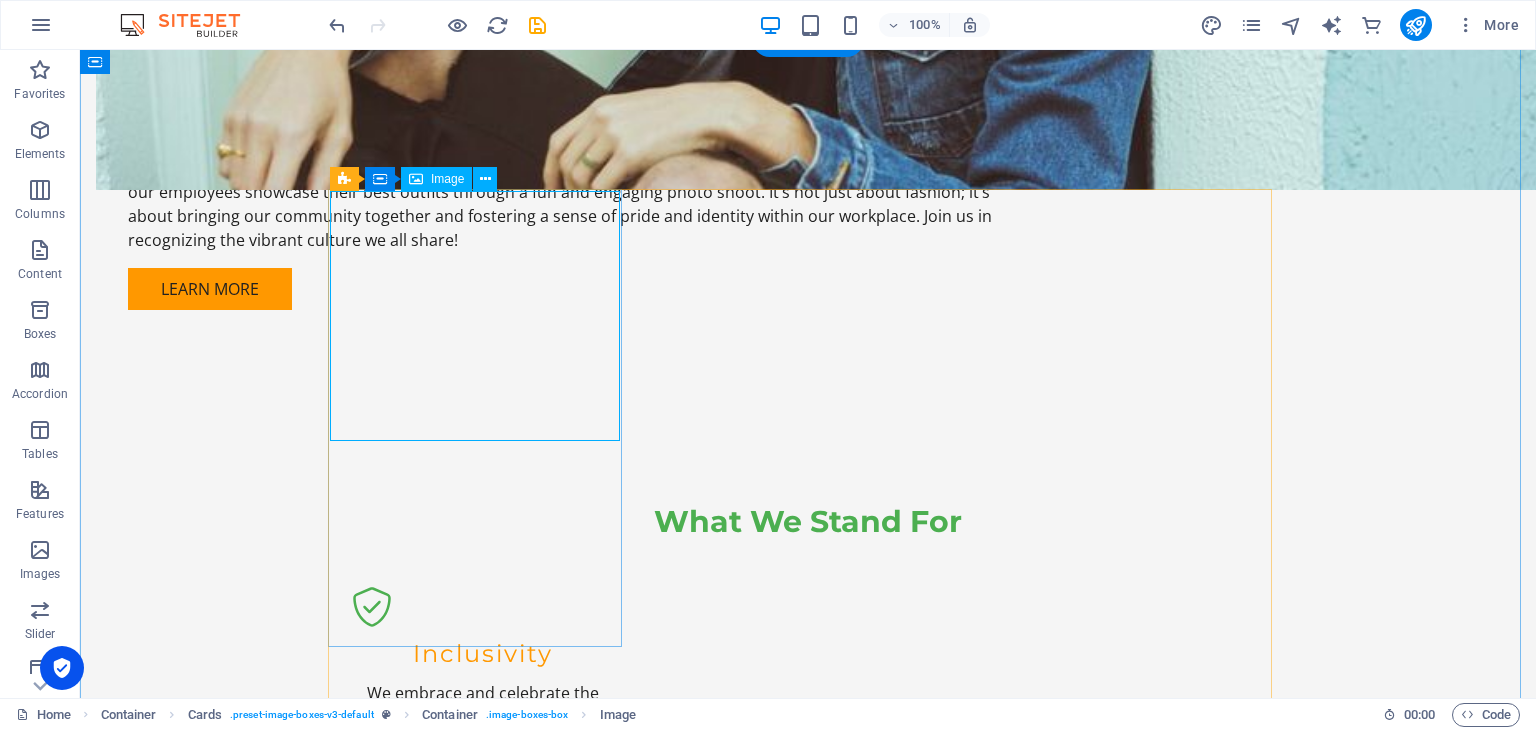 click at bounding box center [482, 1624] 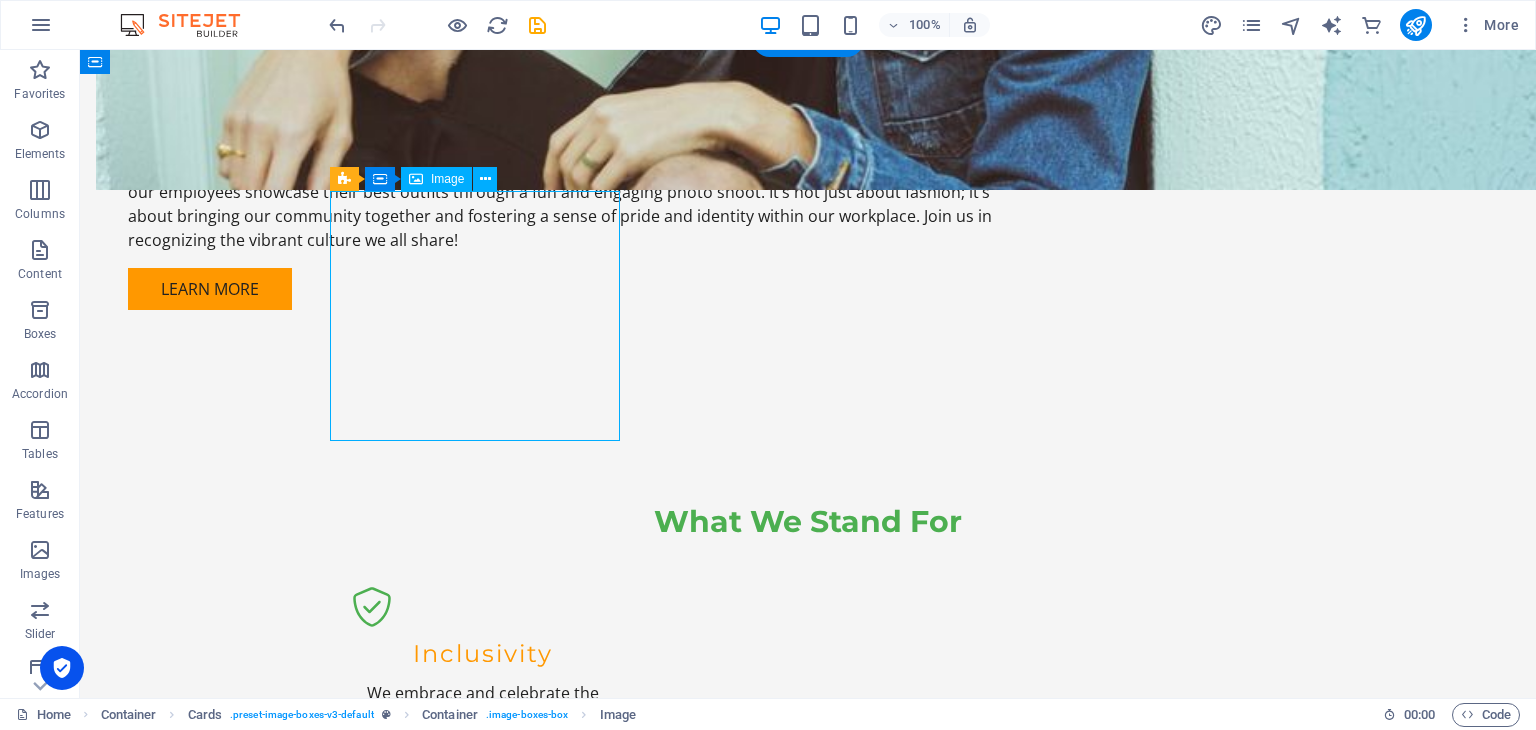 drag, startPoint x: 517, startPoint y: 343, endPoint x: 499, endPoint y: 334, distance: 20.12461 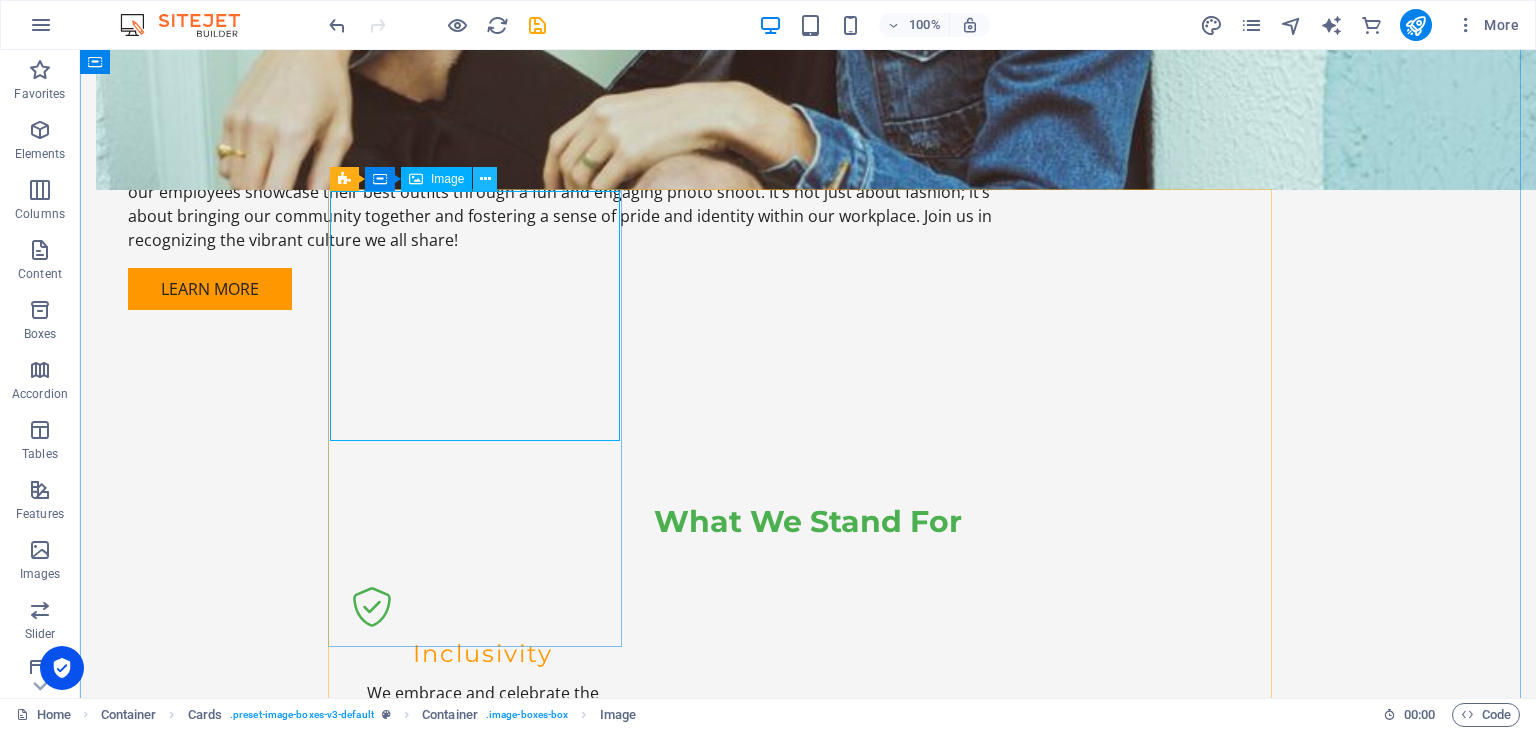 click at bounding box center [485, 179] 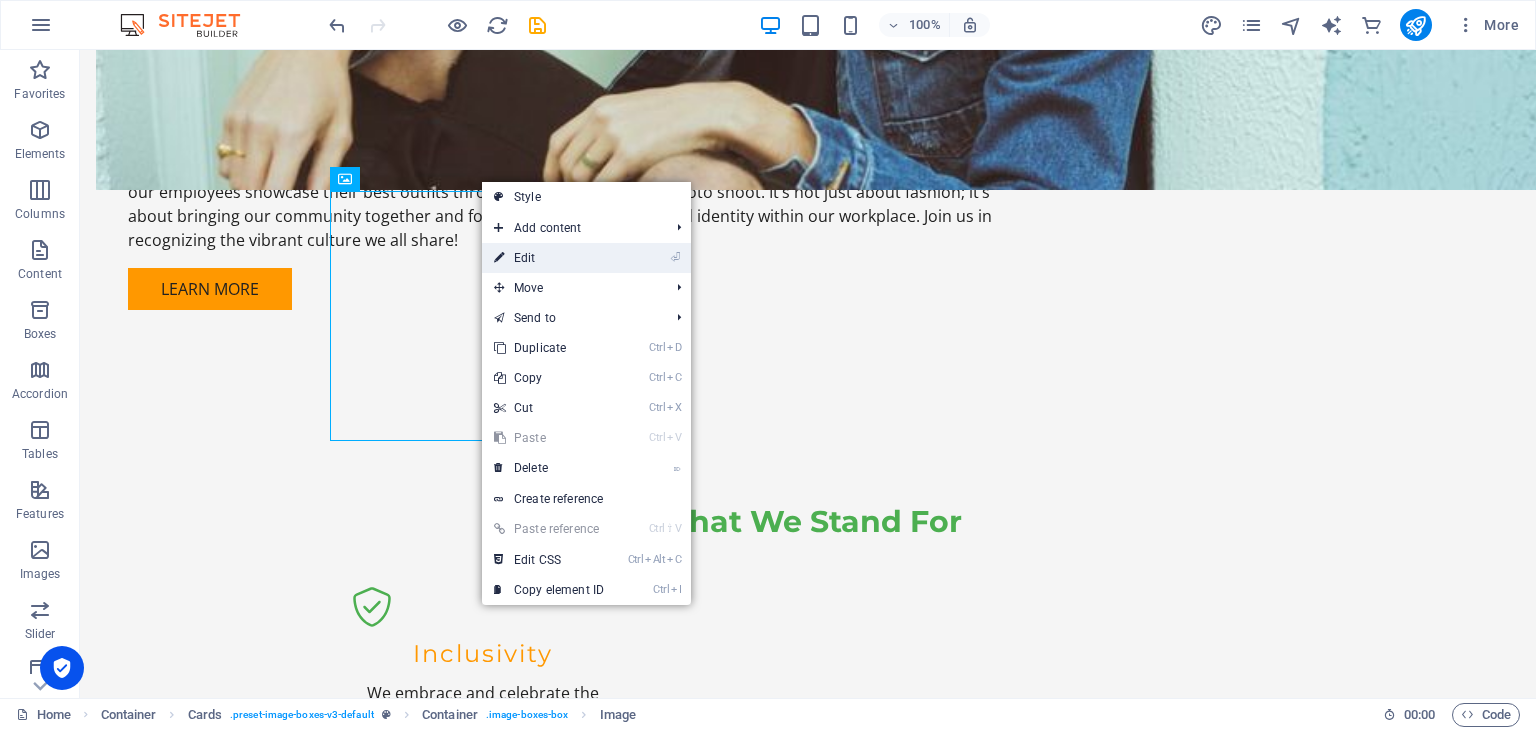 click on "⏎  Edit" at bounding box center [549, 258] 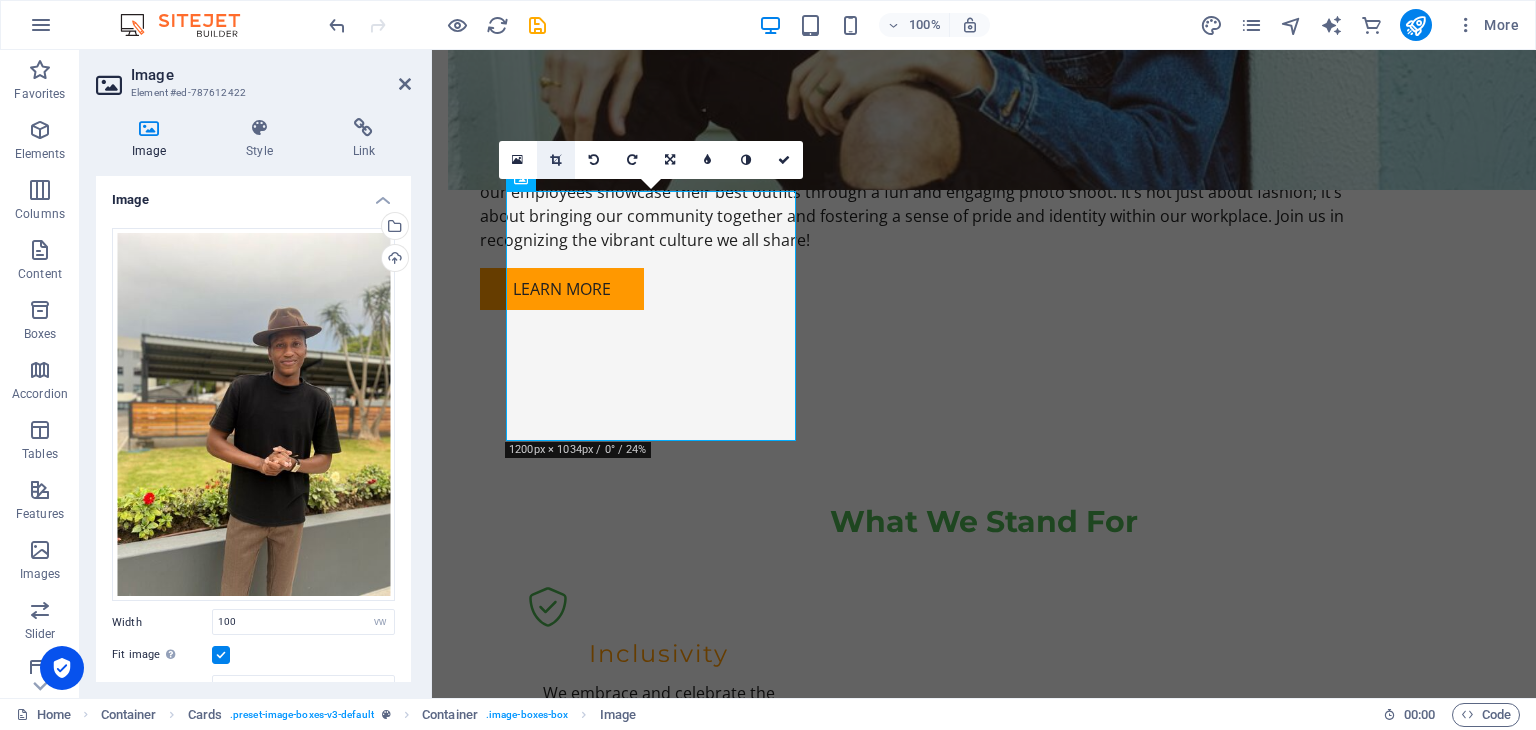 click at bounding box center (556, 160) 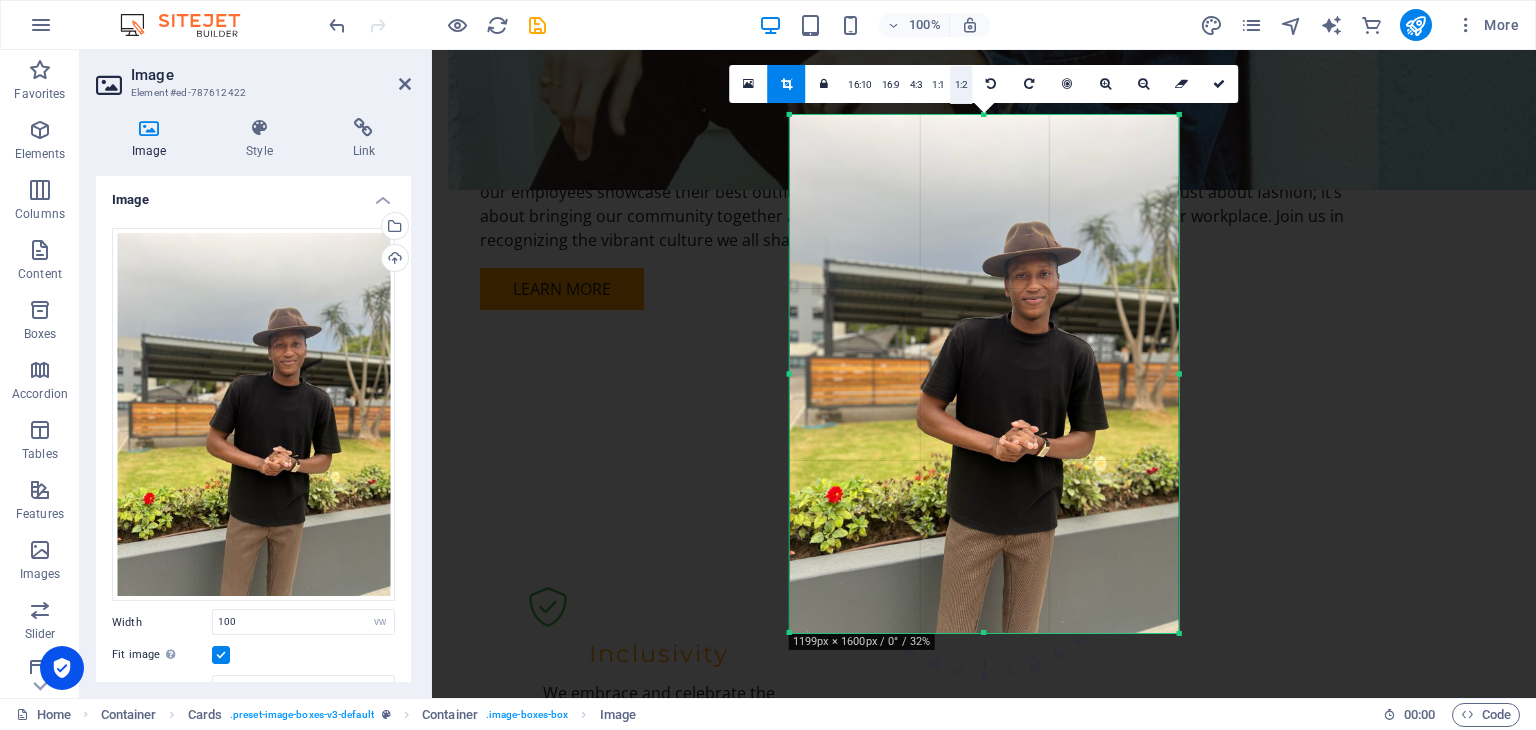 click on "1:2" at bounding box center (961, 85) 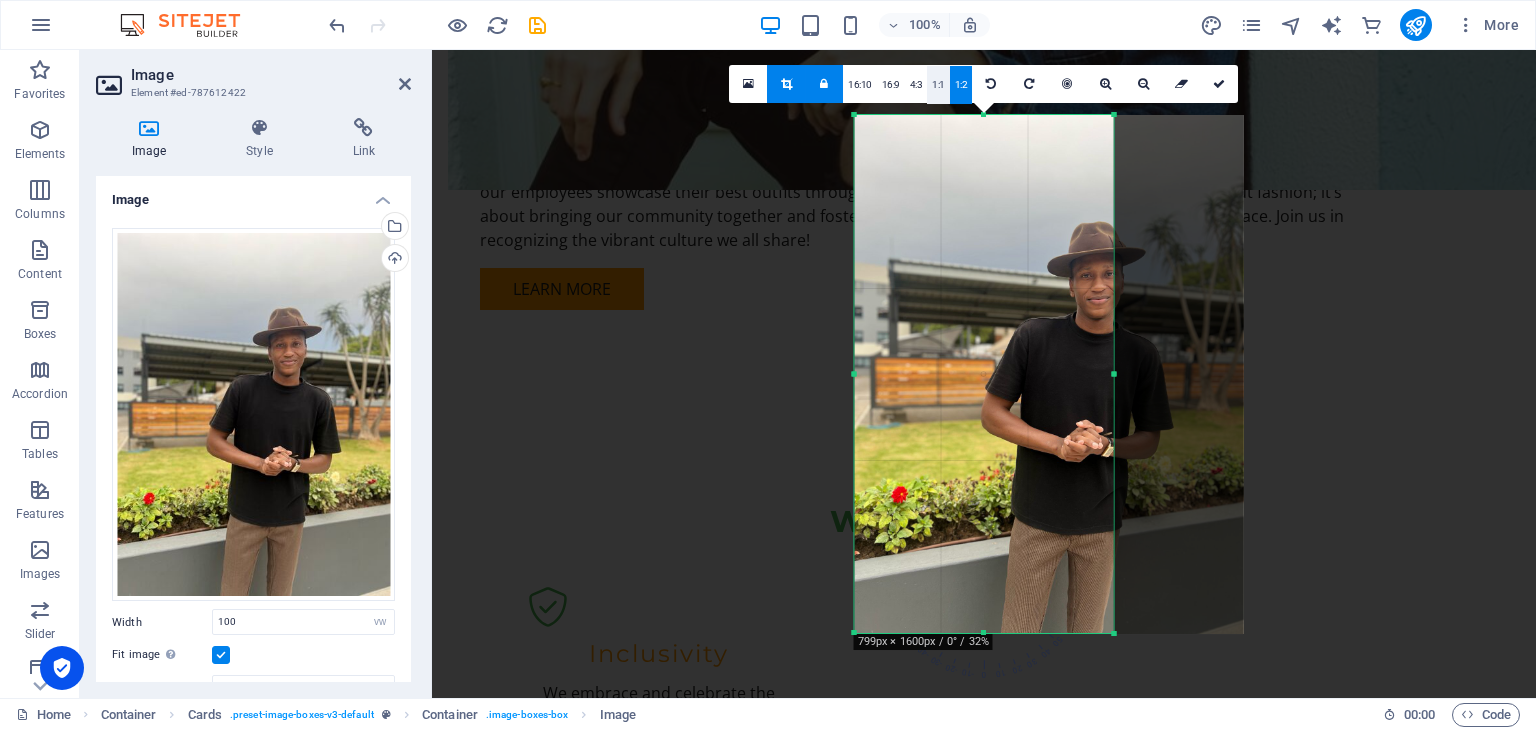 click on "1:1" at bounding box center [938, 85] 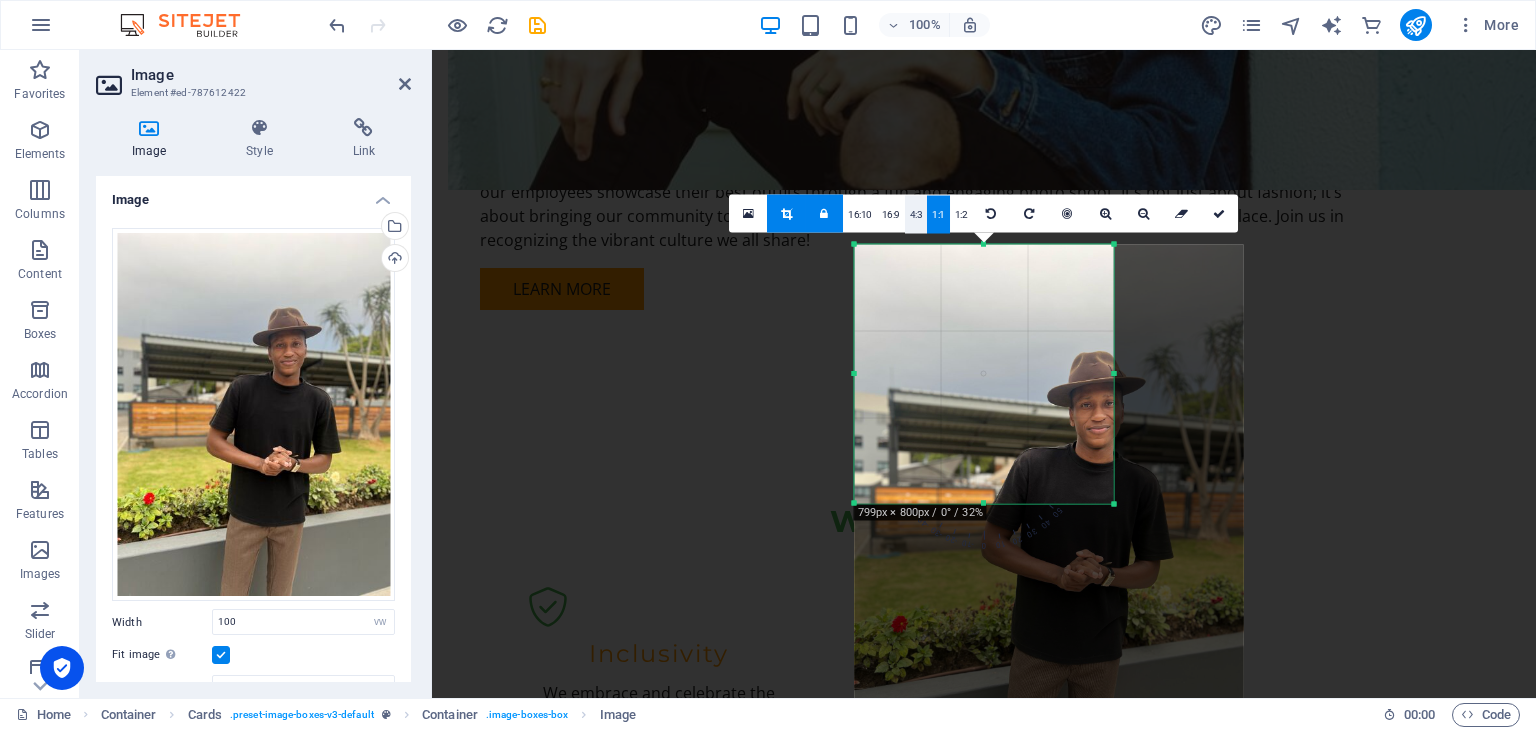 click on "4:3" at bounding box center [916, 215] 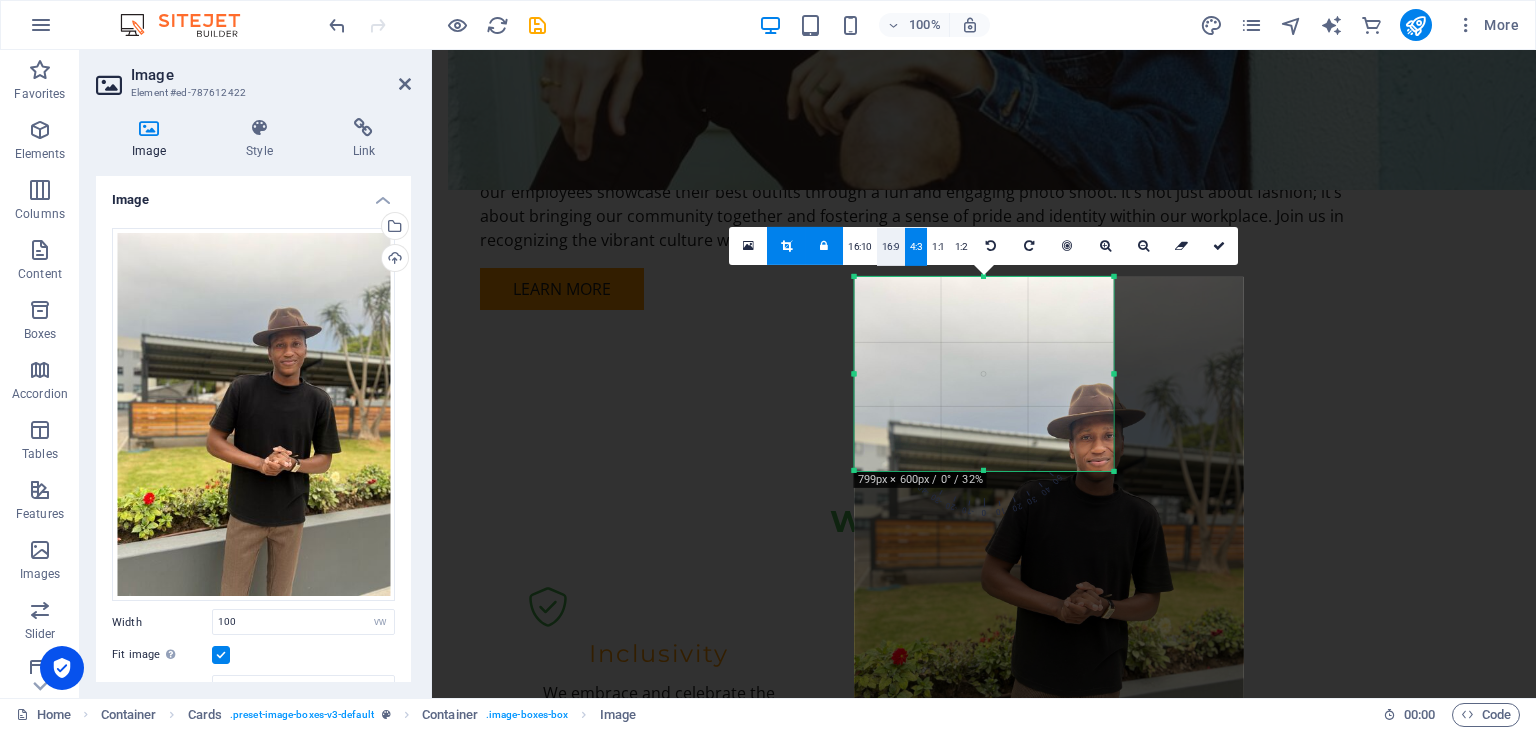 click on "16:9" at bounding box center [891, 247] 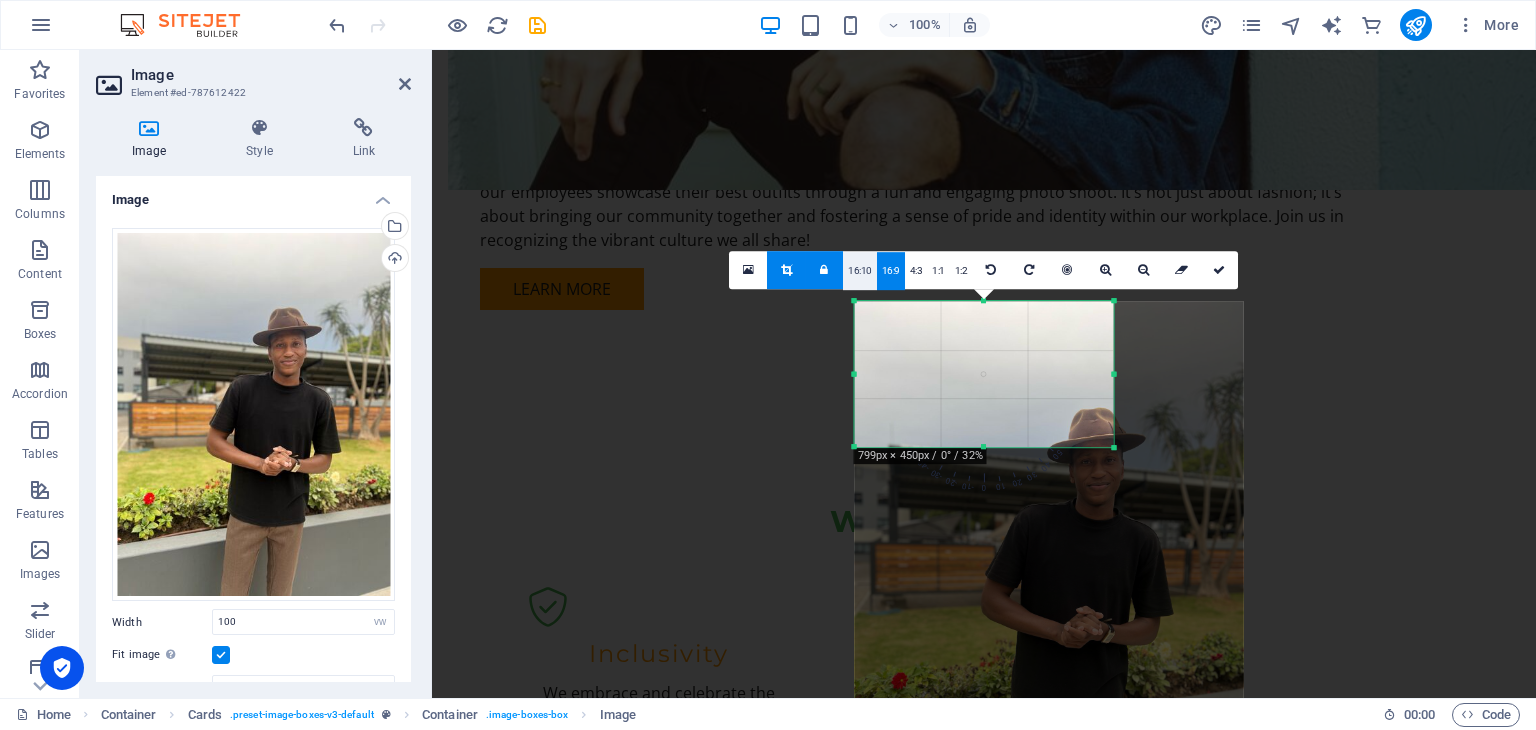 click on "16:10" at bounding box center (860, 271) 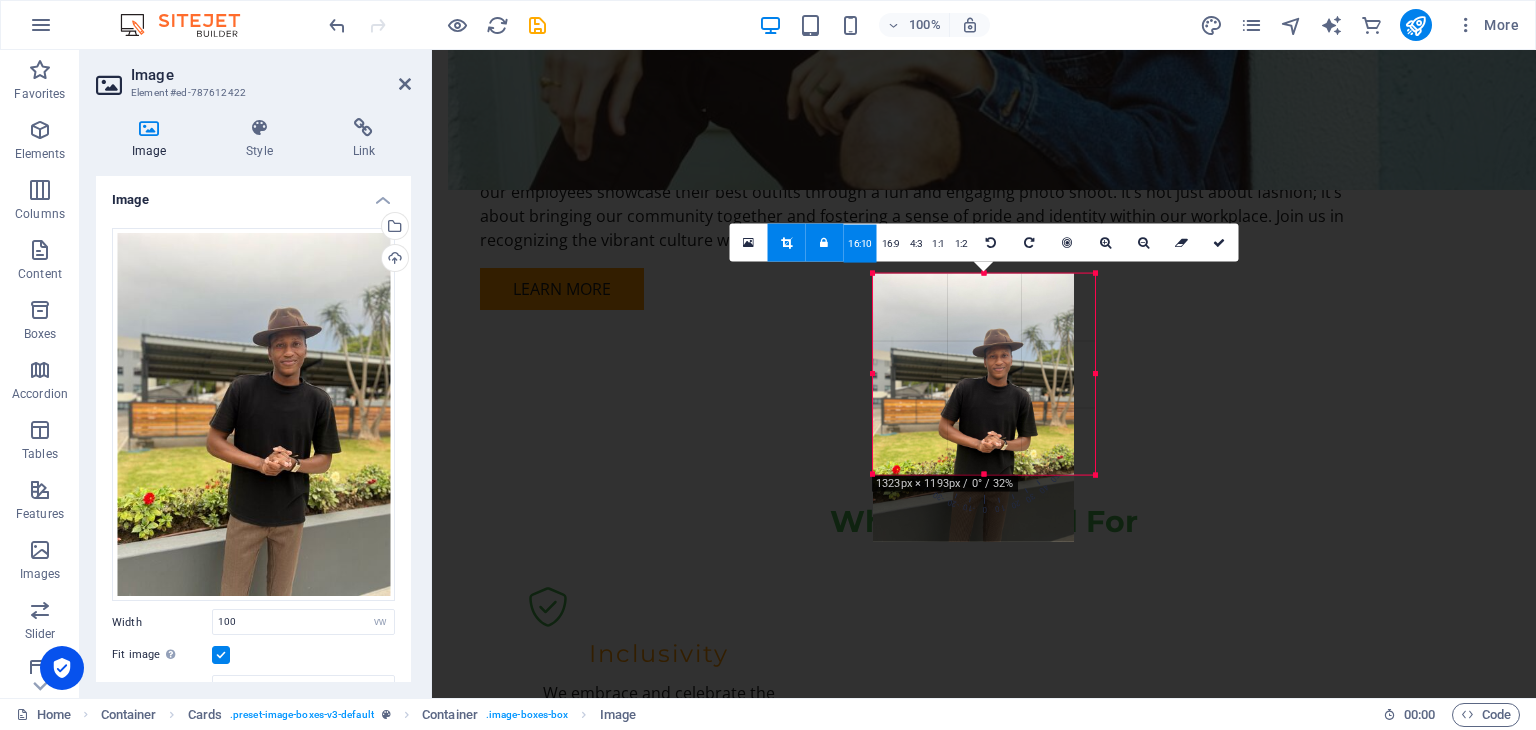 drag, startPoint x: 1109, startPoint y: 456, endPoint x: 1072, endPoint y: 493, distance: 52.3259 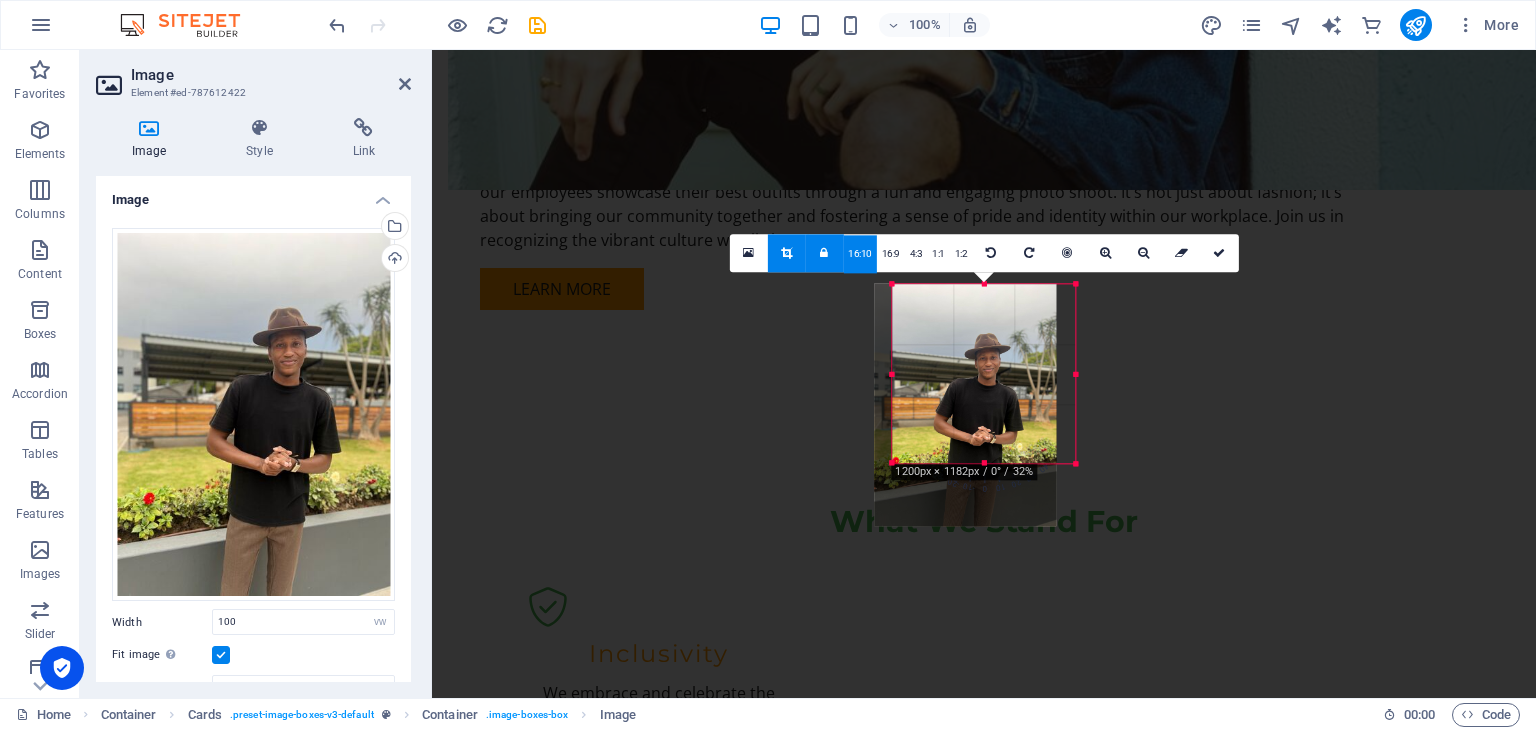 drag, startPoint x: 882, startPoint y: 281, endPoint x: 900, endPoint y: 282, distance: 18.027756 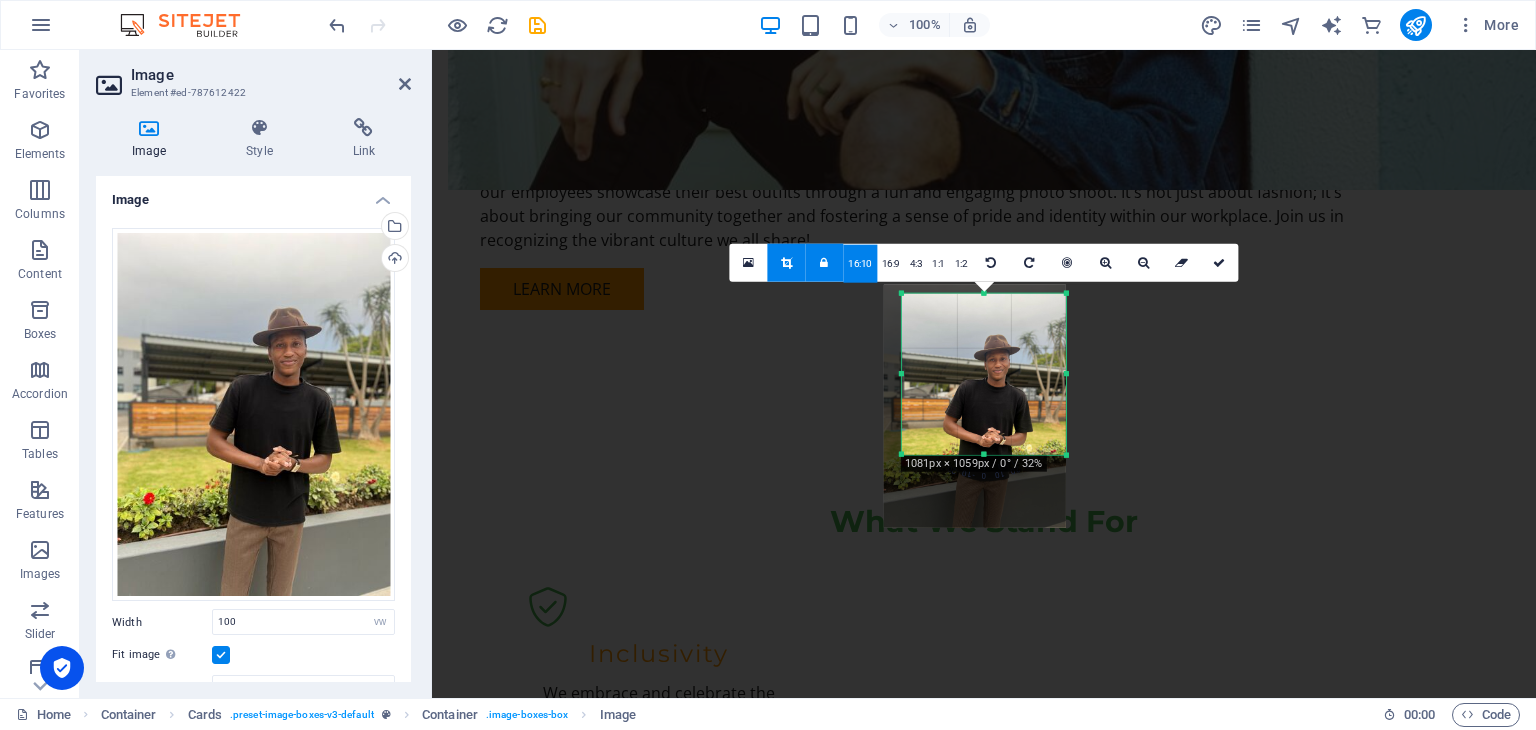 drag, startPoint x: 1001, startPoint y: 360, endPoint x: 994, endPoint y: 352, distance: 10.630146 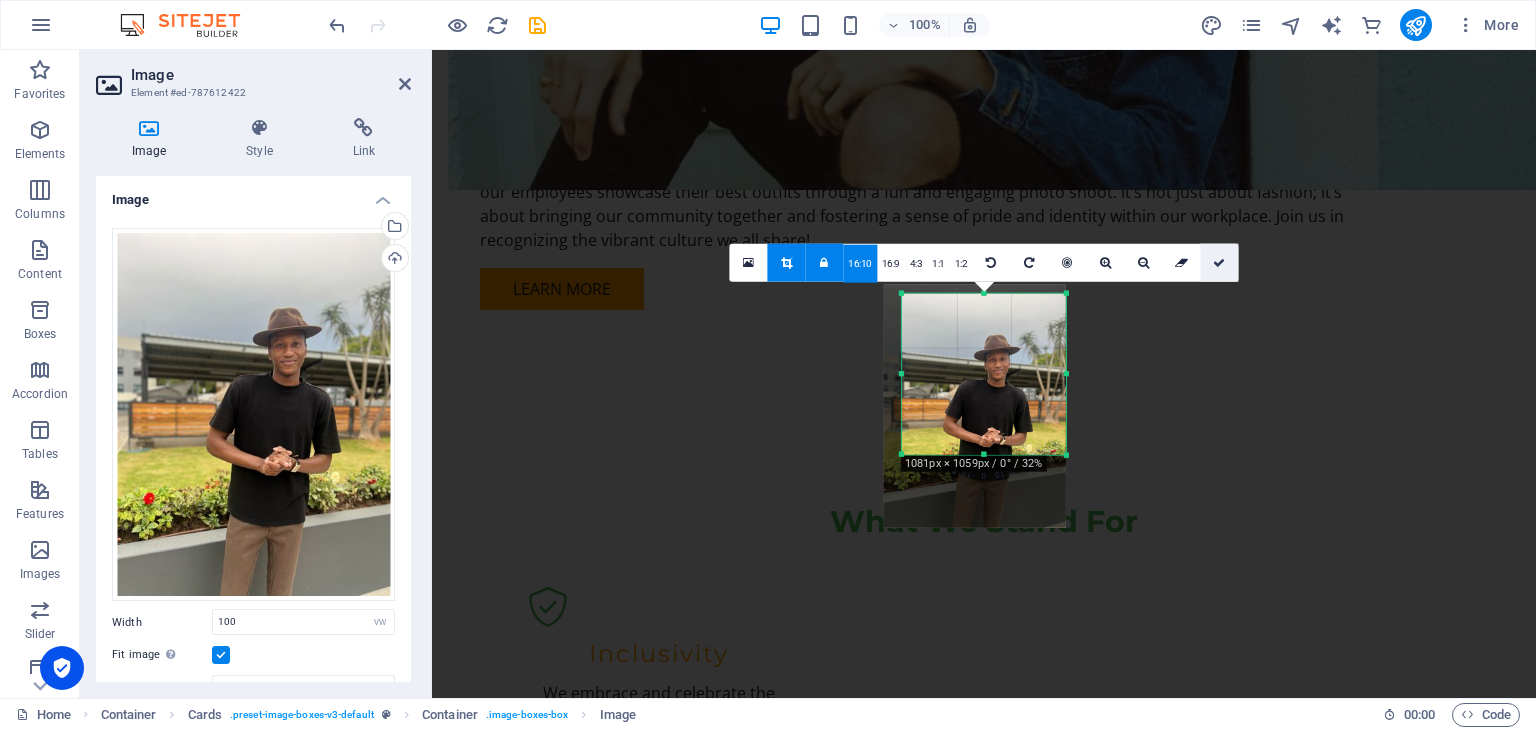 click at bounding box center (1219, 263) 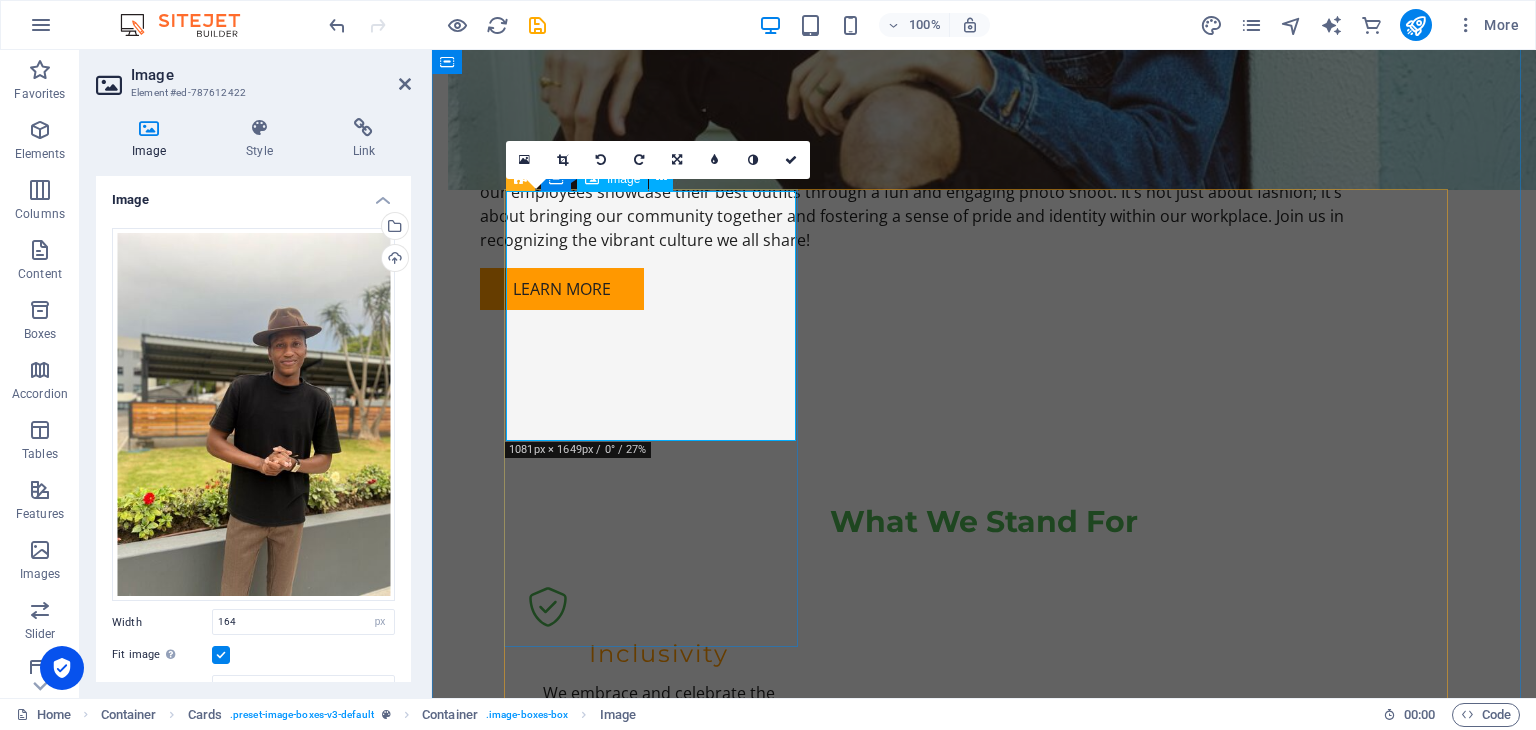 click at bounding box center (658, 1624) 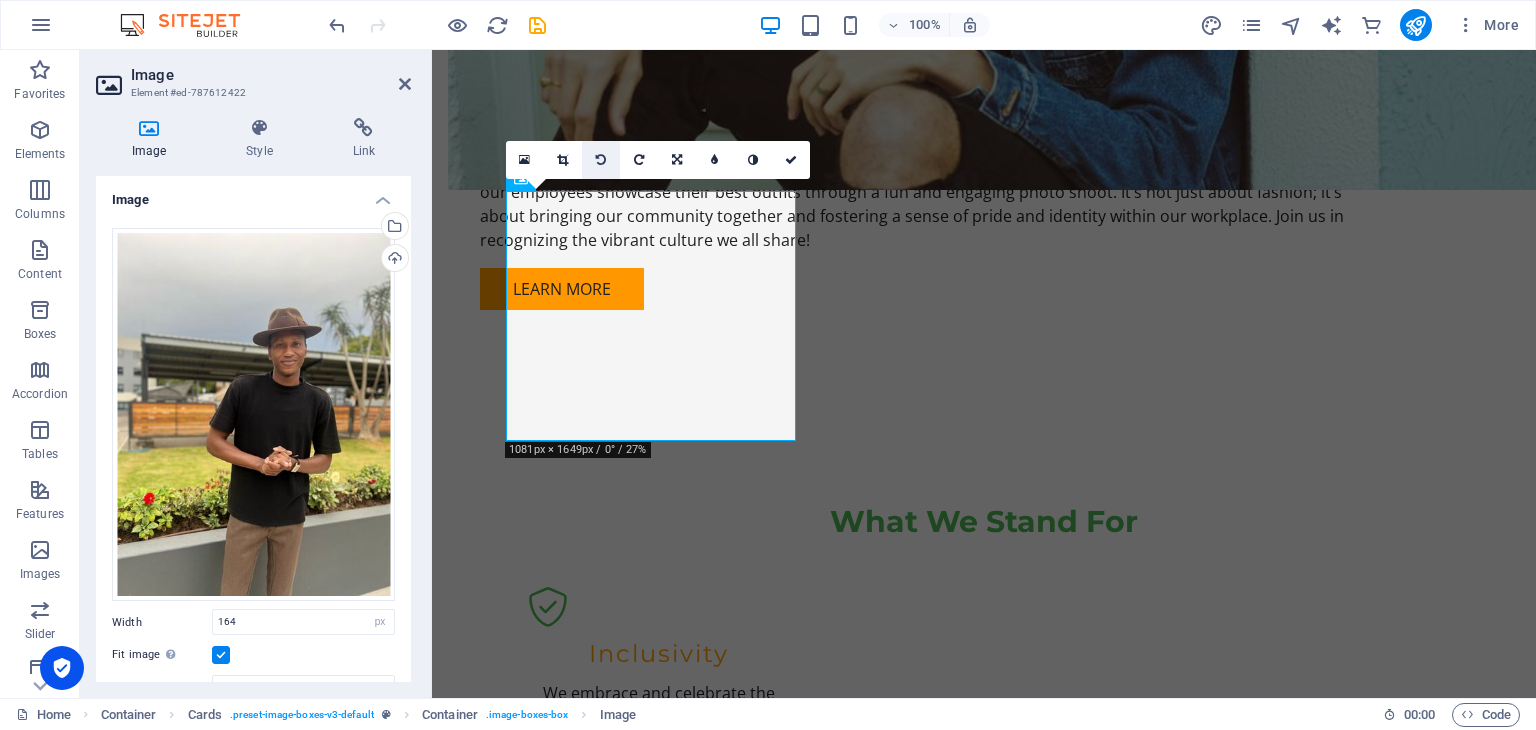 click at bounding box center [601, 160] 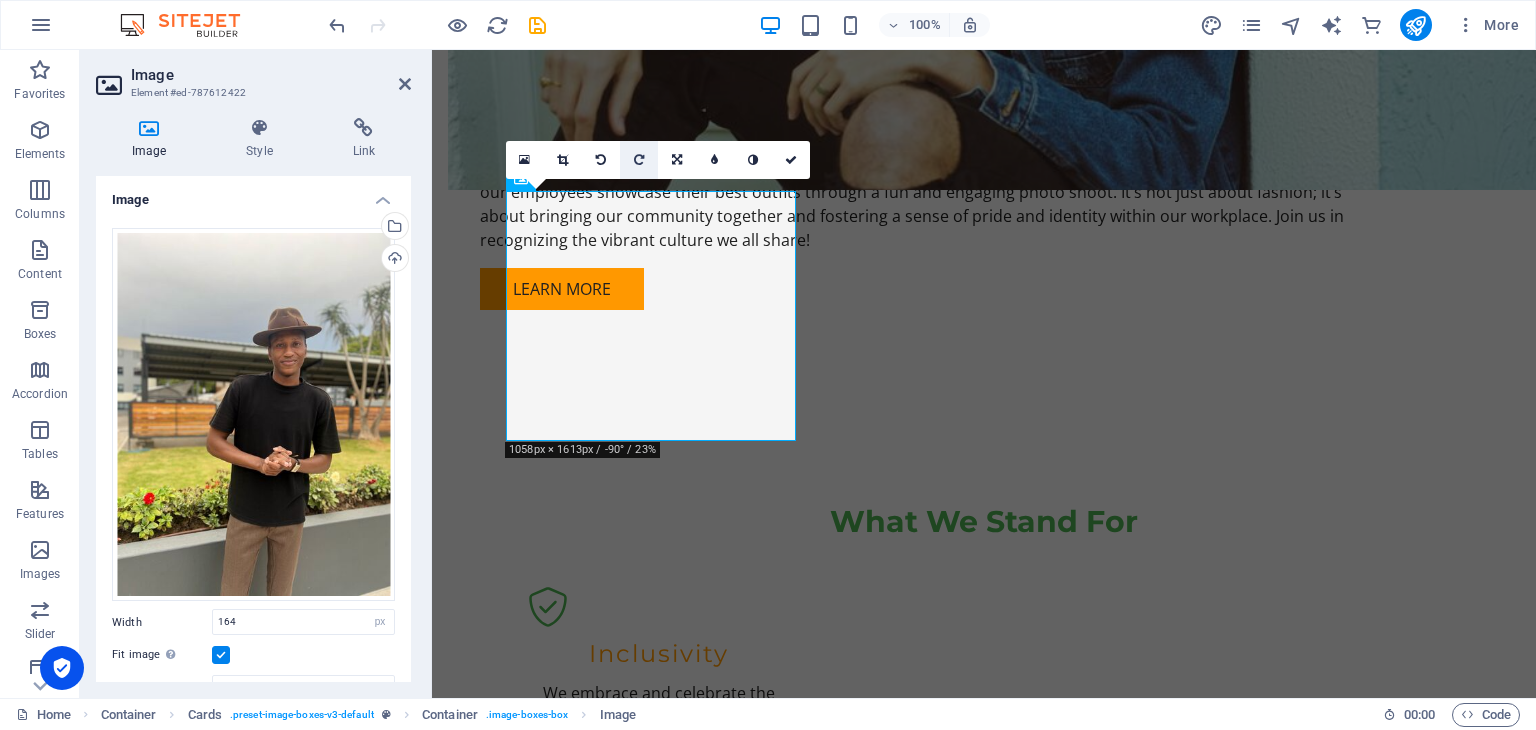 click at bounding box center (639, 160) 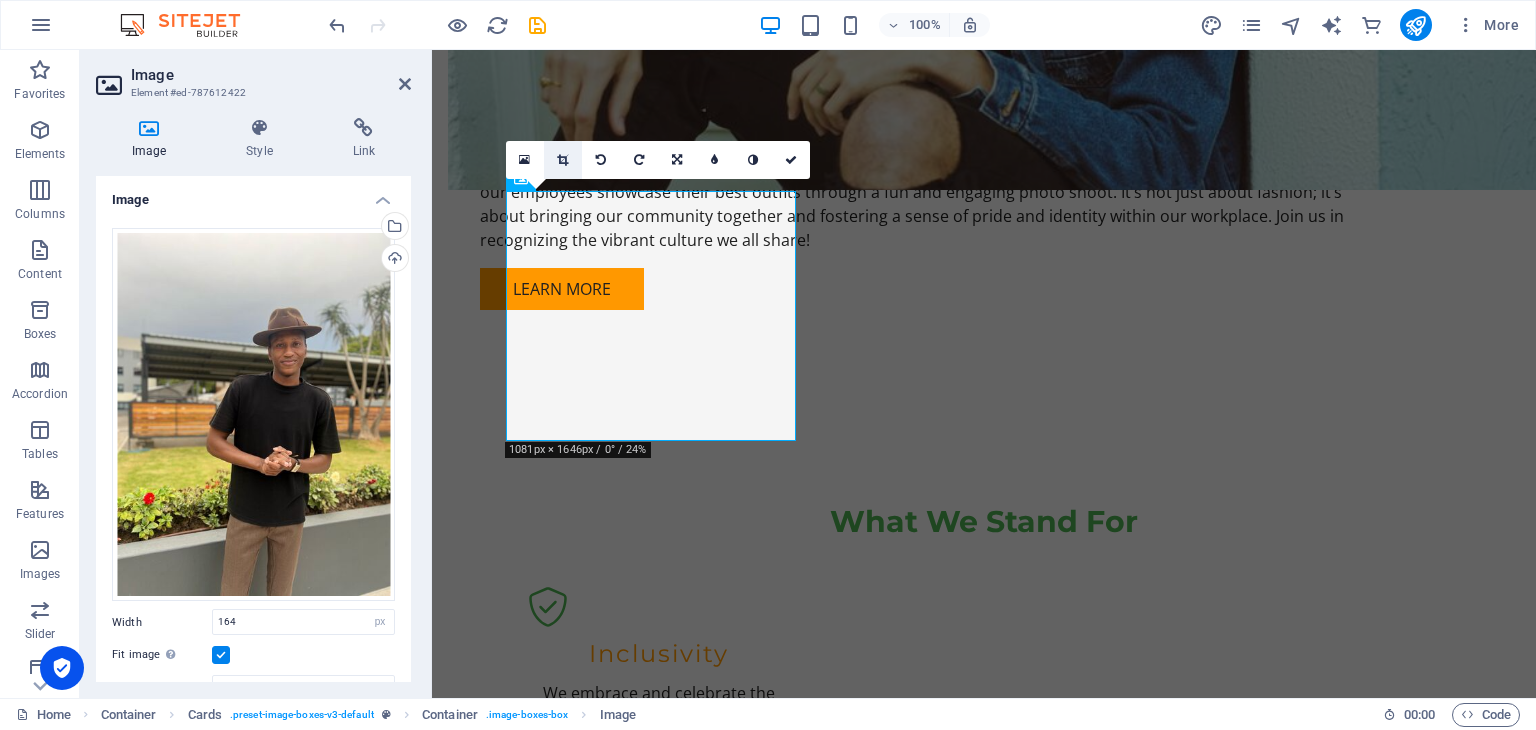 click at bounding box center (562, 160) 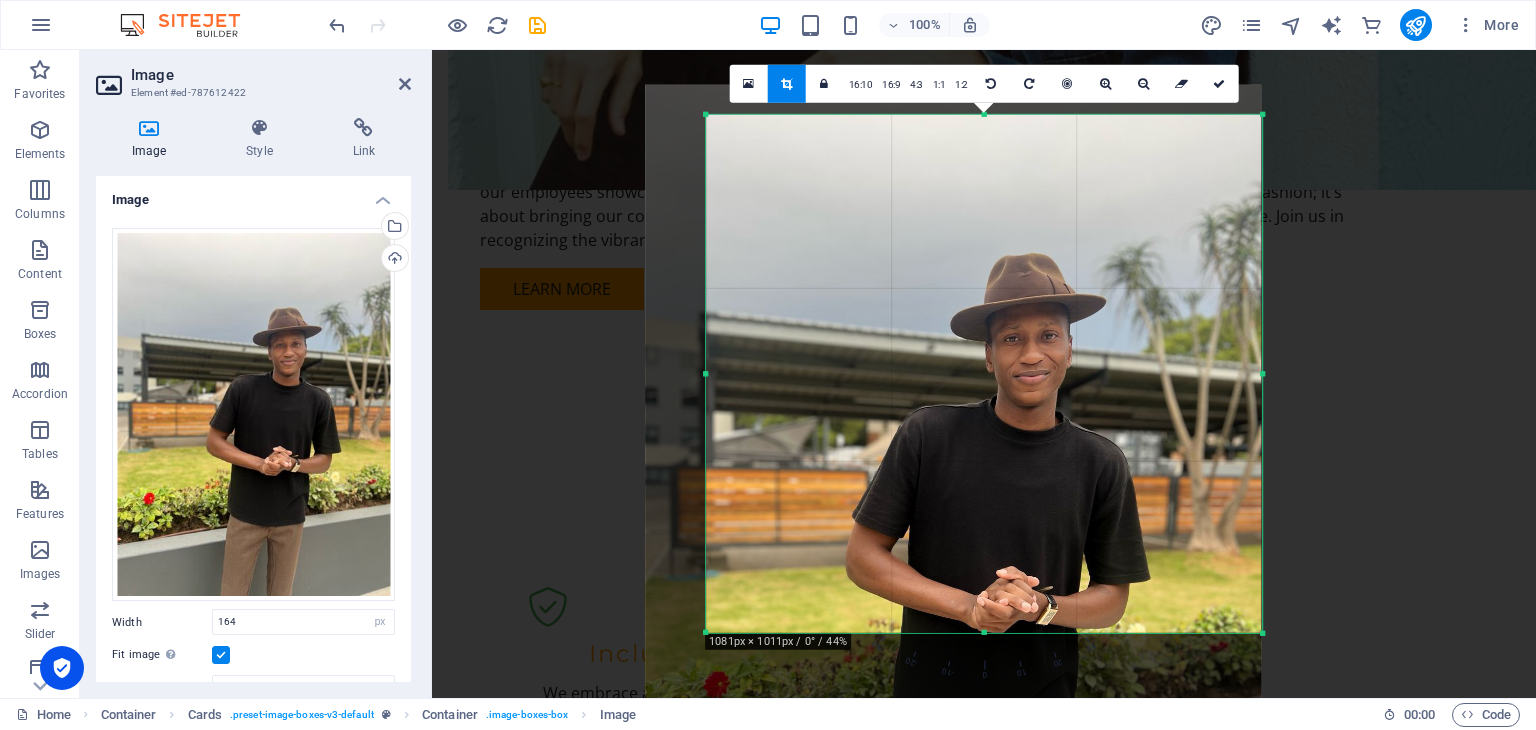 drag, startPoint x: 1218, startPoint y: 609, endPoint x: 1292, endPoint y: 776, distance: 182.66089 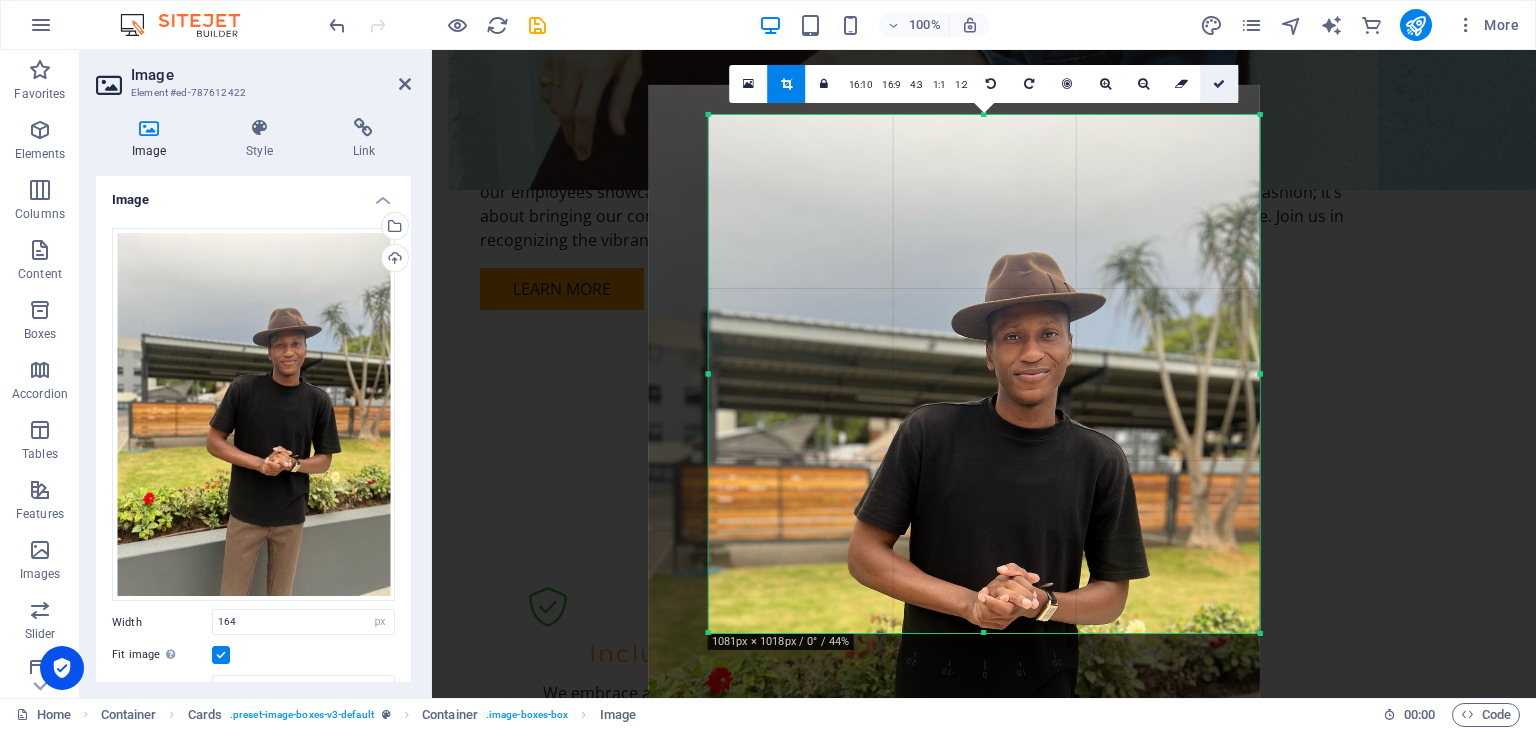 click at bounding box center (1220, 84) 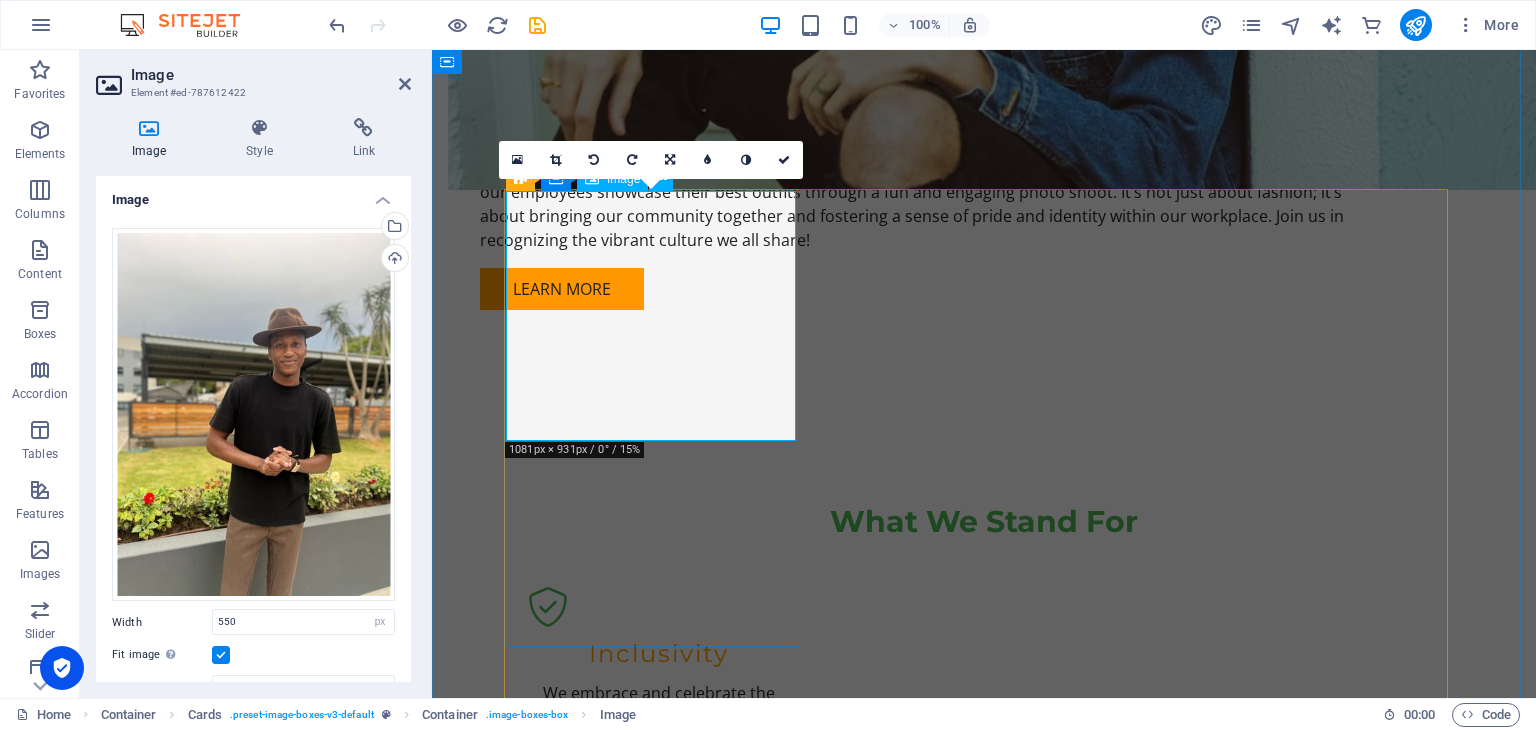 click at bounding box center [658, 1624] 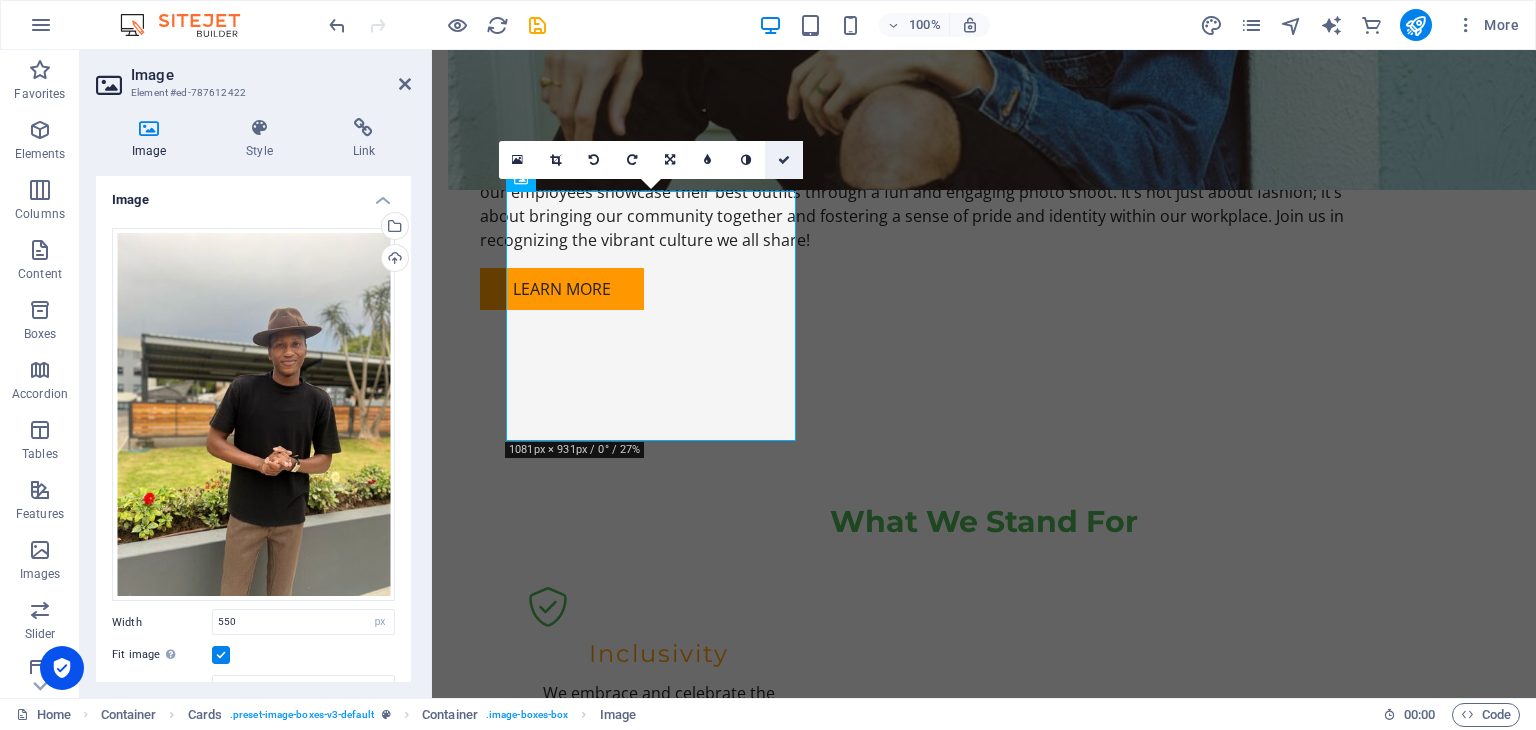 click at bounding box center [784, 160] 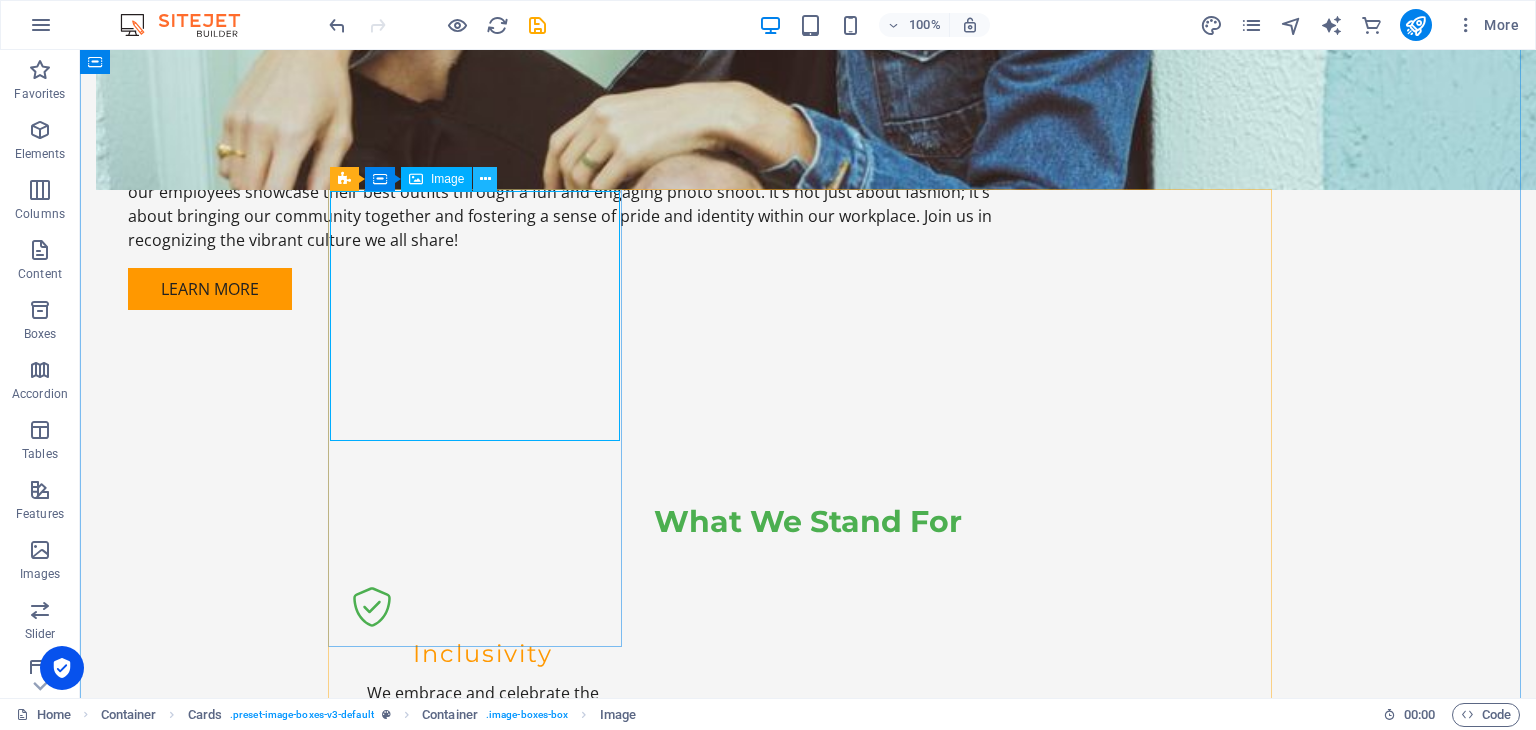 click at bounding box center (485, 179) 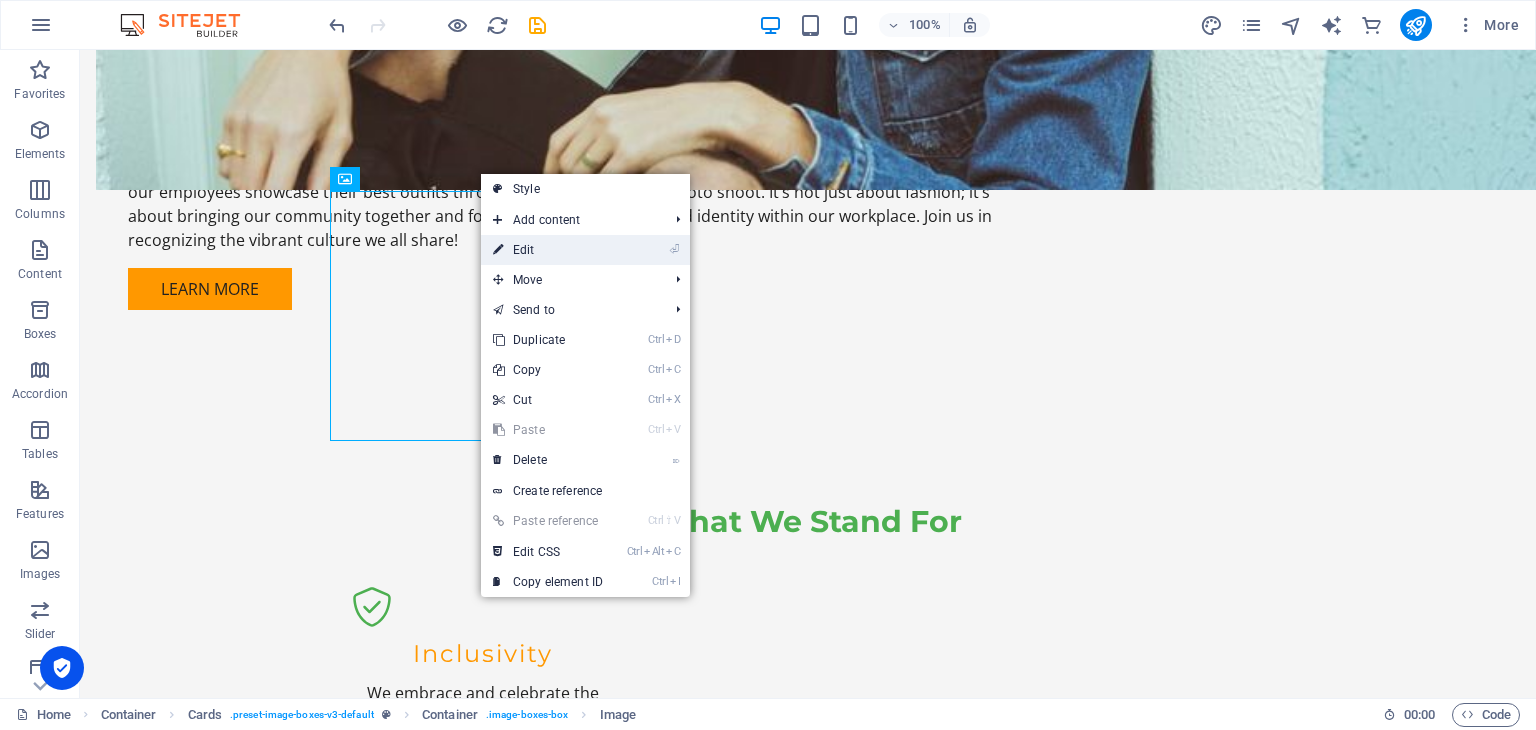 click on "⏎  Edit" at bounding box center (548, 250) 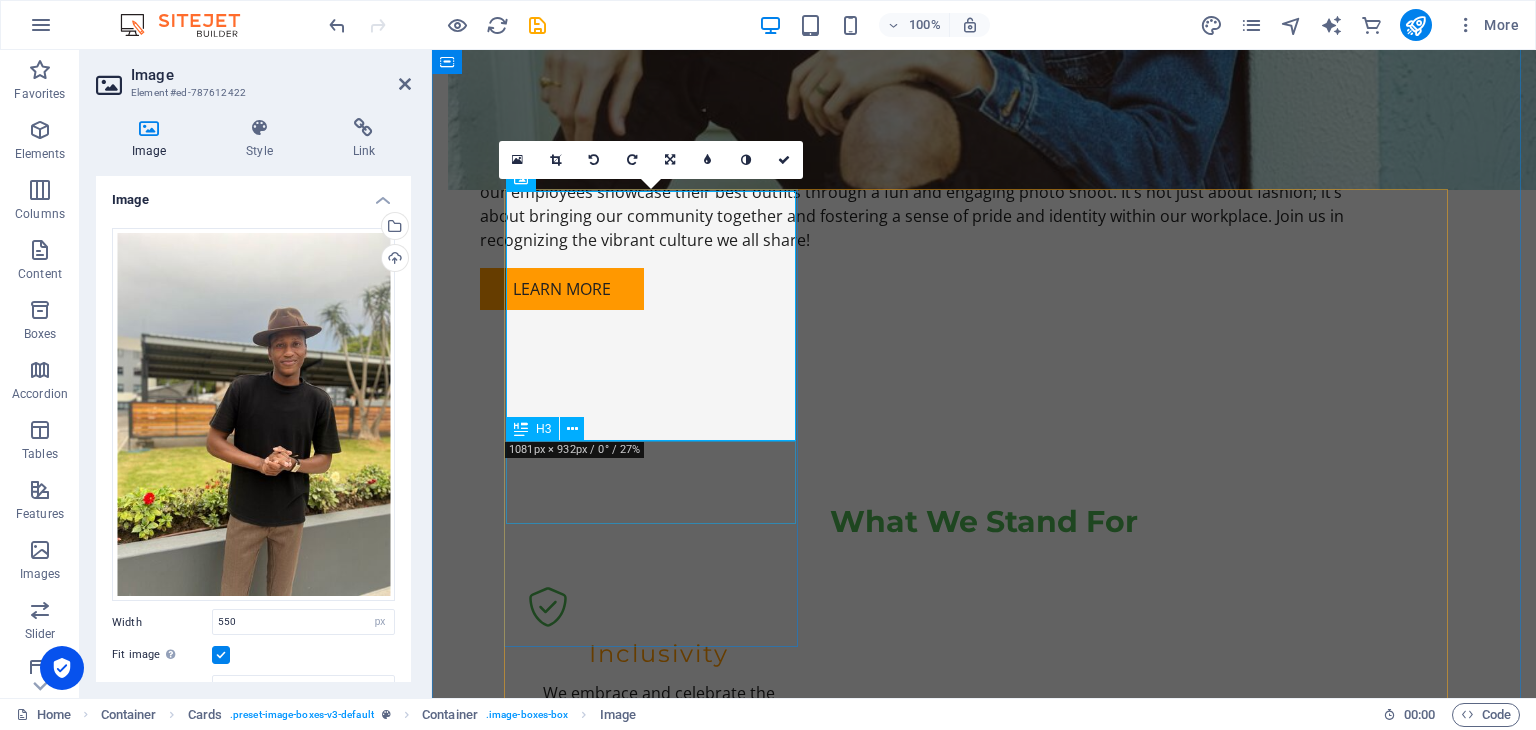 click on "[PERSON_NAME] - Organizer" at bounding box center (658, 1790) 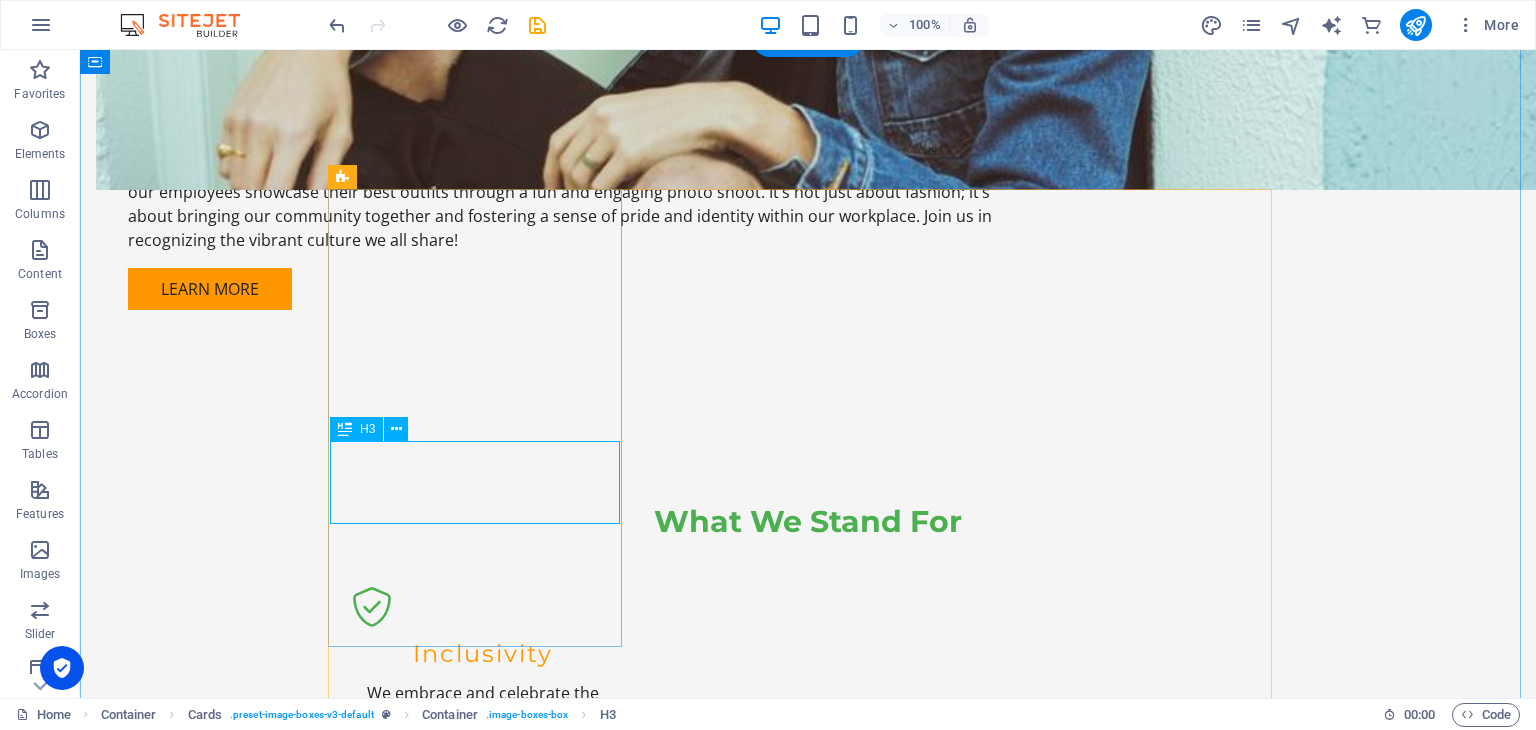 click on "[PERSON_NAME] - Organizer" at bounding box center [482, 1790] 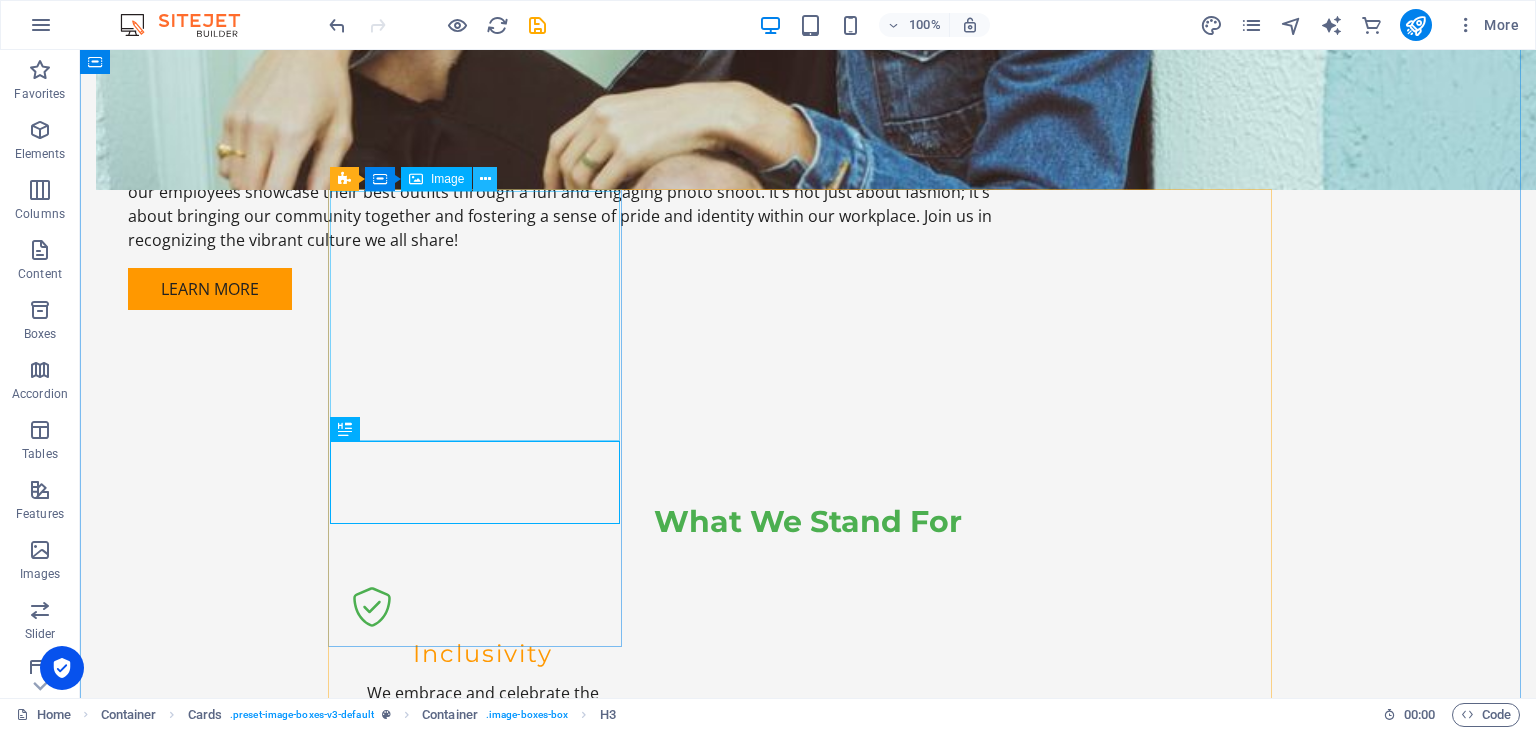 click at bounding box center (485, 179) 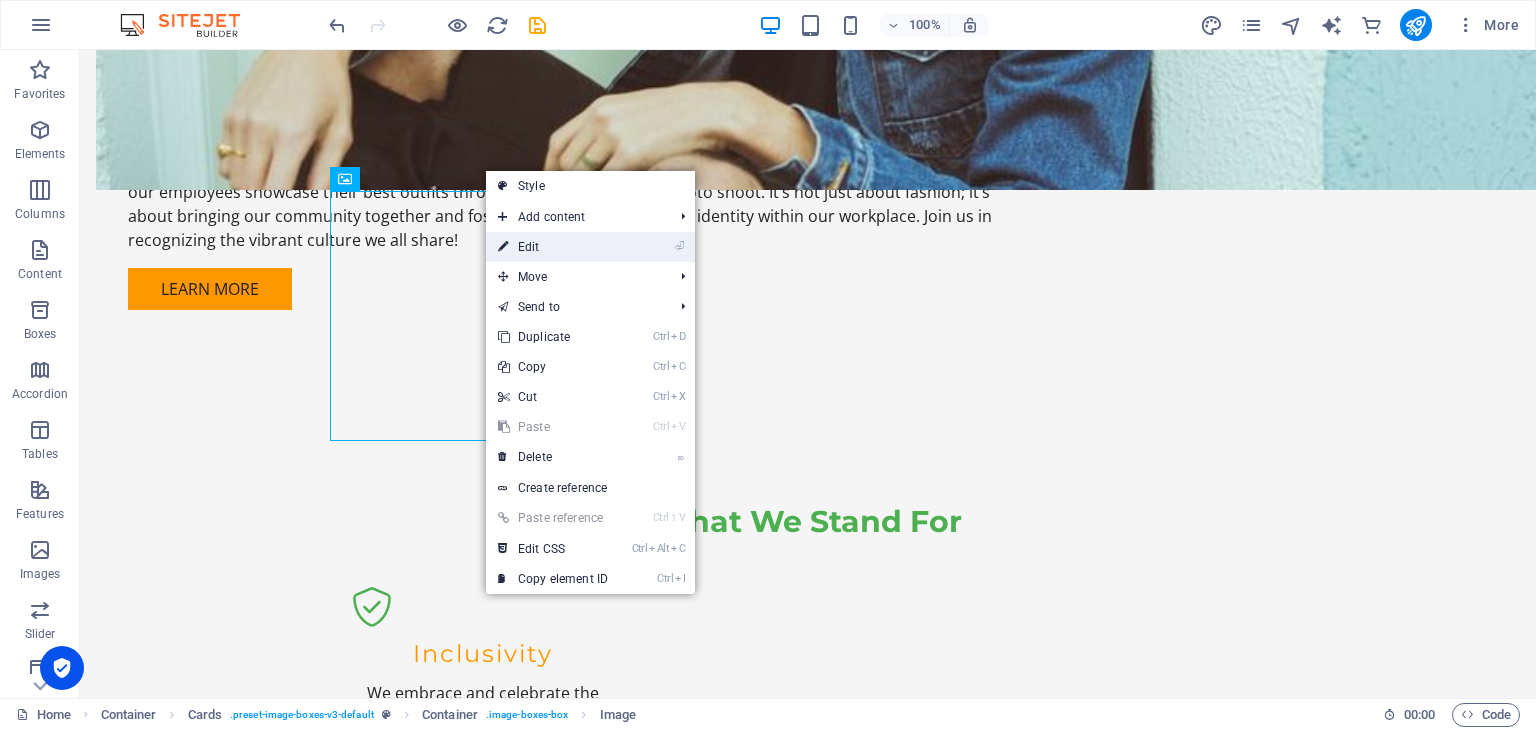click on "⏎  Edit" at bounding box center [553, 247] 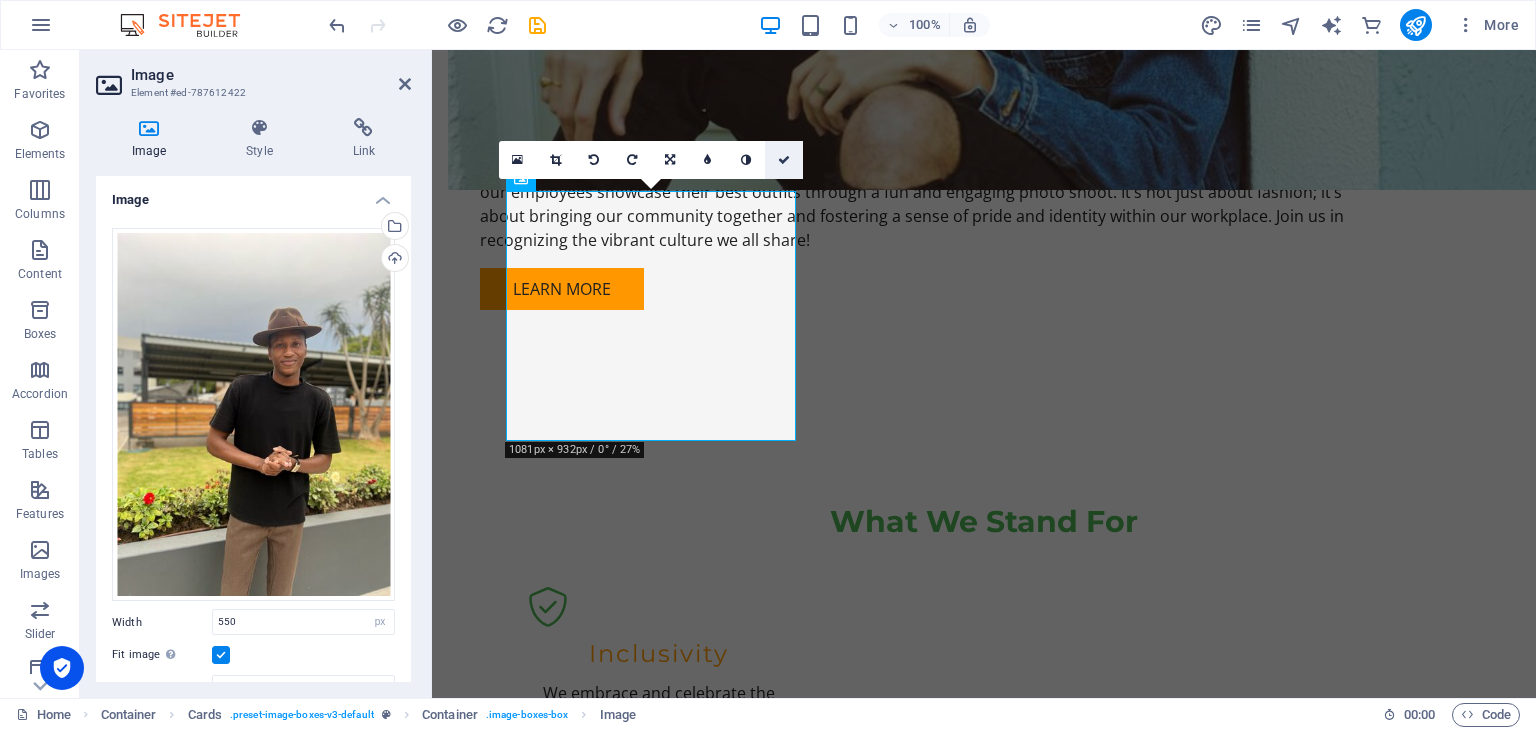 click at bounding box center [784, 160] 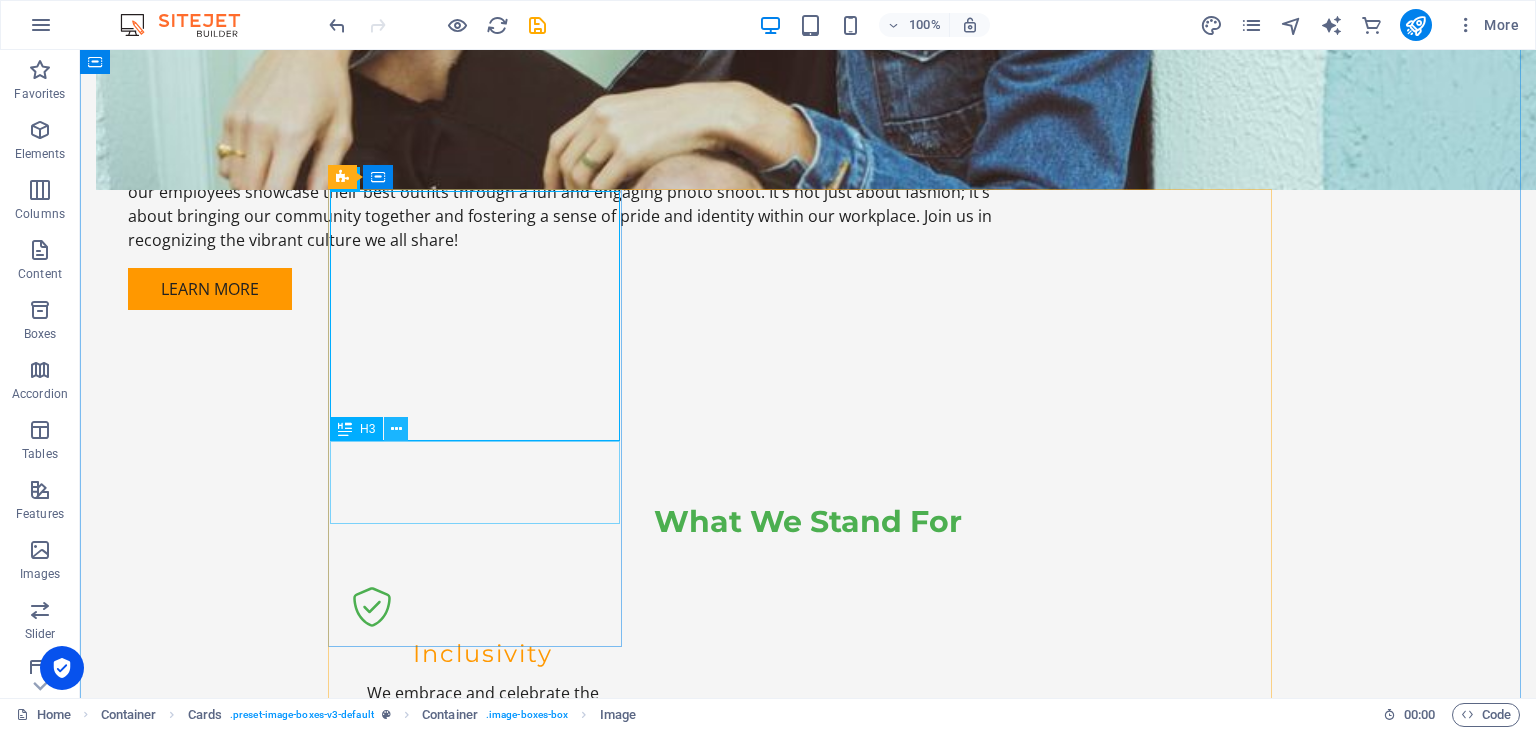 click at bounding box center (396, 429) 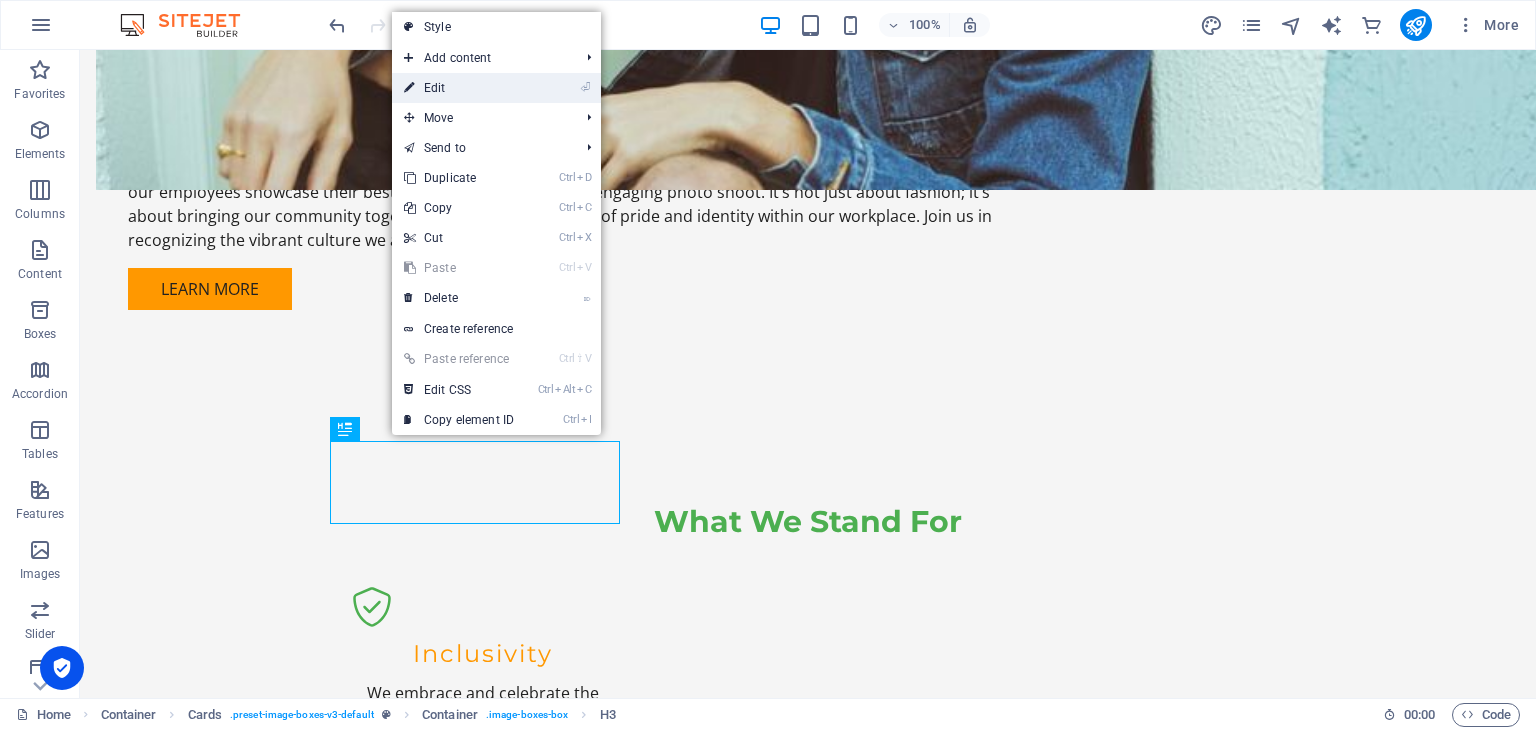 click on "⏎  Edit" at bounding box center [459, 88] 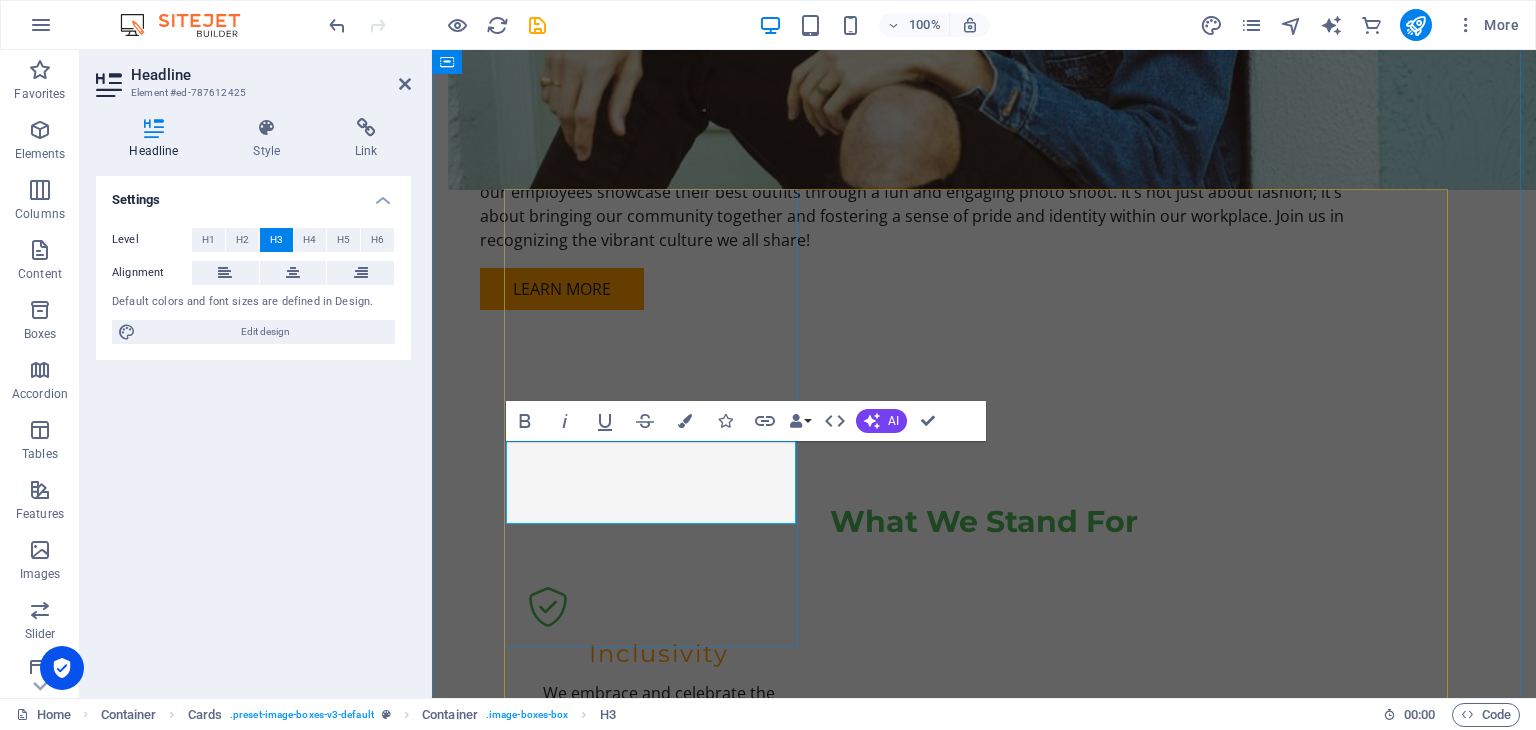 click on "[PERSON_NAME] - Organizer" at bounding box center [658, 1798] 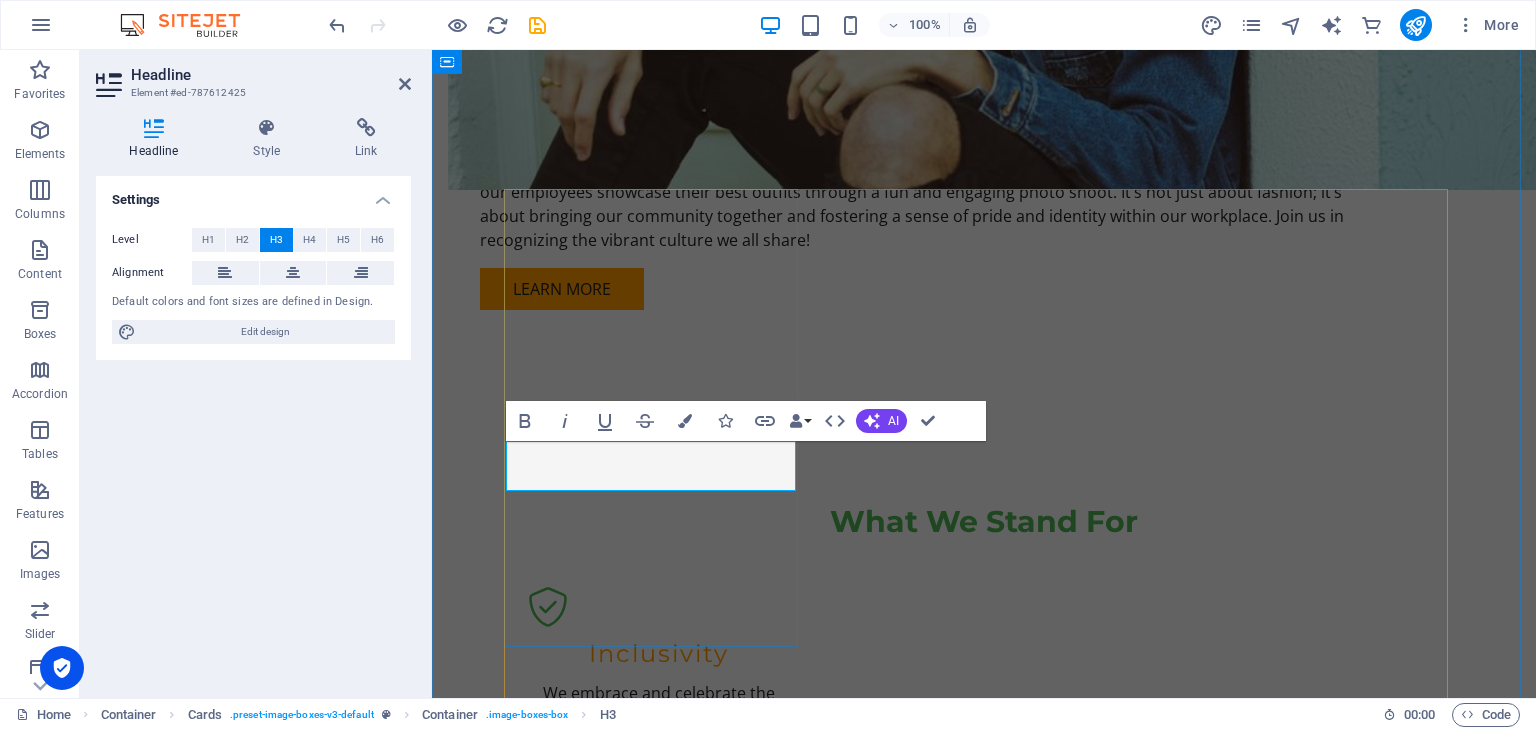 type 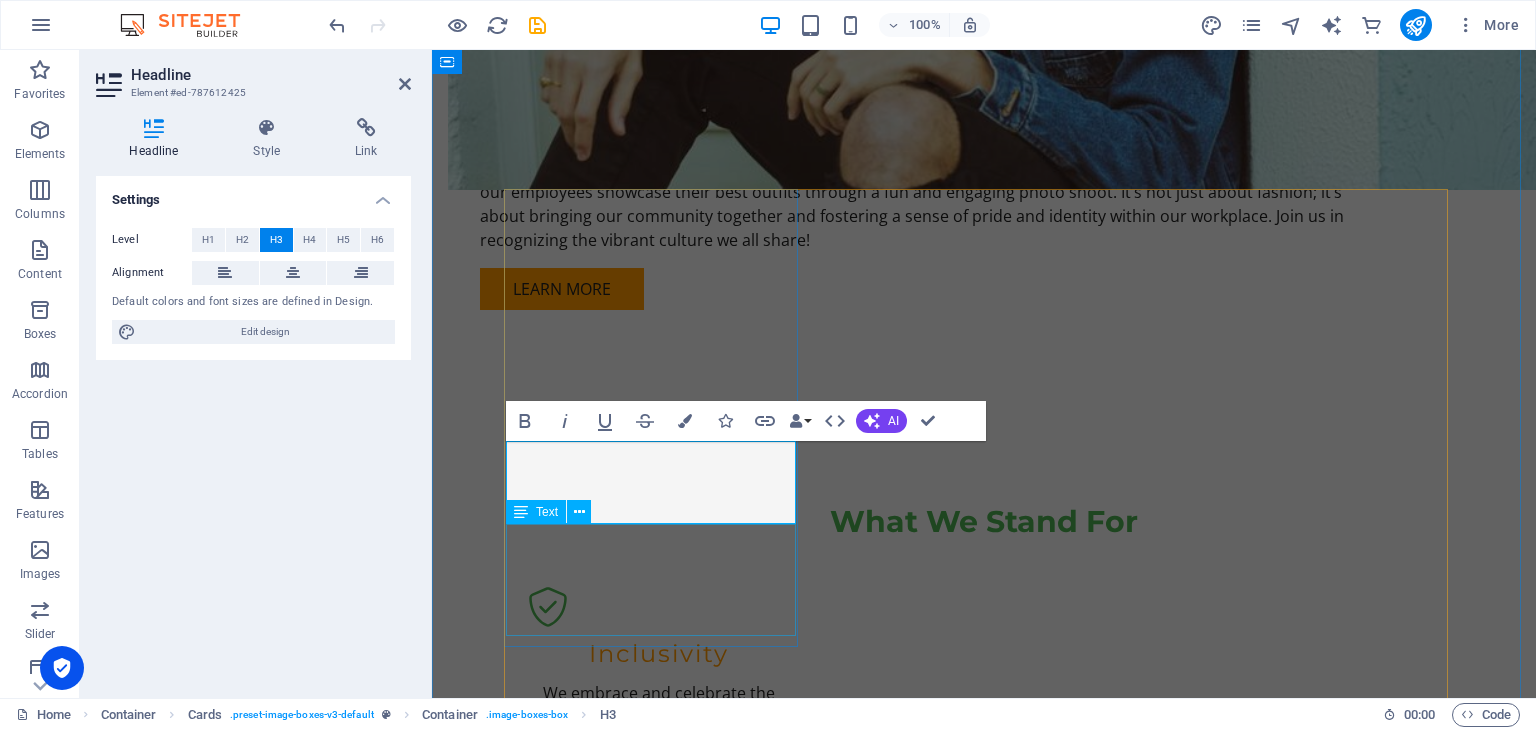click on "Passionate about fashion and community building, [PERSON_NAME] leads the Afriagang team with creativity and enthusiasm." at bounding box center (658, 1900) 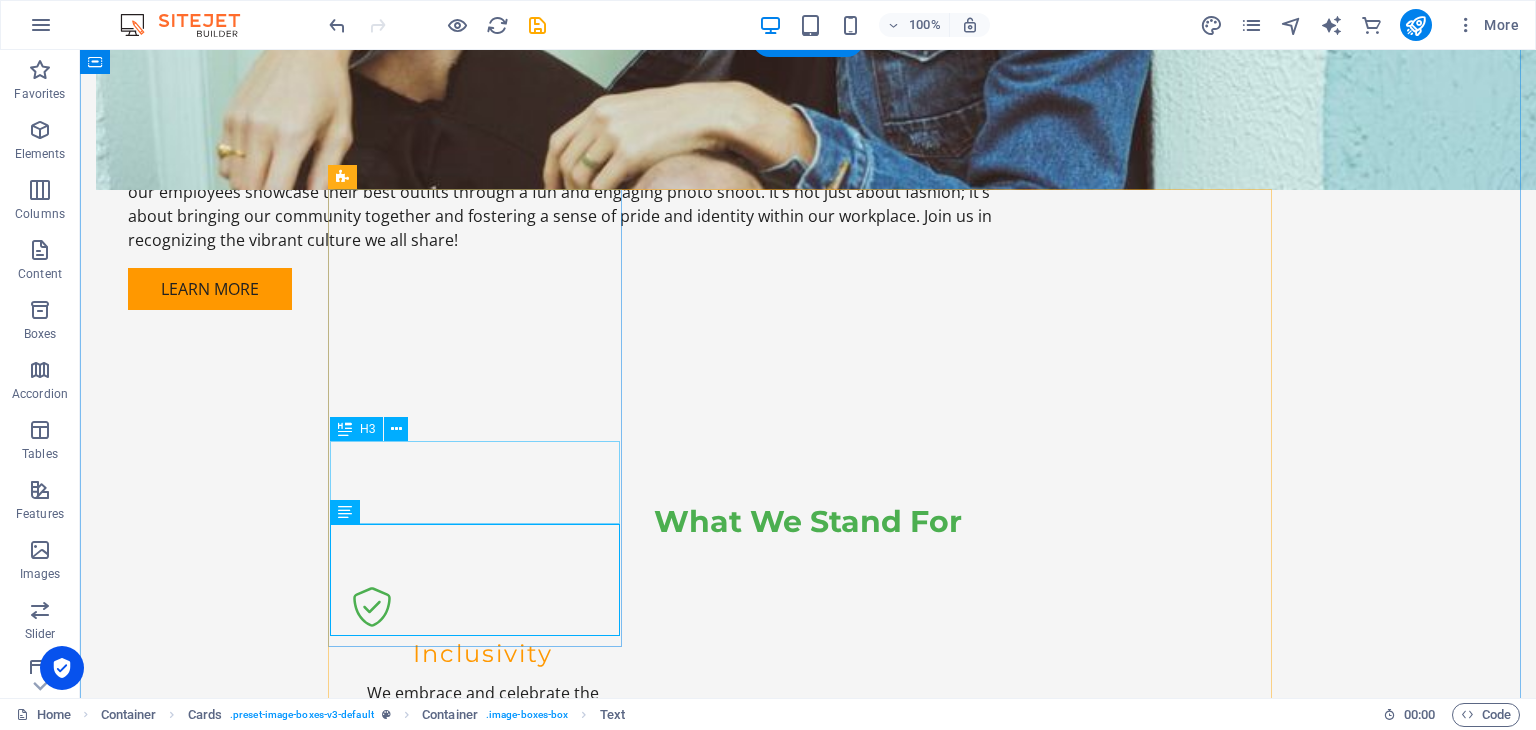 click on "Khutjo Masenya - Organizer" at bounding box center (482, 1790) 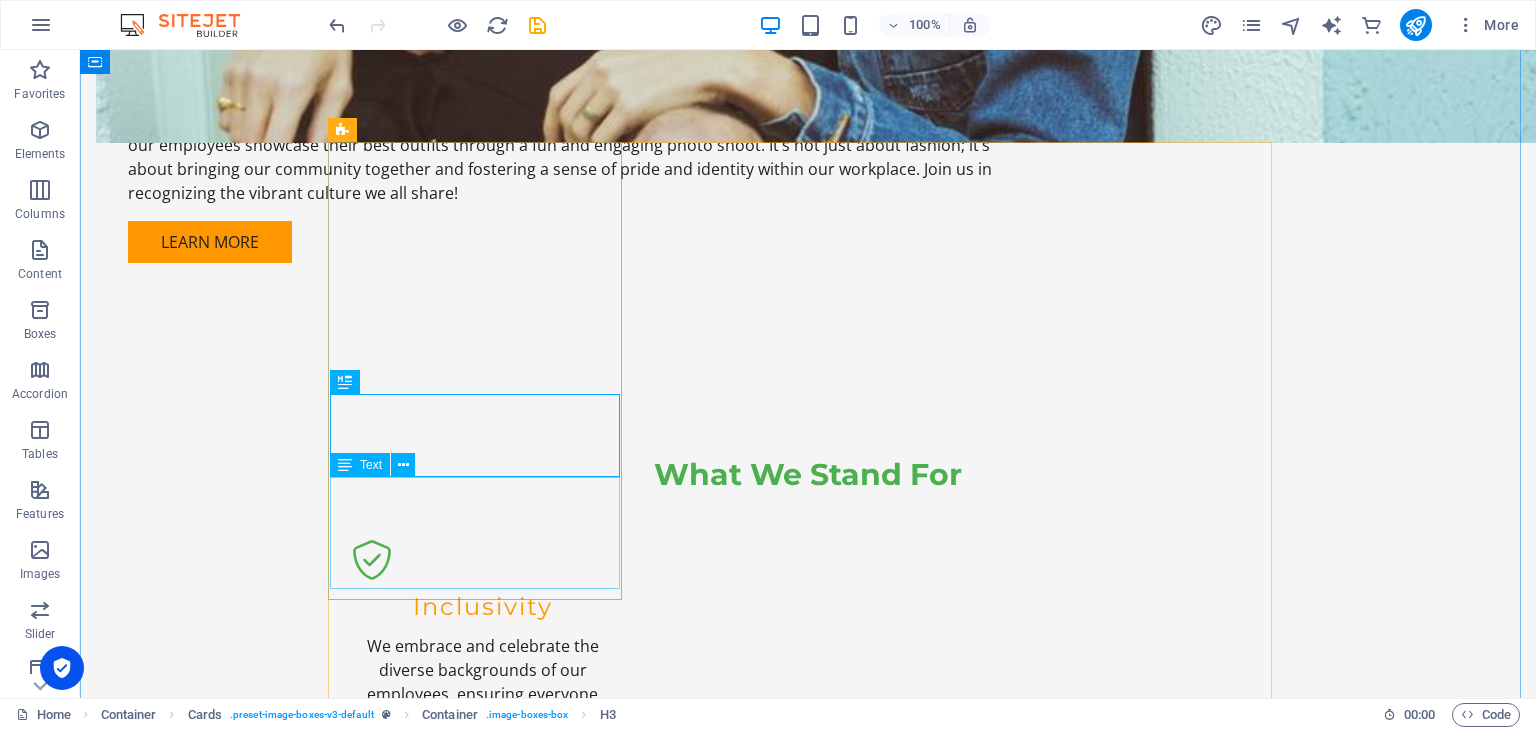 scroll, scrollTop: 1684, scrollLeft: 0, axis: vertical 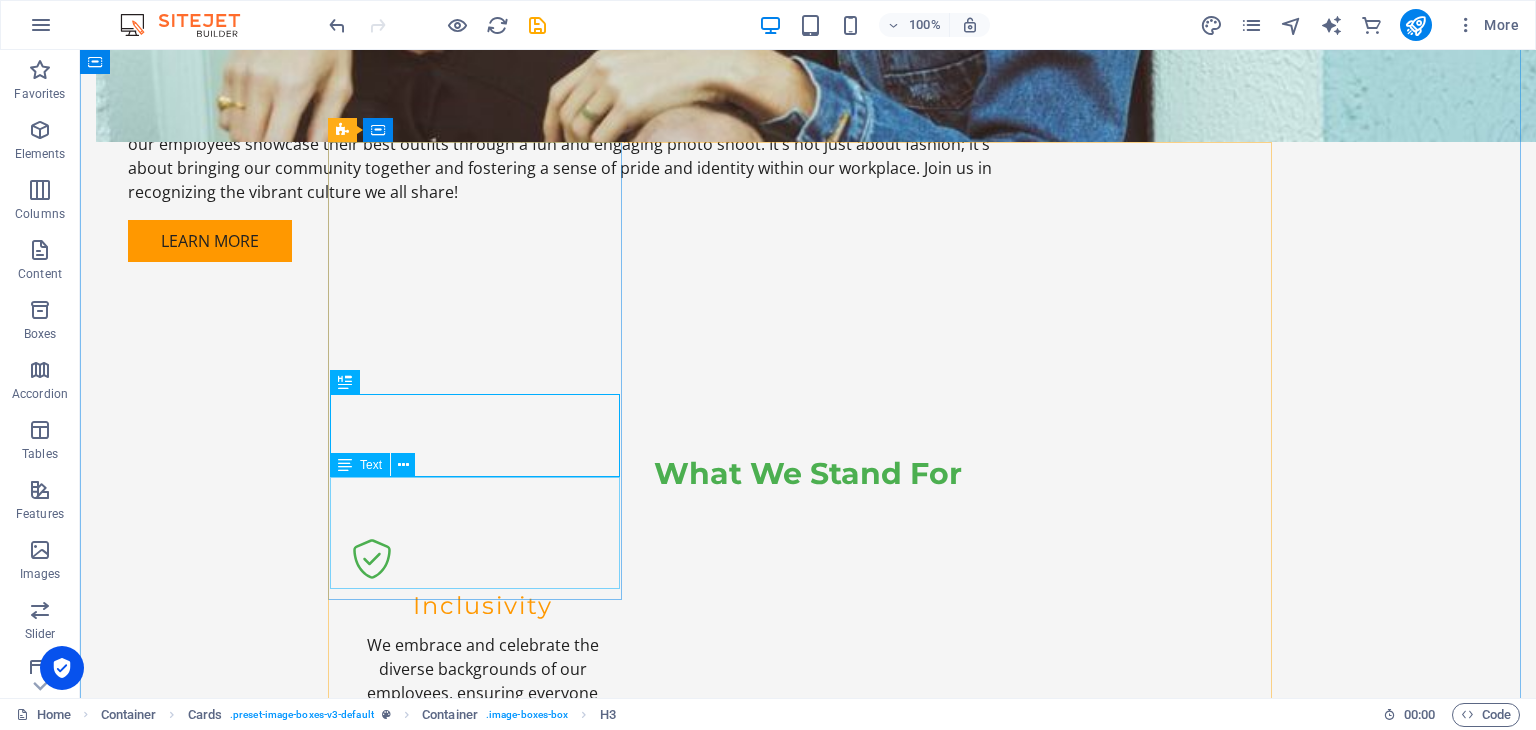 click on "Passionate about fashion and community building, [PERSON_NAME] leads the Afriagang team with creativity and enthusiasm." at bounding box center [482, 1852] 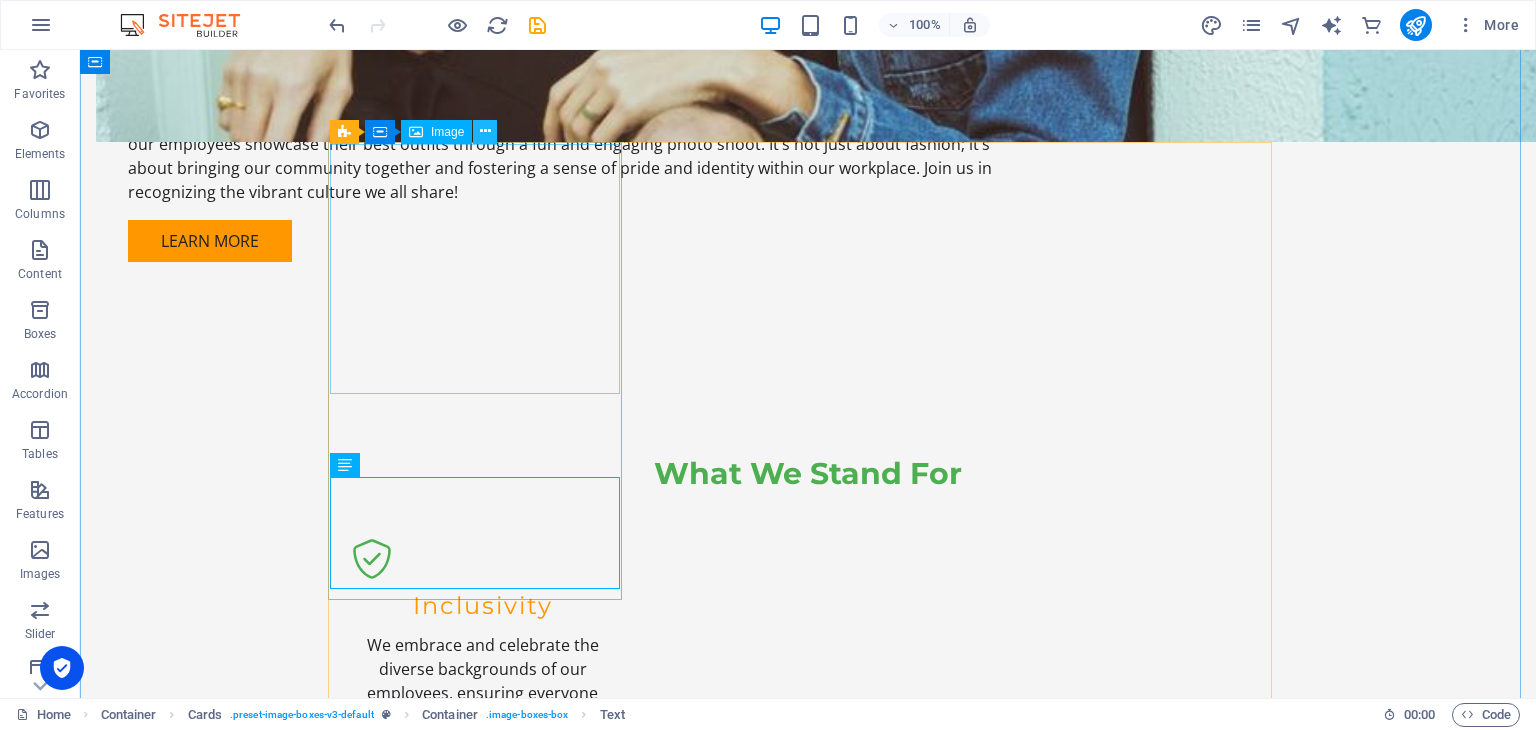 click at bounding box center (485, 131) 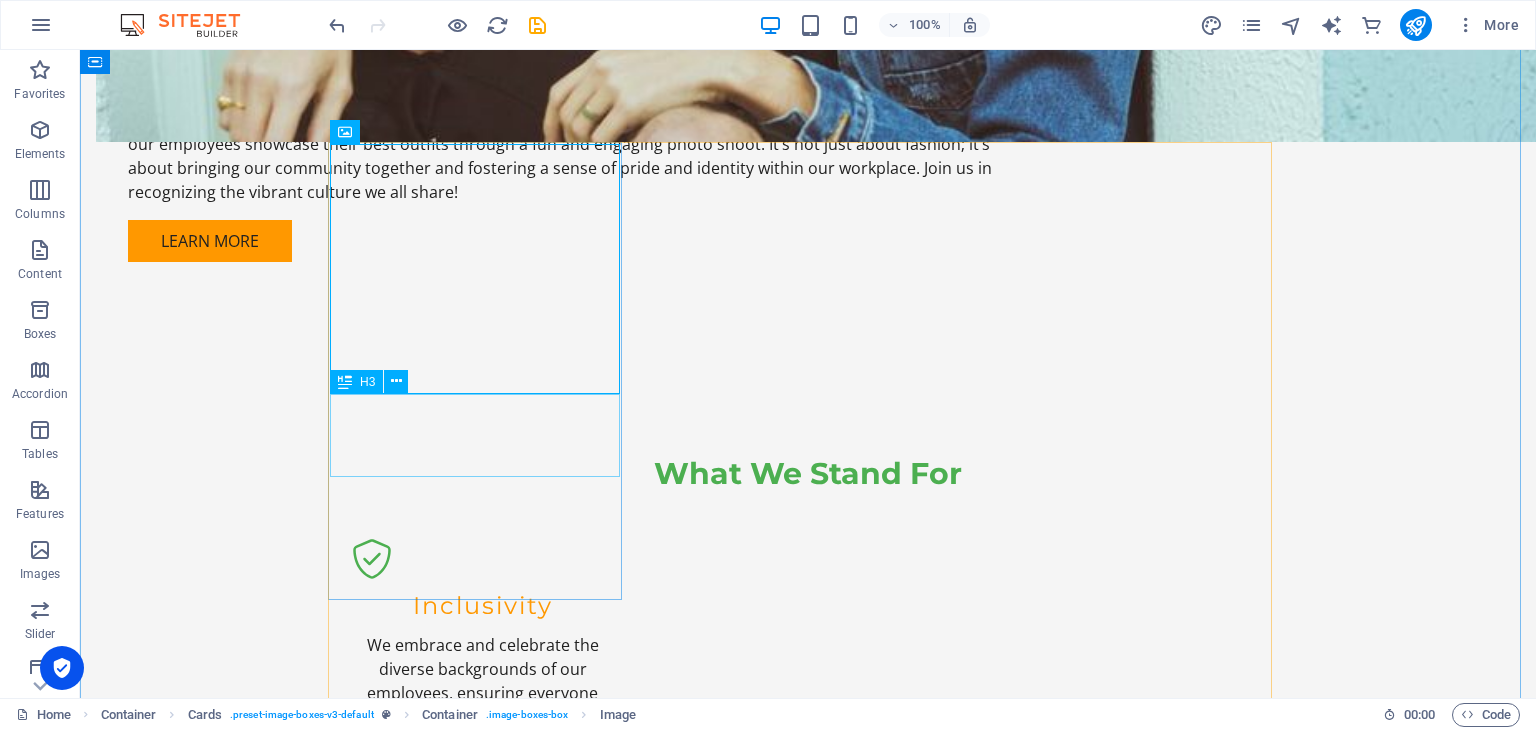 click on "Khutjo Masenya - Organizer" at bounding box center (482, 1742) 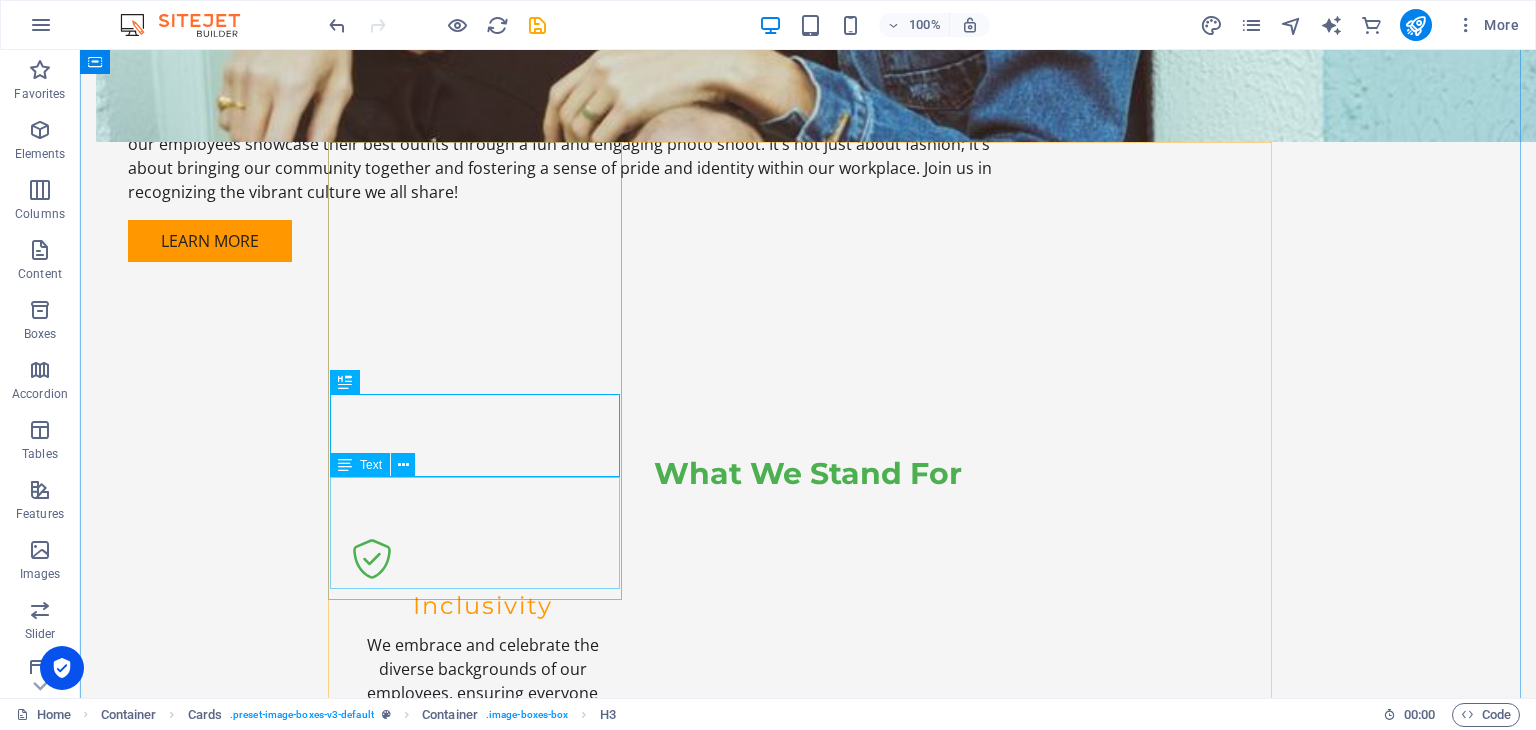 click on "Passionate about fashion and community building, [PERSON_NAME] leads the Afriagang team with creativity and enthusiasm." at bounding box center [482, 1852] 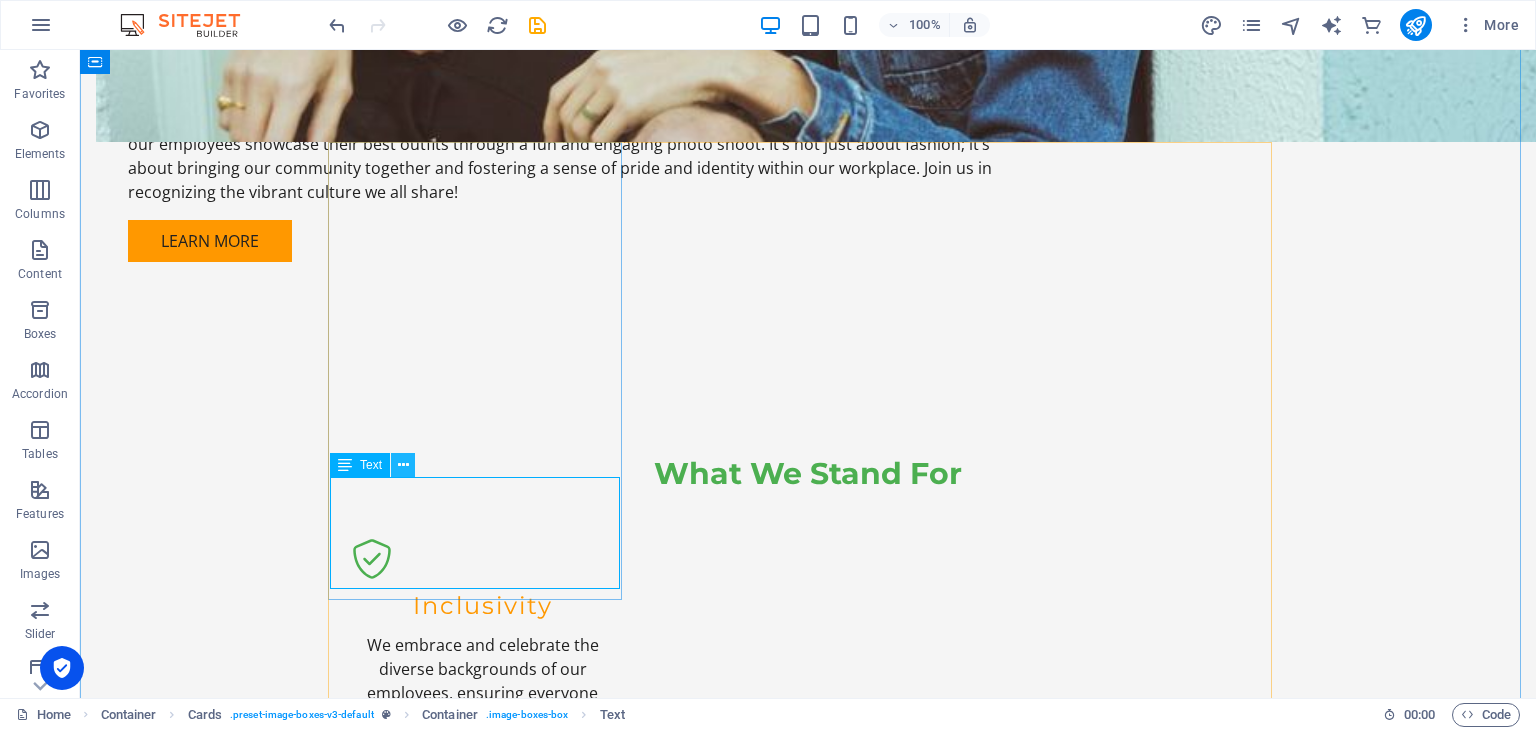 click at bounding box center (403, 465) 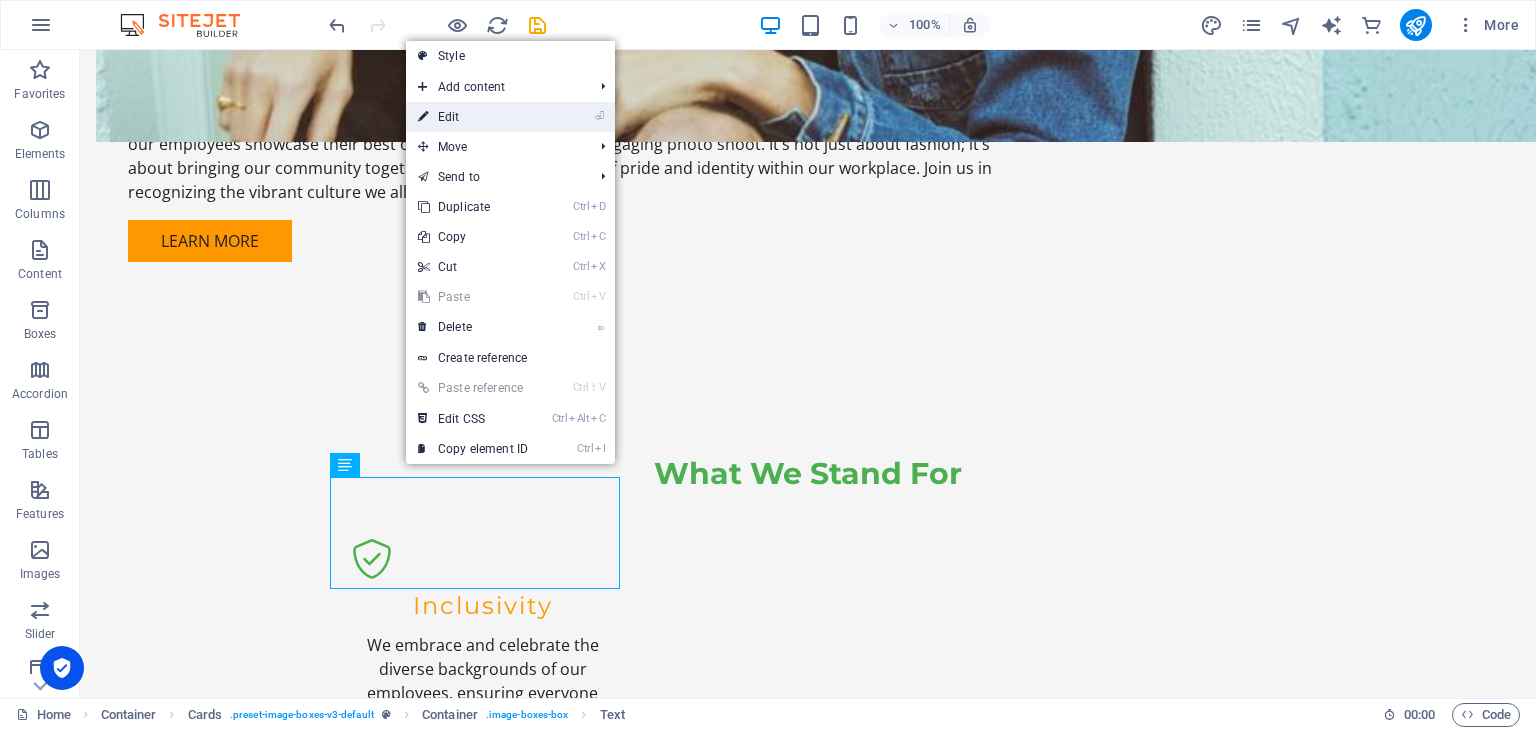 click on "⏎  Edit" at bounding box center (473, 117) 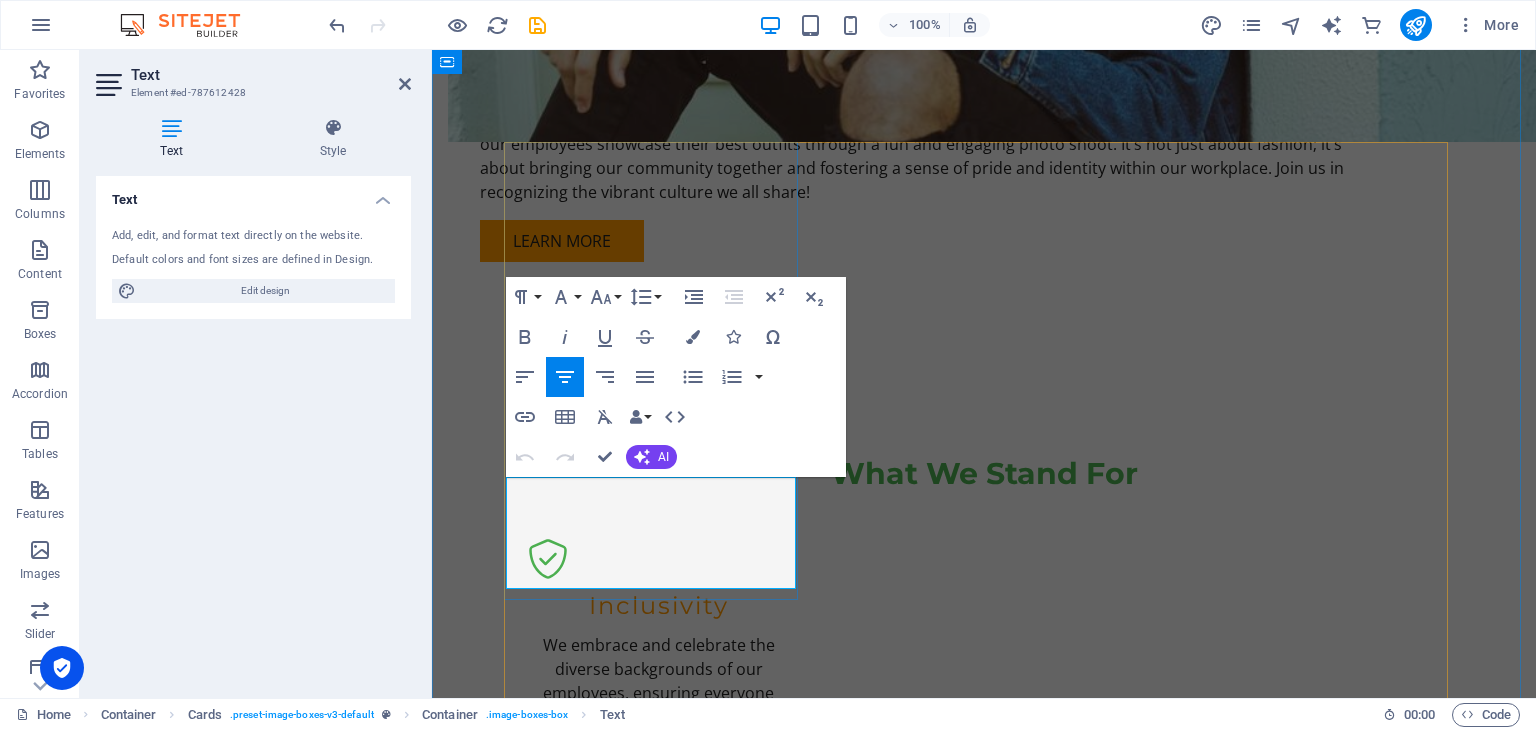 click on "Passionate about fashion and community building, [PERSON_NAME] leads the Afriagang team with creativity and enthusiasm." at bounding box center (658, 1844) 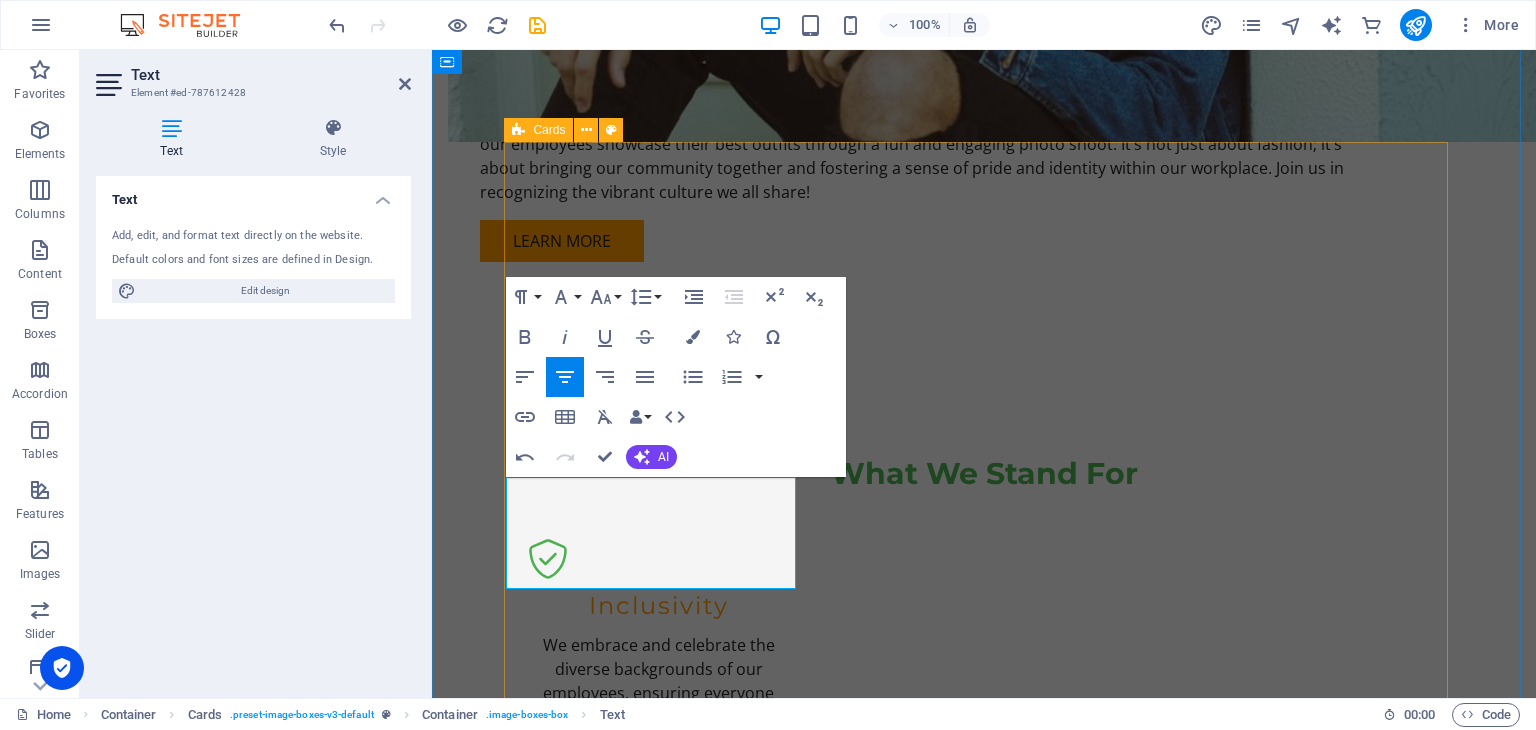 click on "Khutjo Masenya - Organizer Passionate about fashion and community building, Khutjo leads the Afriagang team with creativity and enthusiasm. [PERSON_NAME] - Creative Director [PERSON_NAME] brings an artistic vision to our photo shoots, turning each event into a memorable experience. [PERSON_NAME] - Fashion Consultant With an eye for trends, [PERSON_NAME] advises on styling and outfit choices that reflect our culture. [PERSON_NAME] - Marketing Specialist [PERSON_NAME] connects us with our audience, sharing our vibrant culture through social media. [PERSON_NAME] - Photographer [PERSON_NAME] captures the essence of our diverse styles during the monthly photo shoots. [PERSON_NAME] - Event Coordinator [PERSON_NAME] ensures every event runs smoothly and everyone has a great time showcasing their outfits." at bounding box center [984, 2846] 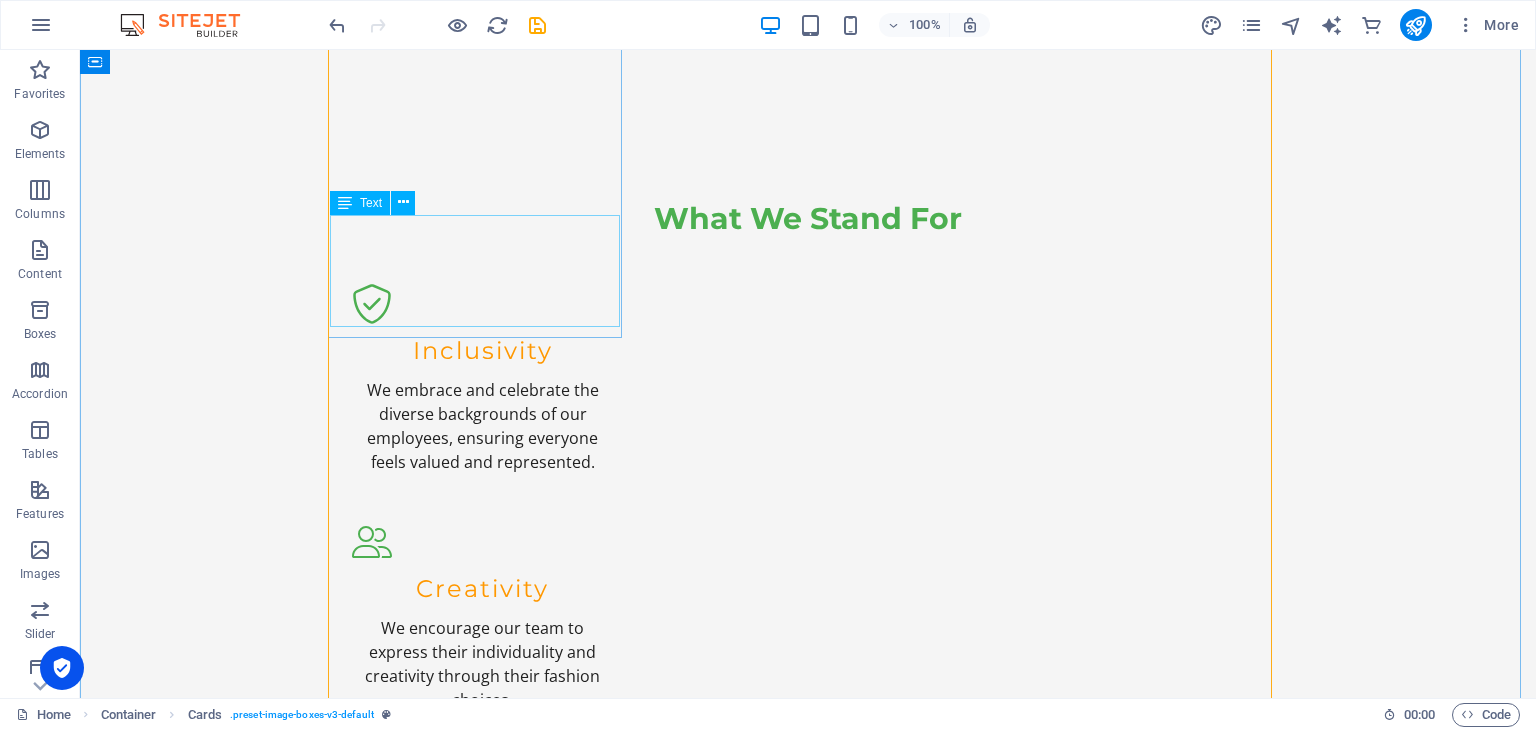 scroll, scrollTop: 1950, scrollLeft: 0, axis: vertical 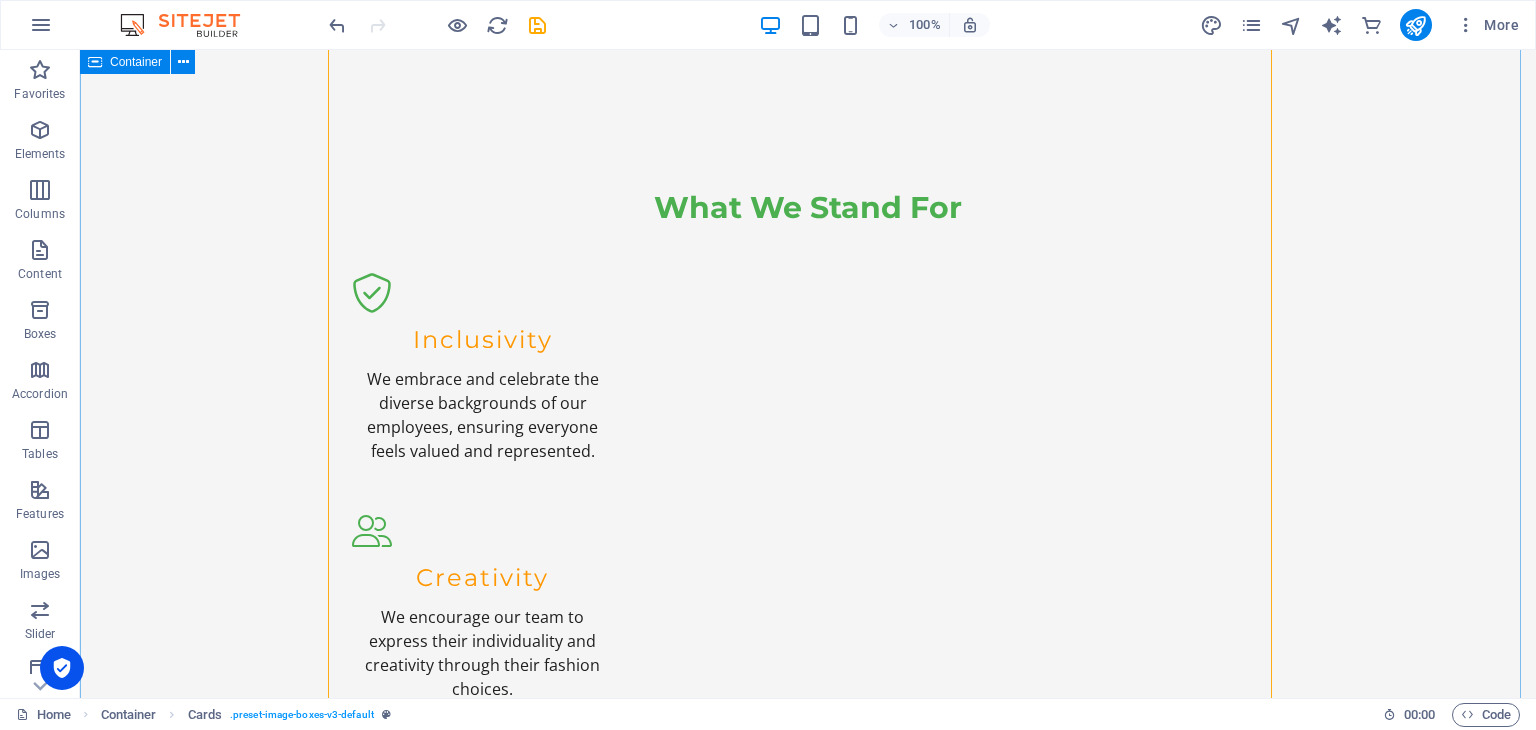 click on "Team Khutjo Masenya - Organizer Passionate about fashion and community building, Khutjo leads the Afriagang team with creativity and enthusiasm. [PERSON_NAME] - Creative Director [PERSON_NAME] brings an artistic vision to our photo shoots, turning each event into a memorable experience. [PERSON_NAME] - Fashion Consultant With an eye for trends, [PERSON_NAME] advises on styling and outfit choices that reflect our culture. [PERSON_NAME] - Marketing Specialist [PERSON_NAME] connects us with our audience, sharing our vibrant culture through social media. [PERSON_NAME] - Photographer [PERSON_NAME] captures the essence of our diverse styles during the monthly photo shoots. [PERSON_NAME] - Event Coordinator [PERSON_NAME] ensures every event runs smoothly and everyone has a great time showcasing their outfits." at bounding box center (808, 2545) 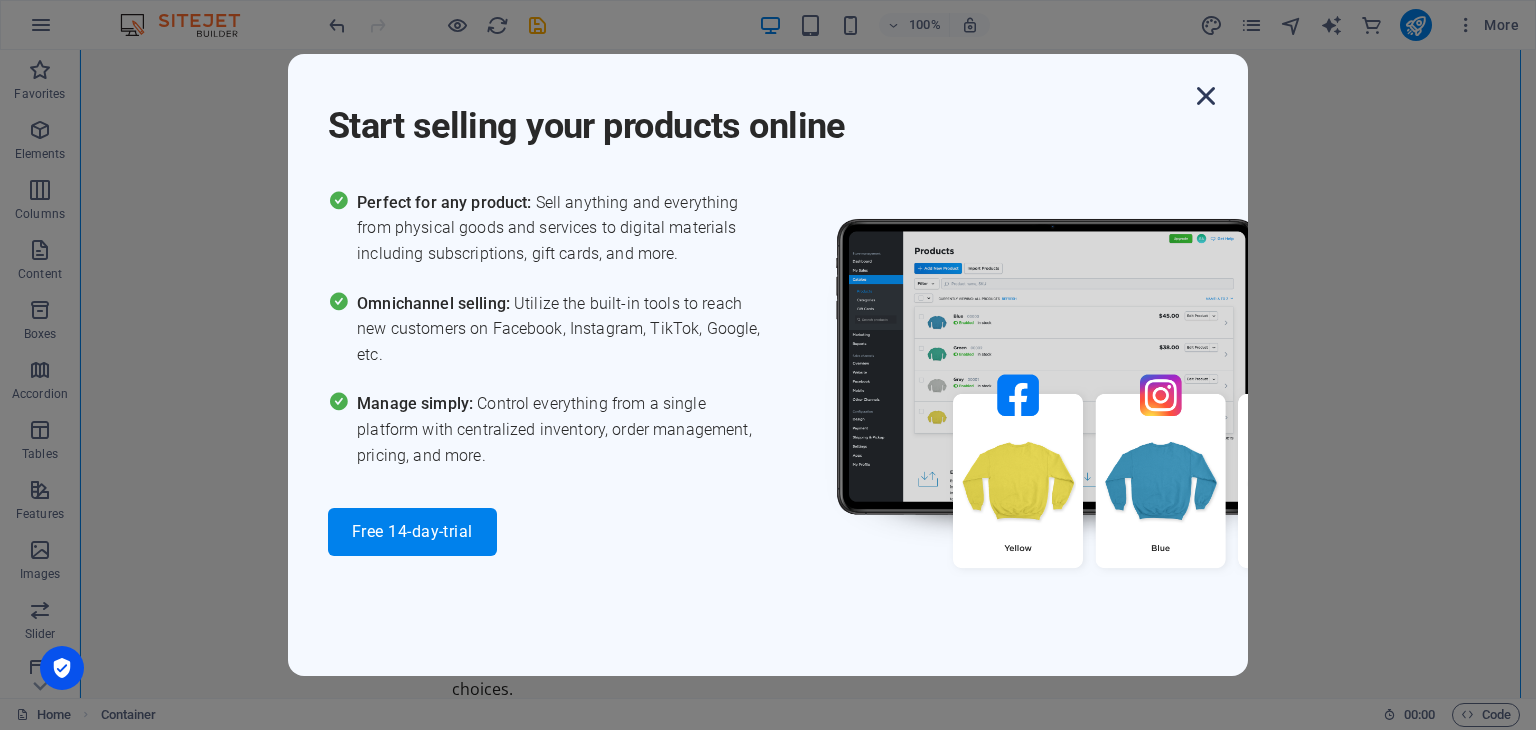 click at bounding box center [1206, 96] 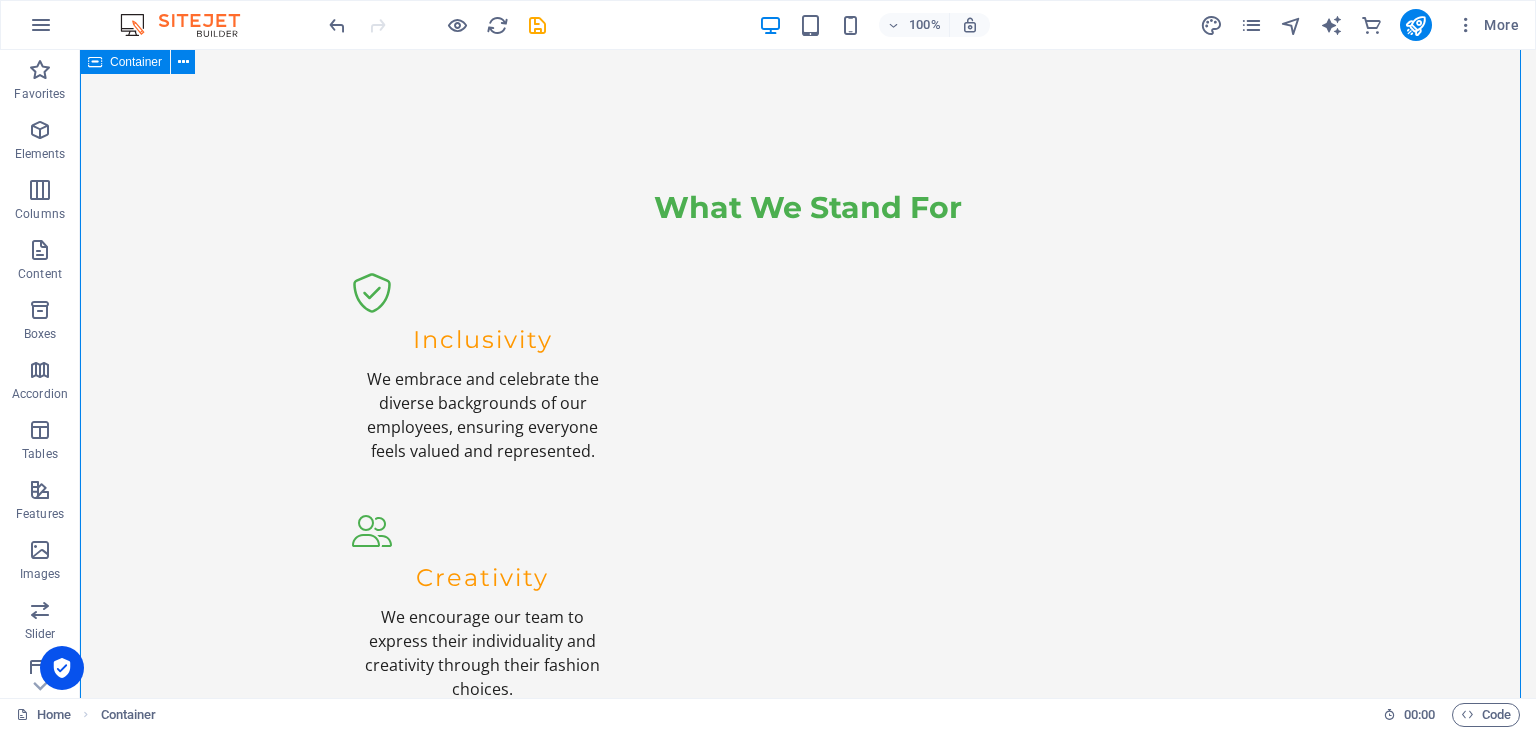 click on "Team Khutjo Masenya - Organizer Passionate about fashion and community building, Khutjo leads the Afriagang team with creativity and enthusiasm. [PERSON_NAME] - Creative Director [PERSON_NAME] brings an artistic vision to our photo shoots, turning each event into a memorable experience. [PERSON_NAME] - Fashion Consultant With an eye for trends, [PERSON_NAME] advises on styling and outfit choices that reflect our culture. [PERSON_NAME] - Marketing Specialist [PERSON_NAME] connects us with our audience, sharing our vibrant culture through social media. [PERSON_NAME] - Photographer [PERSON_NAME] captures the essence of our diverse styles during the monthly photo shoots. [PERSON_NAME] - Event Coordinator [PERSON_NAME] ensures every event runs smoothly and everyone has a great time showcasing their outfits." at bounding box center (808, 2545) 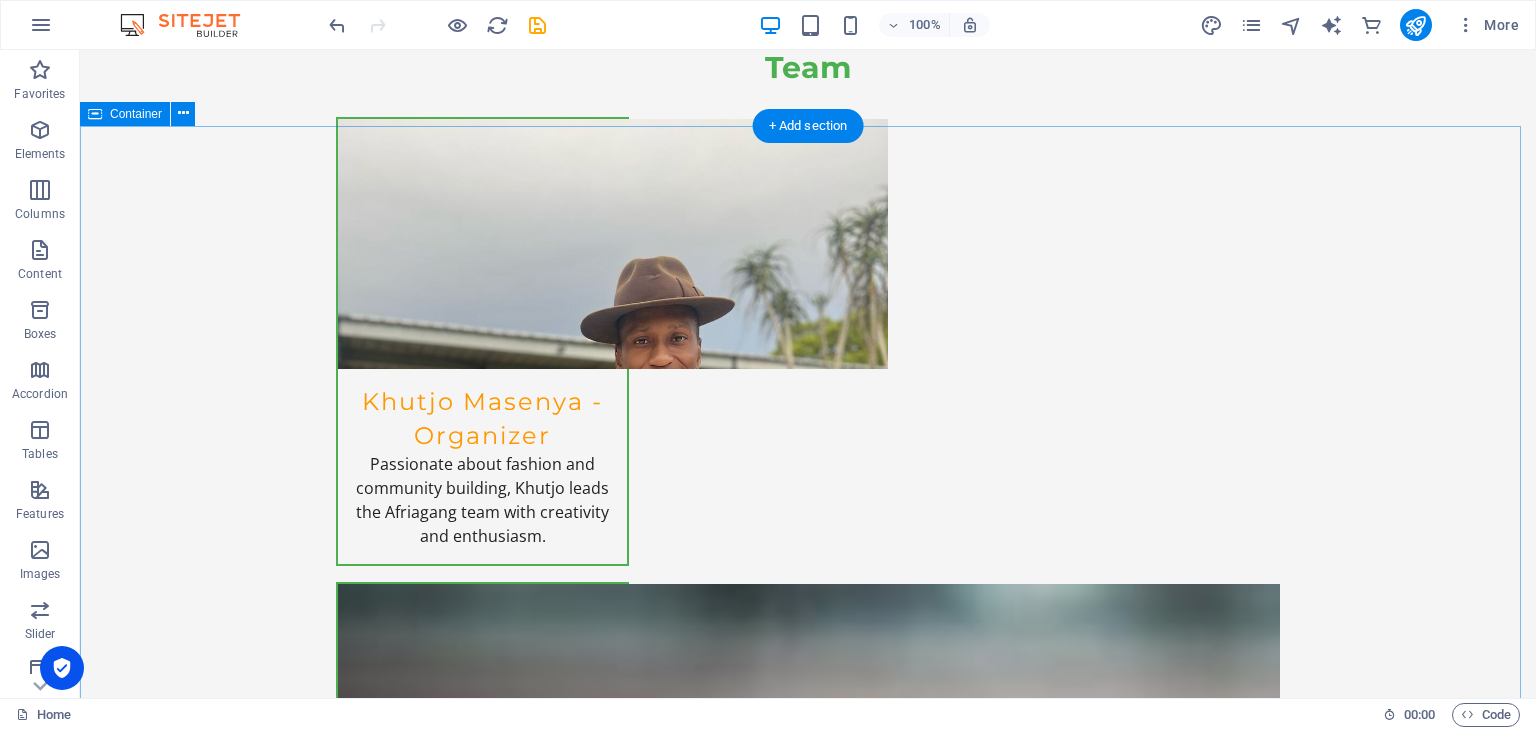 scroll, scrollTop: 3018, scrollLeft: 0, axis: vertical 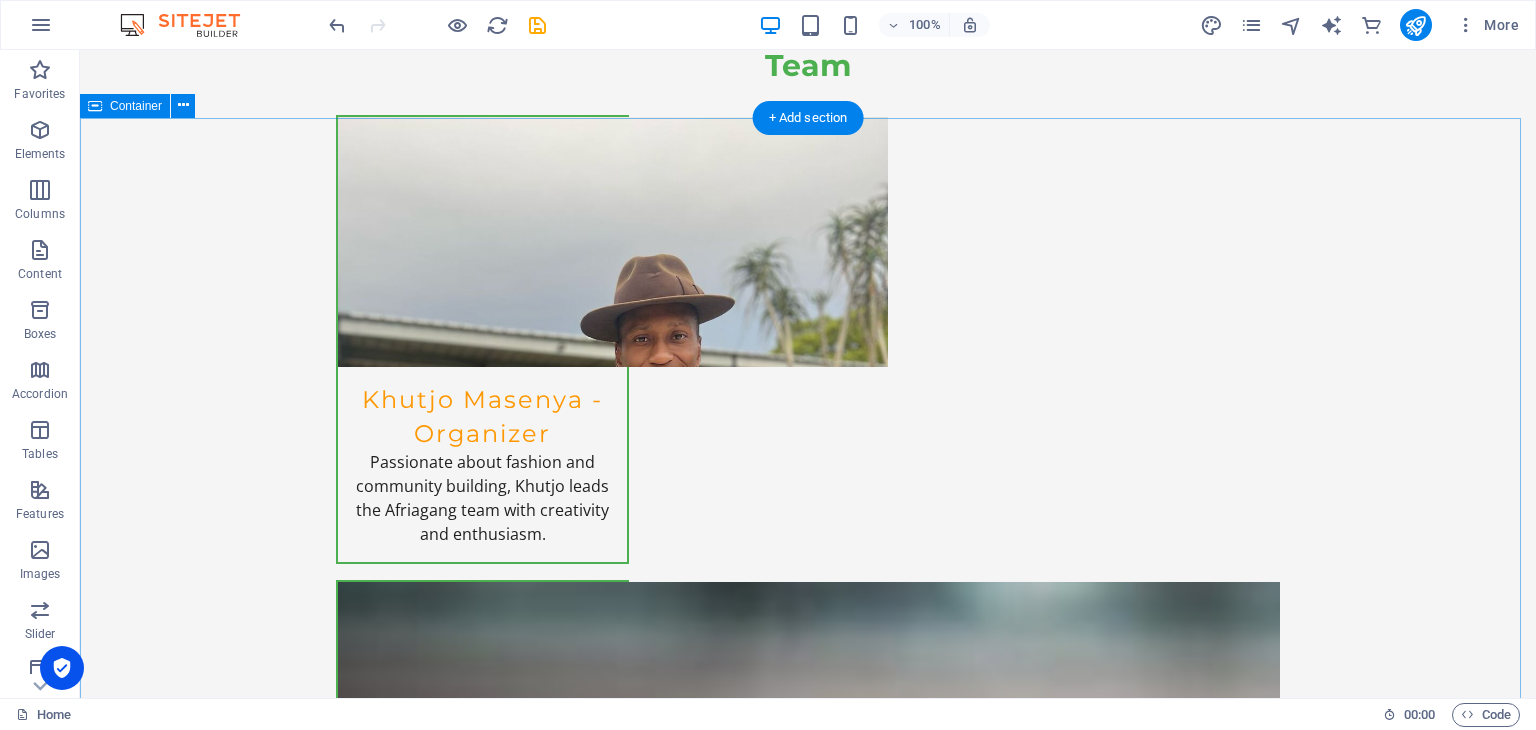 click on "FAQs How do I participate in the monthly photo shoot? Simply choose your best dress outfit, take a photo on the premises, and email it to us before the end of the month. When does voting take place? Voting is open from the first to the last day of each month. Be sure to cast your vote! Can I vote for my own outfit? No, to maintain fairness, employees cannot vote for their own submissions. What is the criteria for being voted best-dressed? Votes are based on cultural representation, style, and comfort. Are there any prizes for the winner? Yes! The winner of the month's best-dressed will receive a special recognition and a shout-out on our website. Can I see previous winners' outfits? Absolutely! We will feature past winners on our gallery page for everyone to admire." at bounding box center (808, 3847) 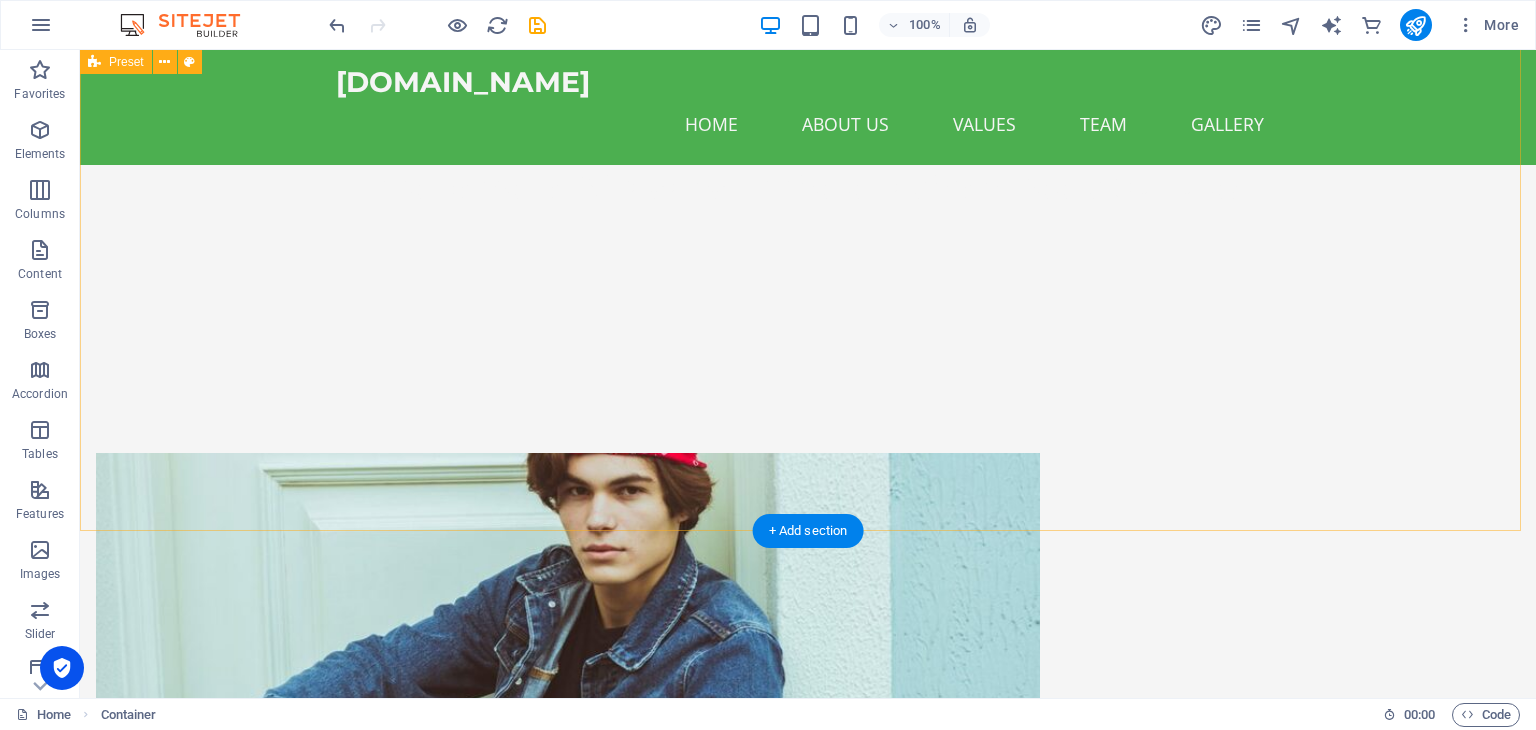 scroll, scrollTop: 691, scrollLeft: 0, axis: vertical 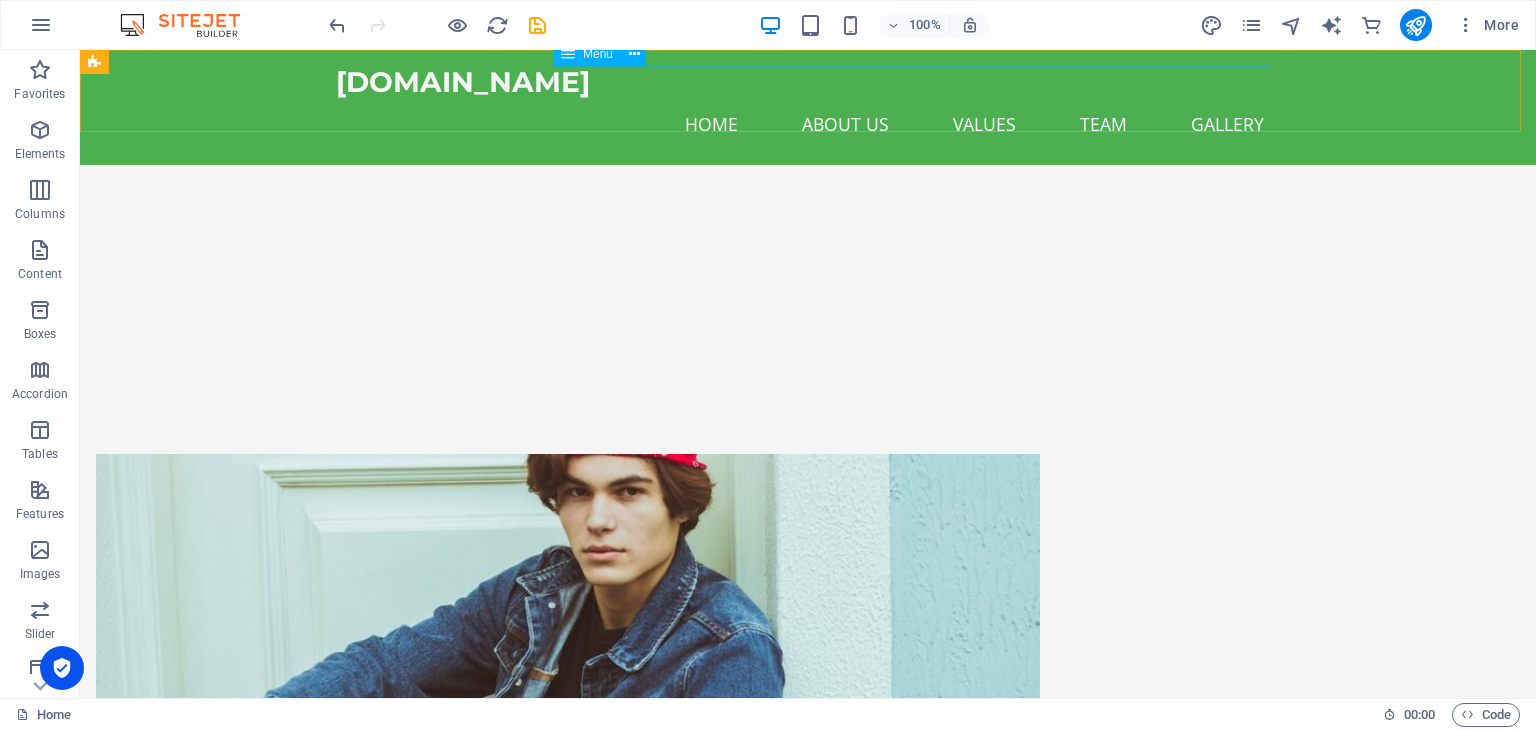 click on "Home About Us Values Team Gallery" at bounding box center [808, 125] 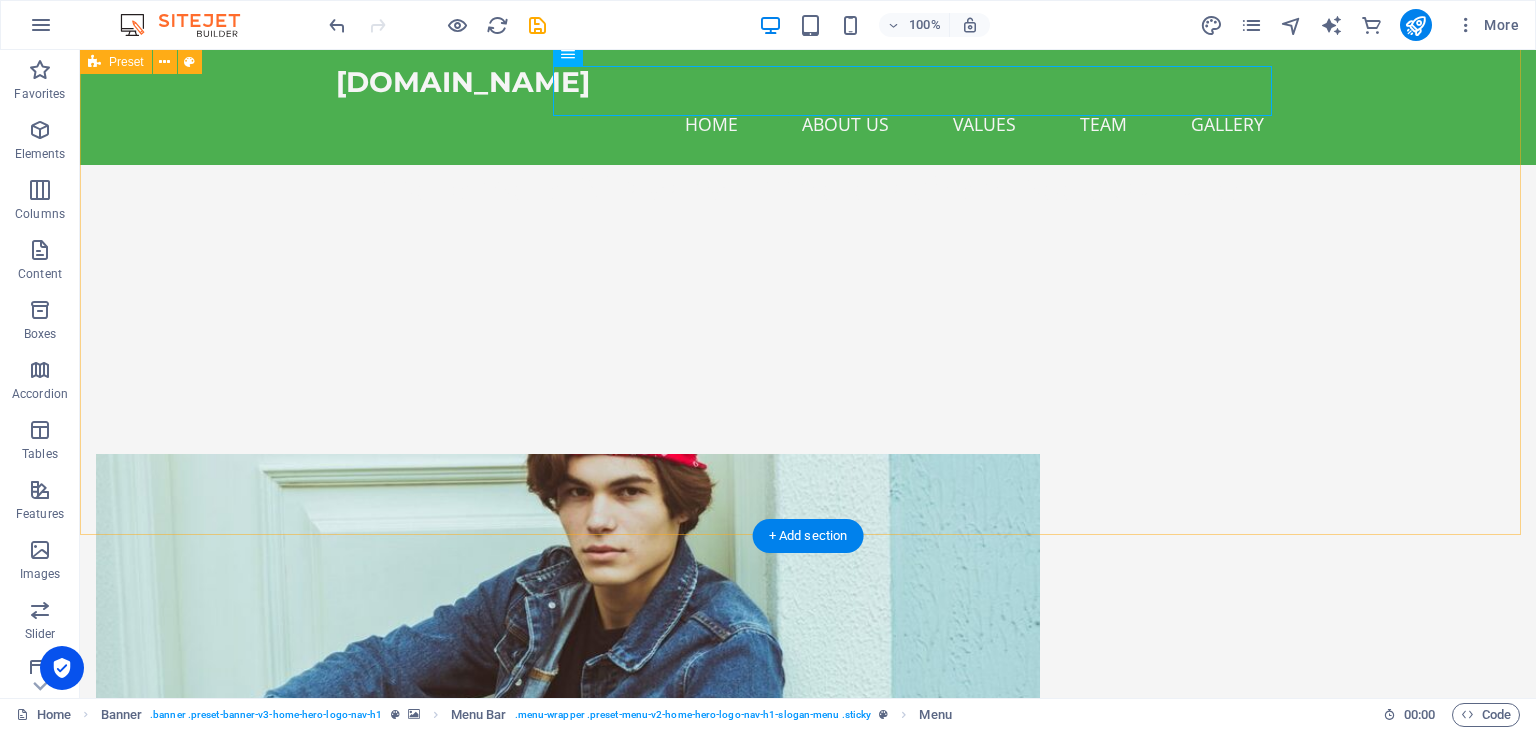 click on "Drop content here or  Add elements  Paste clipboard Our Mission At Afriagang, we believe in celebrating the unique styles and cultures of our Afrihost family. Every month, our employees showcase their best outfits through a fun and engaging photo shoot. It’s not just about fashion; it’s about bringing our community together and fostering a sense of pride and identity within our workplace. Join us in recognizing the vibrant culture we all share! Learn More" at bounding box center (808, 854) 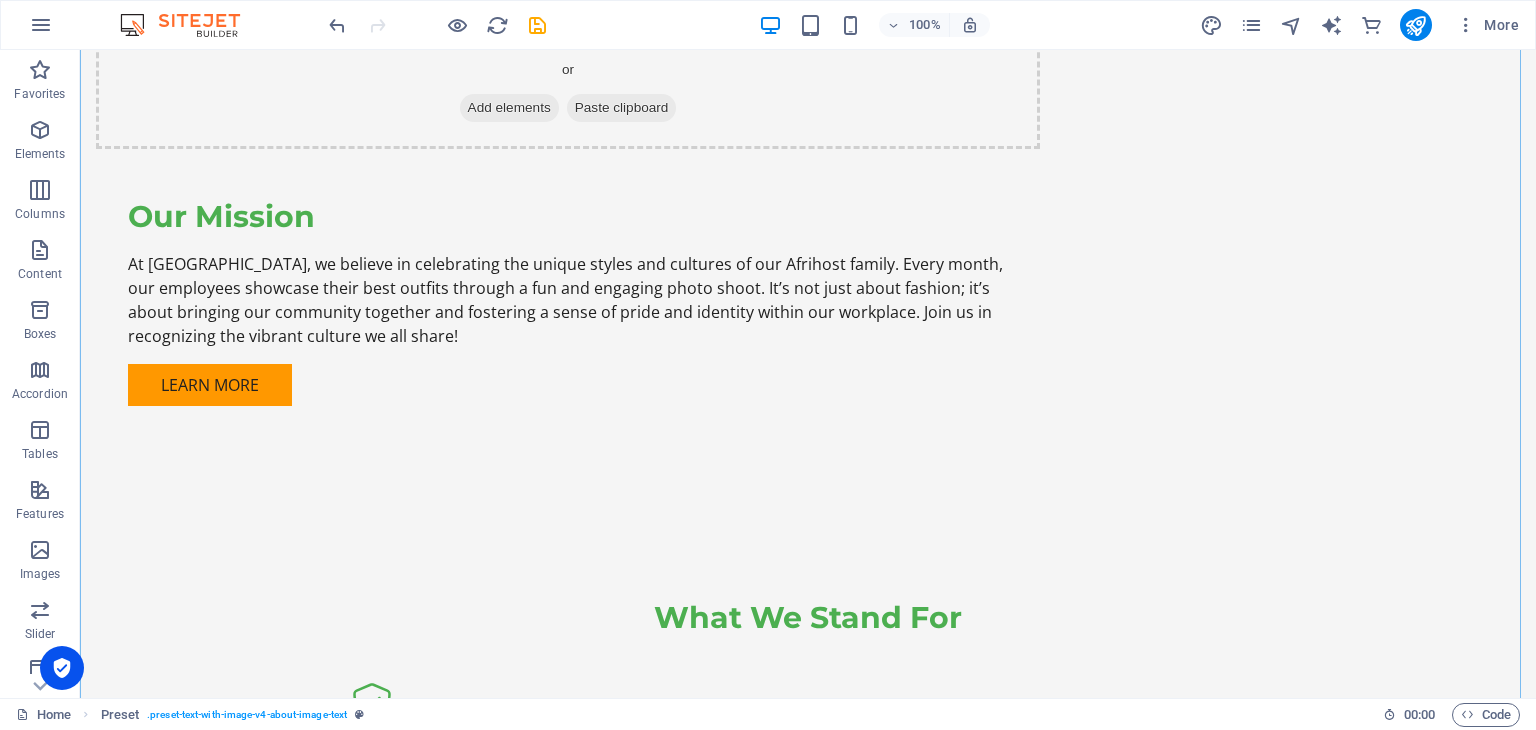 scroll, scrollTop: 1676, scrollLeft: 0, axis: vertical 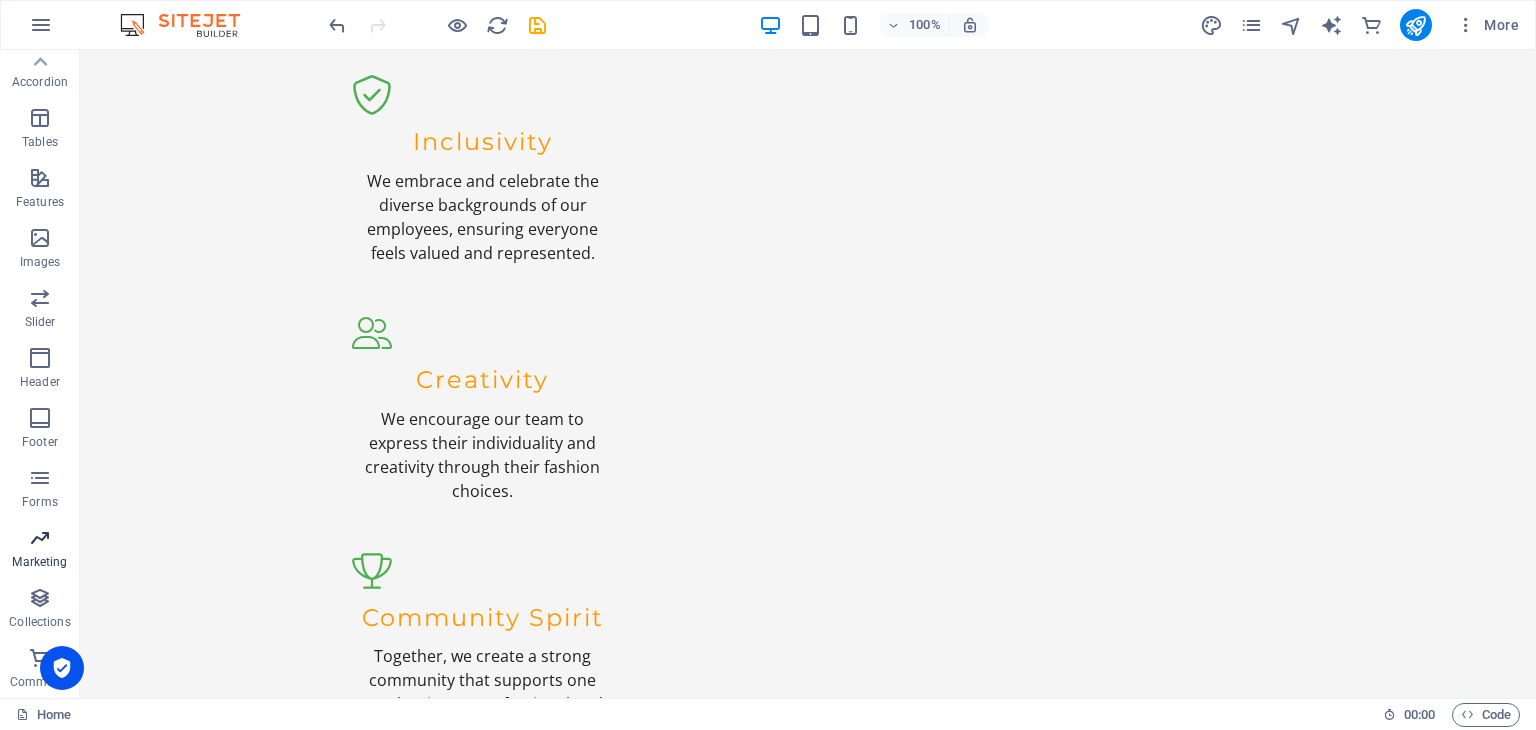 click at bounding box center (40, 538) 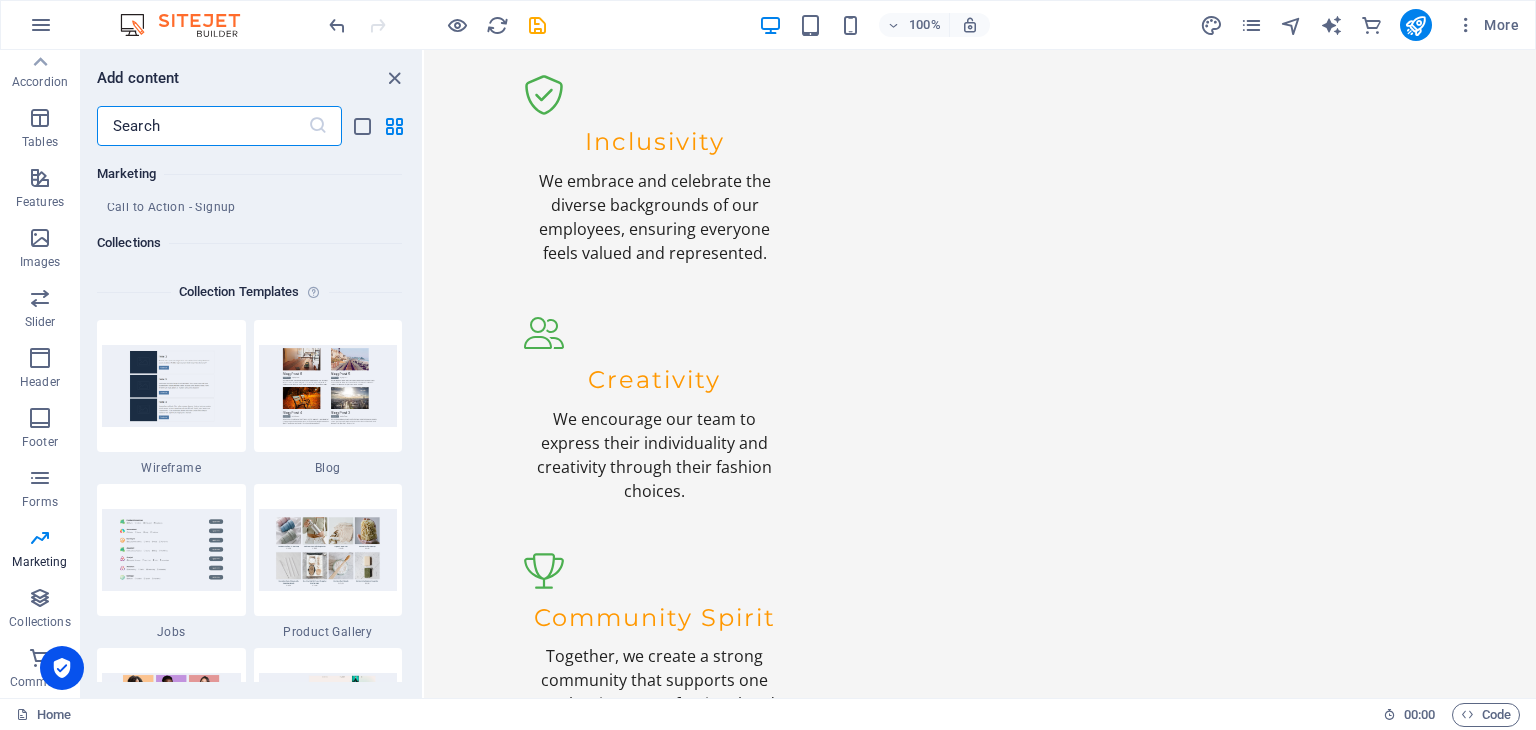 scroll, scrollTop: 18079, scrollLeft: 0, axis: vertical 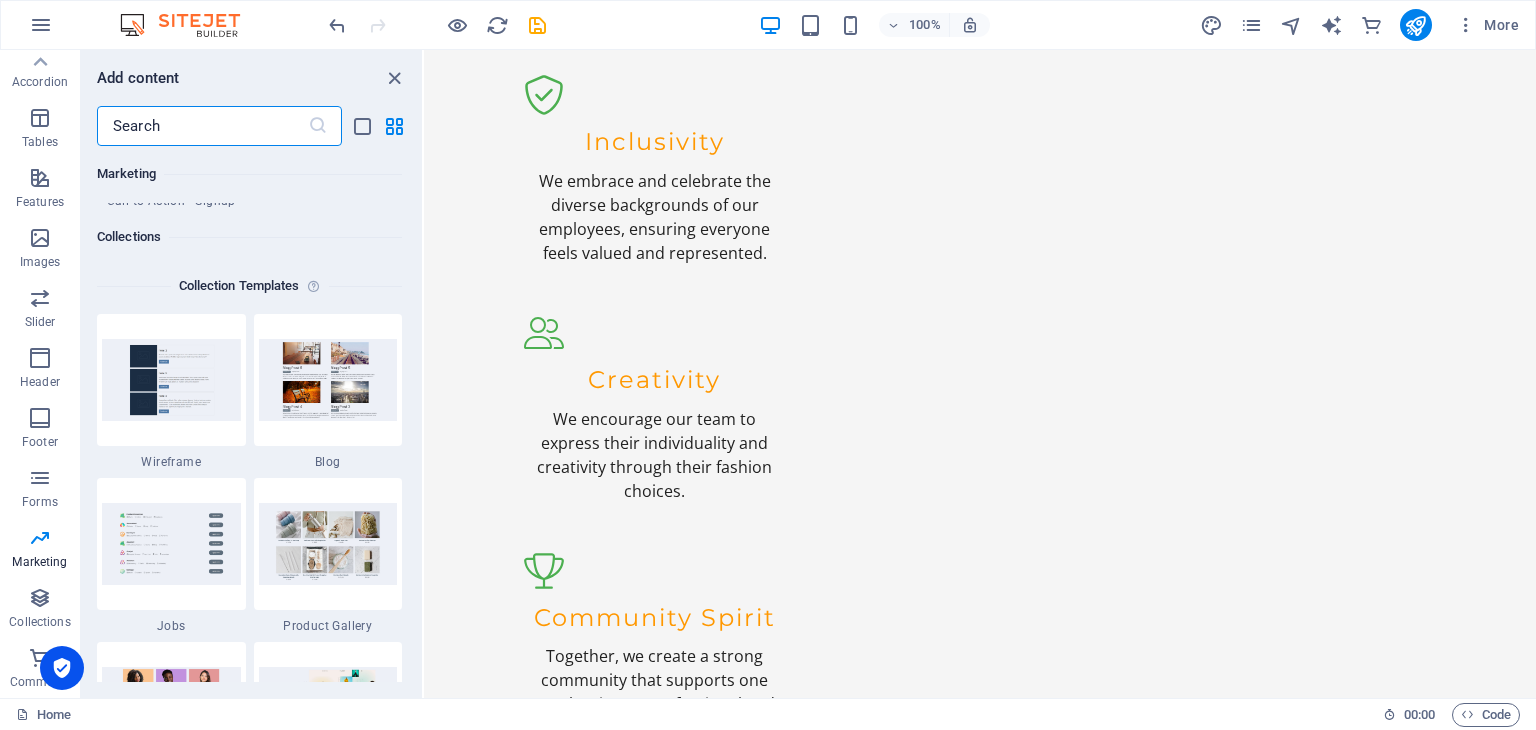 click at bounding box center [202, 126] 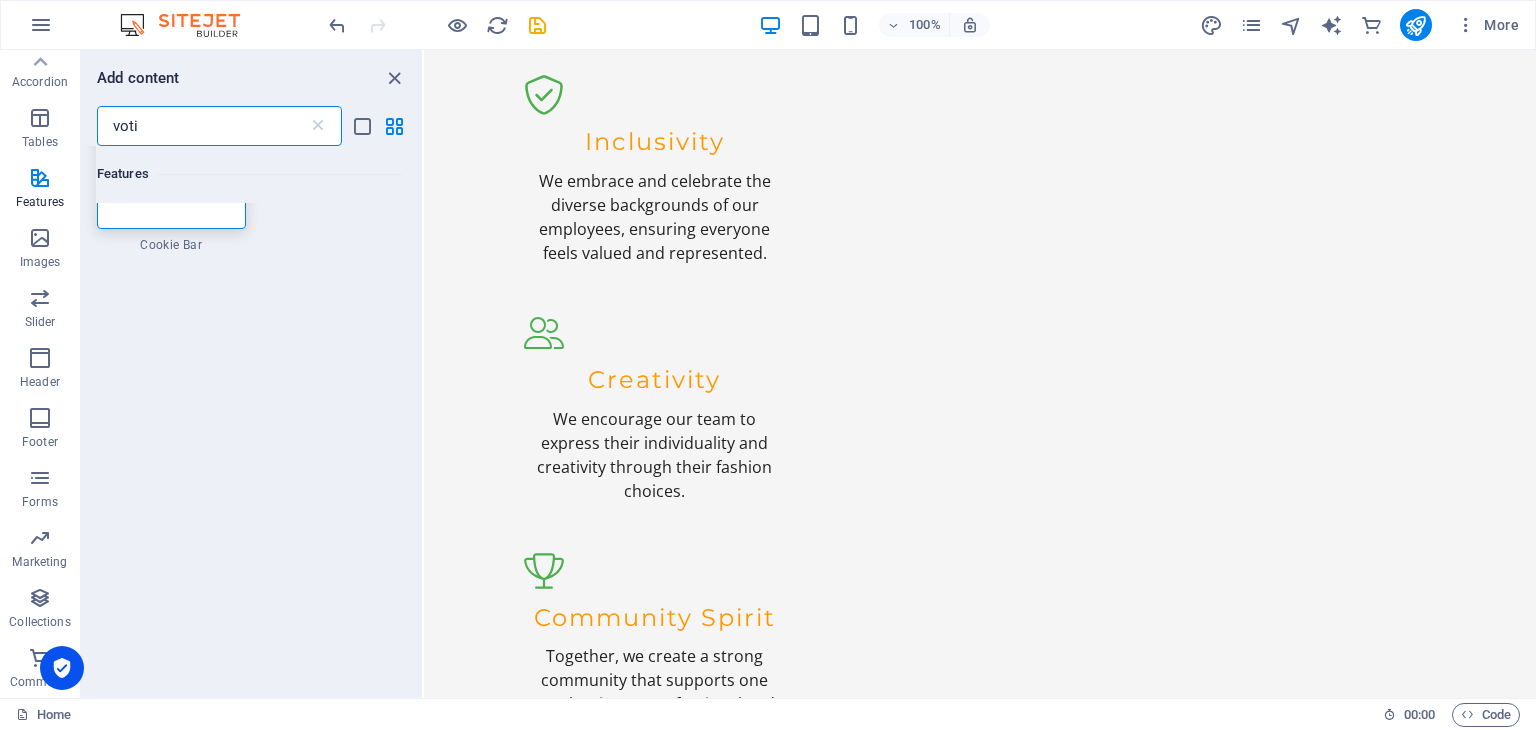 scroll, scrollTop: 0, scrollLeft: 0, axis: both 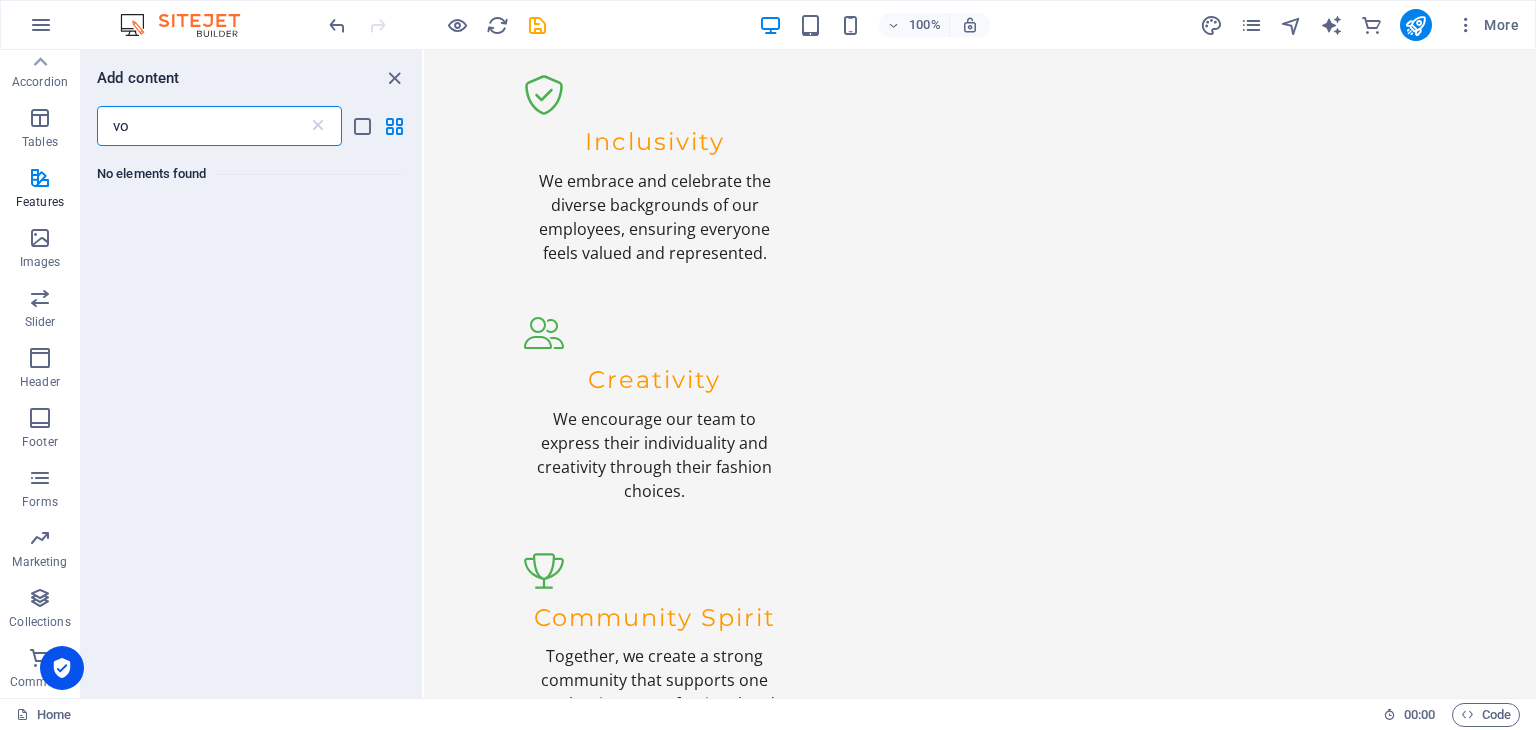 type on "v" 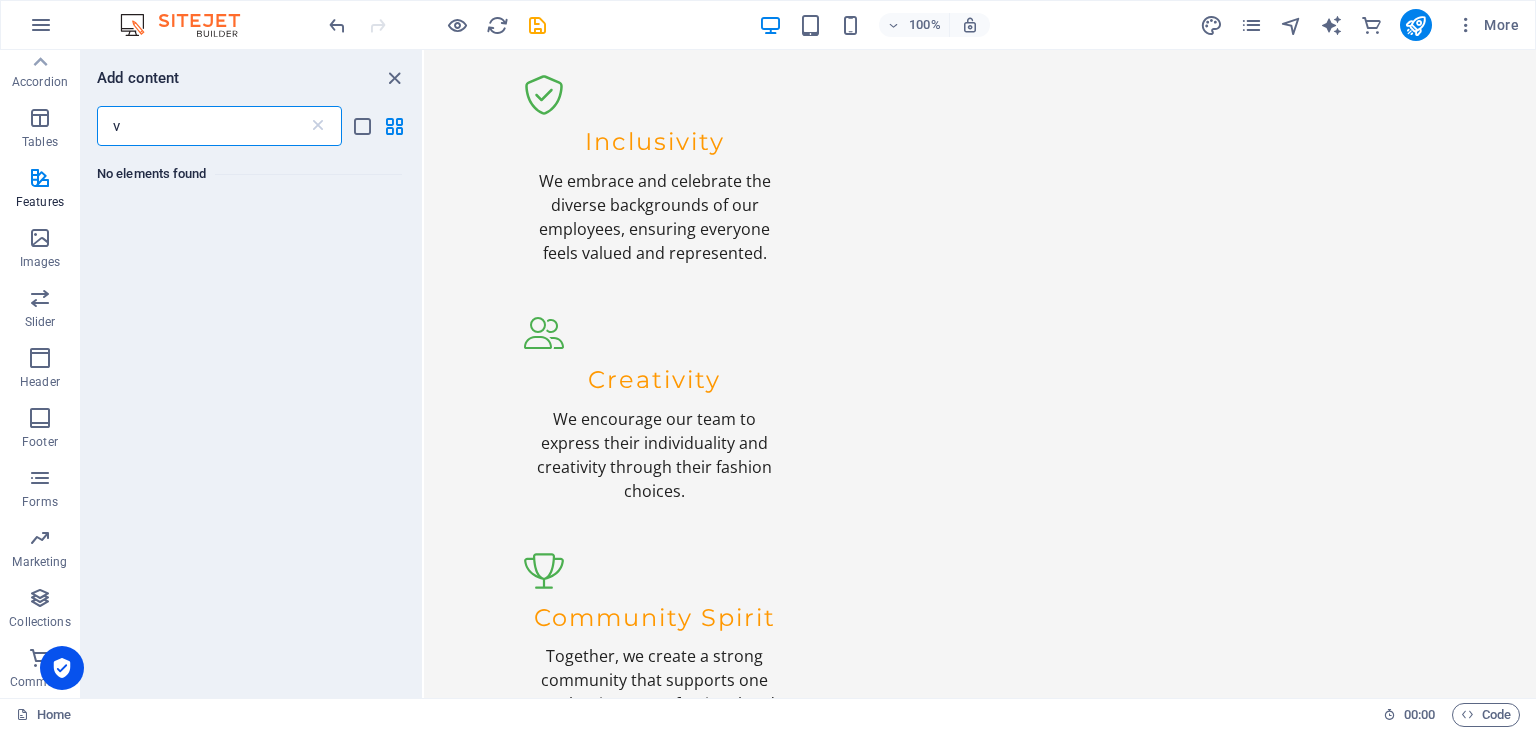 type 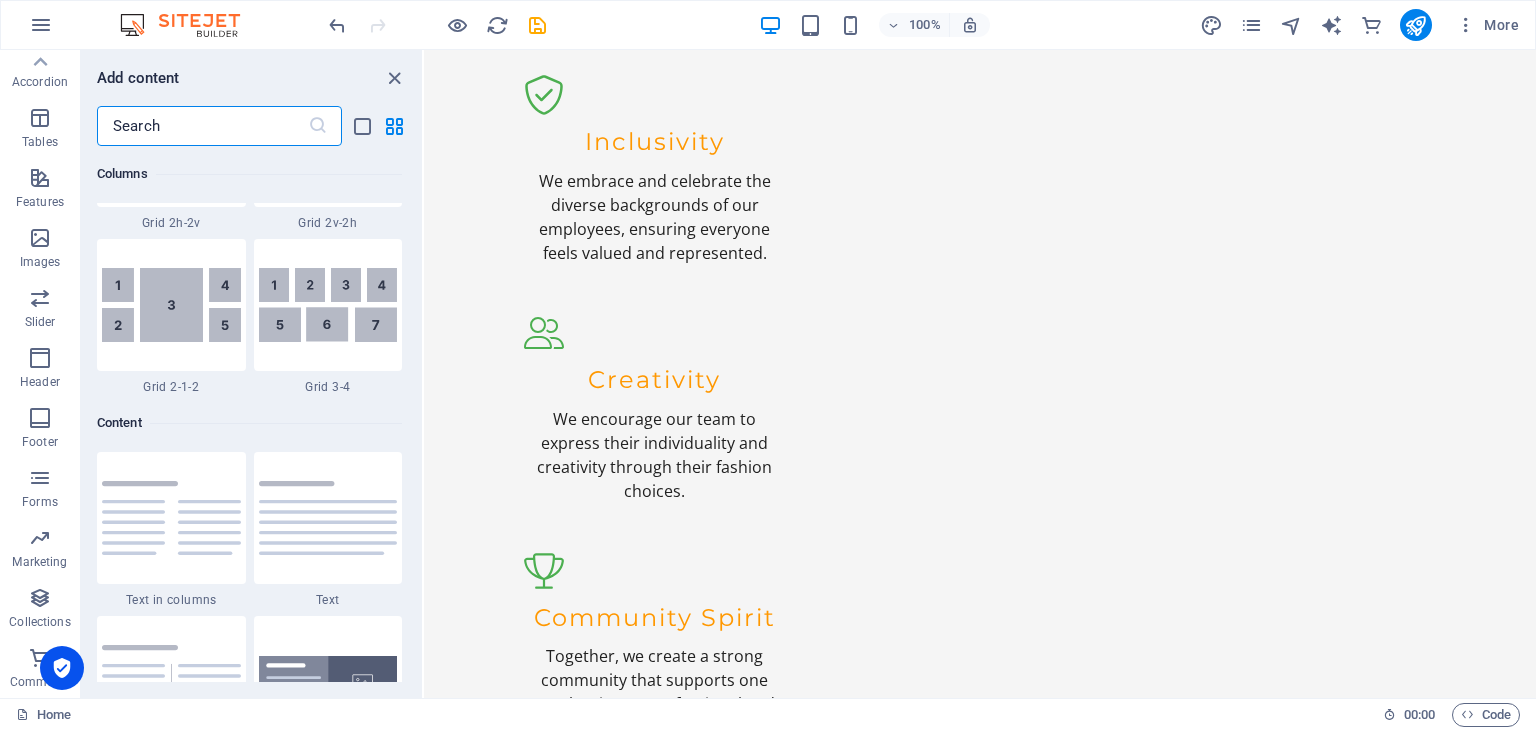 scroll, scrollTop: 3252, scrollLeft: 0, axis: vertical 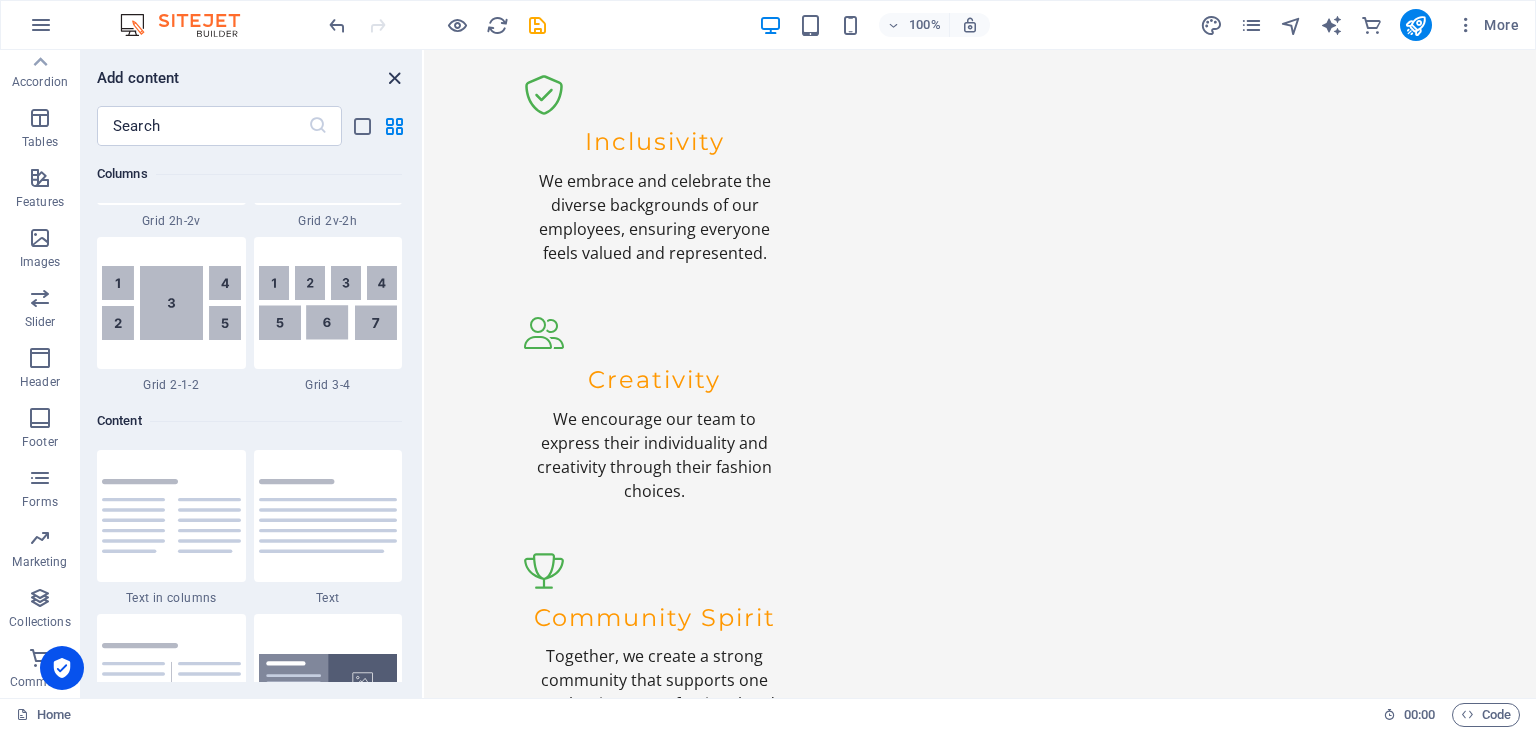 click at bounding box center [394, 78] 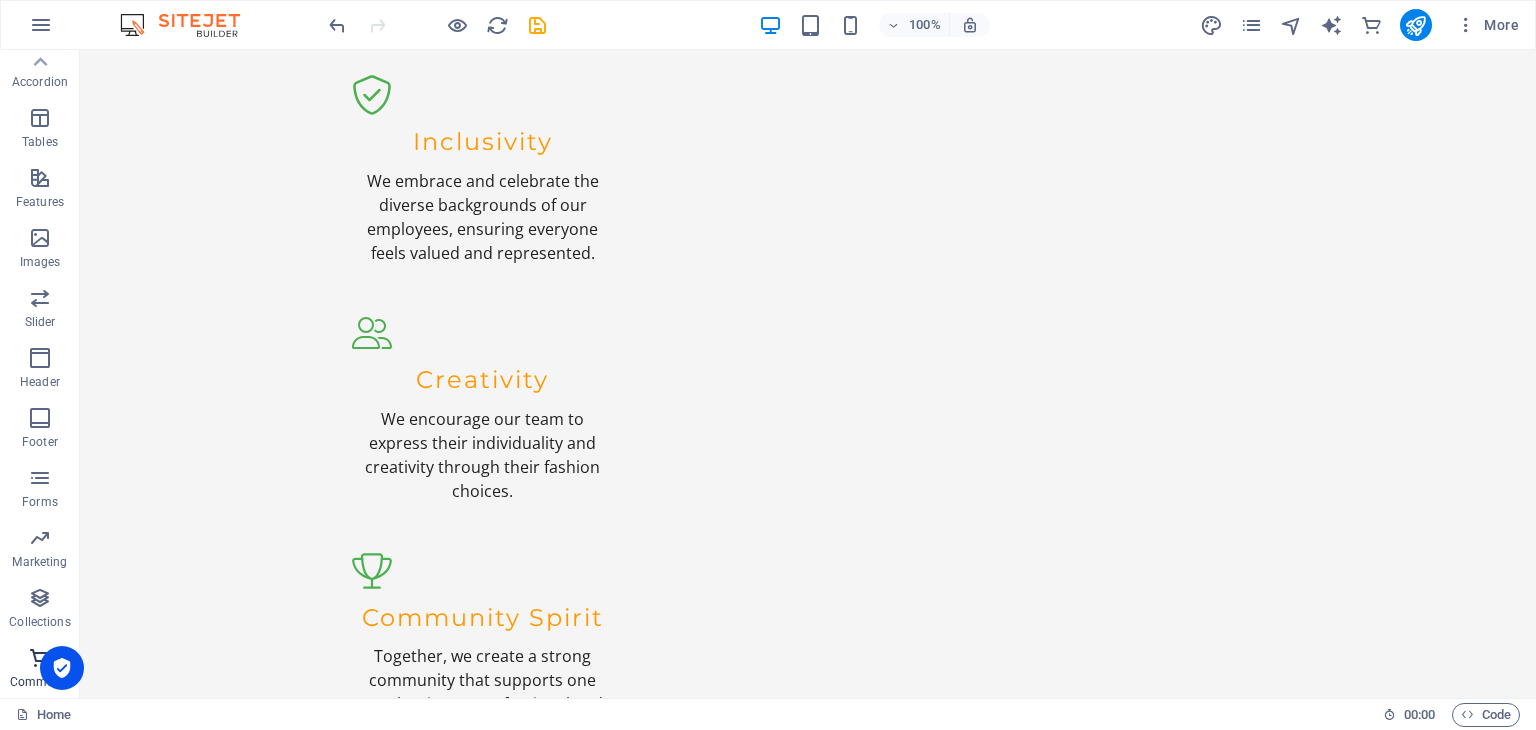 click on "Commerce" at bounding box center [40, 668] 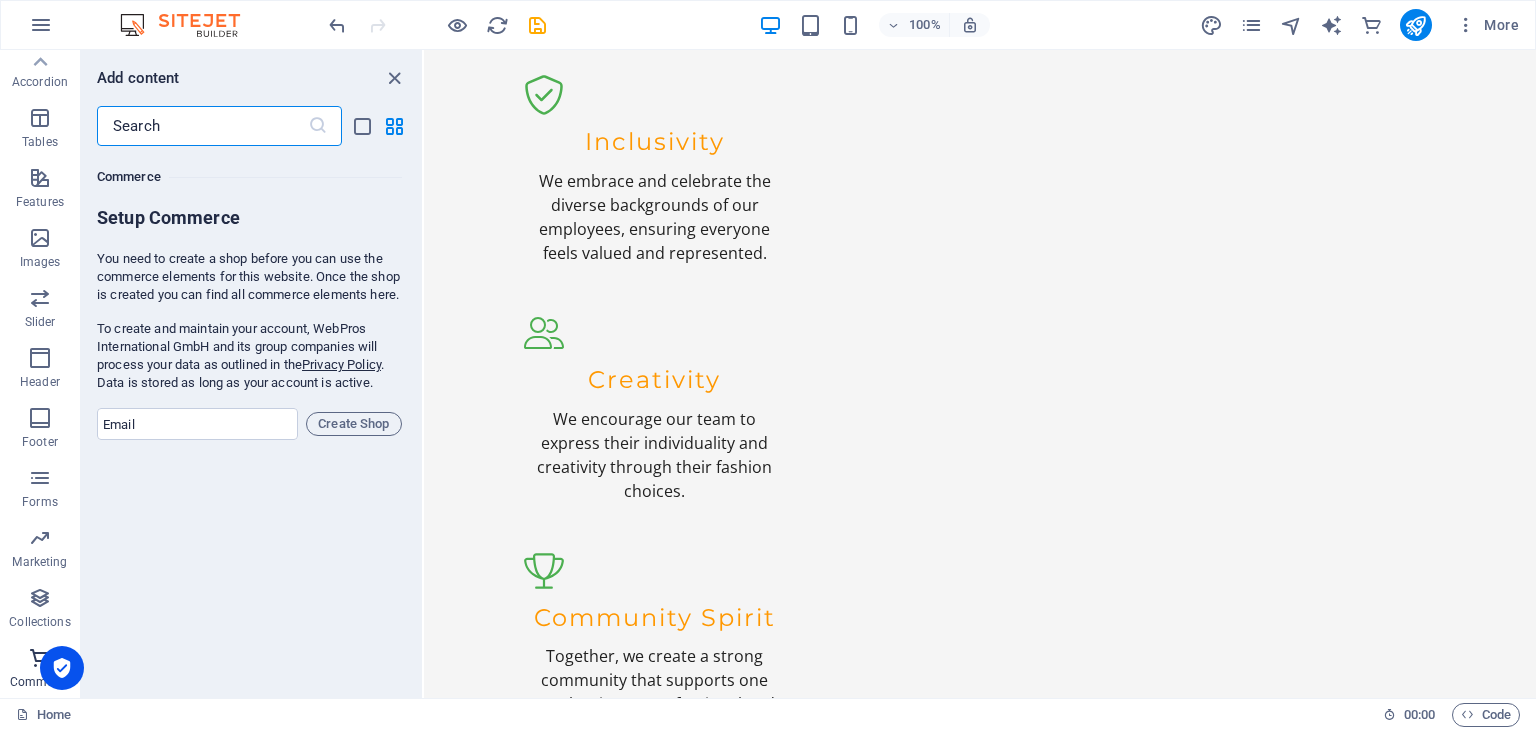 scroll, scrollTop: 19107, scrollLeft: 0, axis: vertical 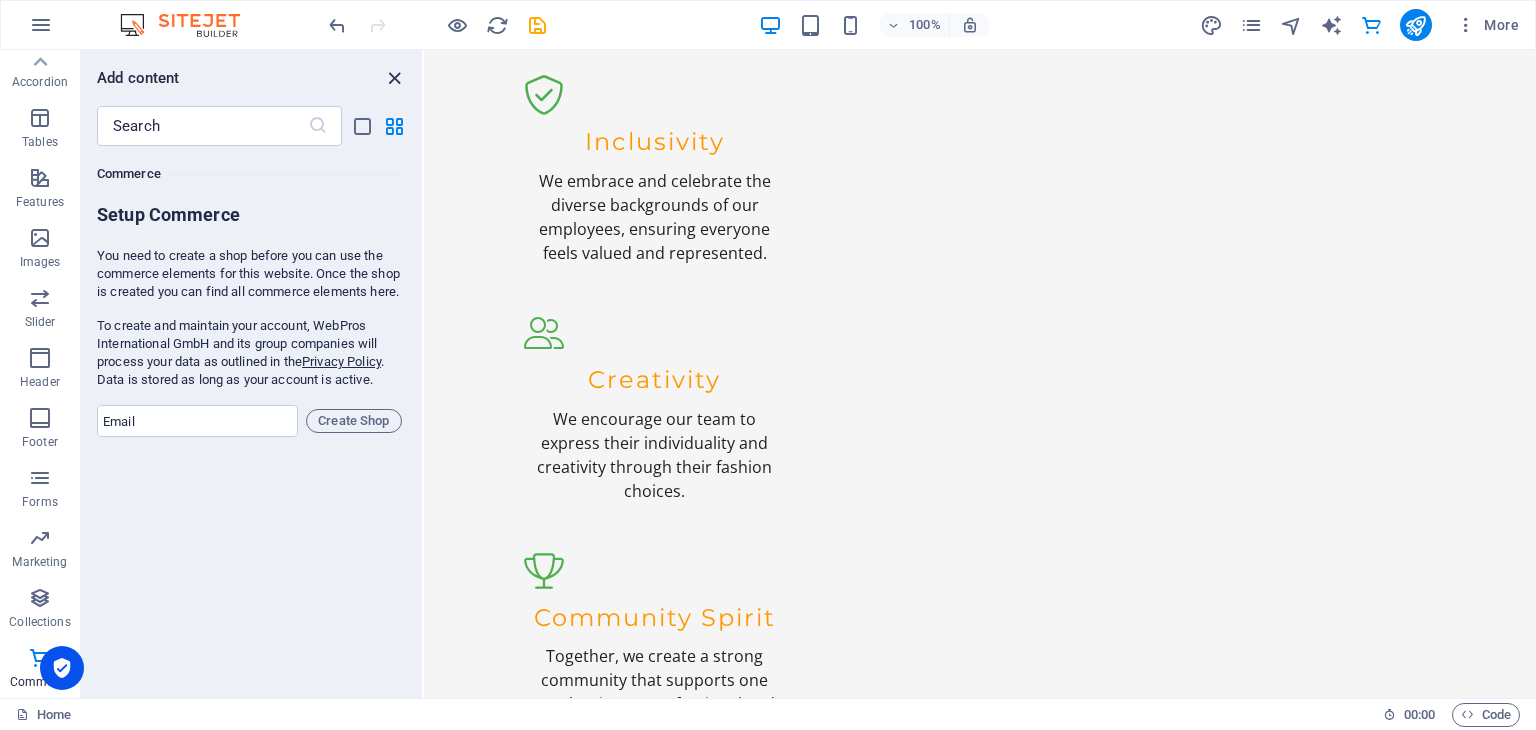 click at bounding box center (394, 78) 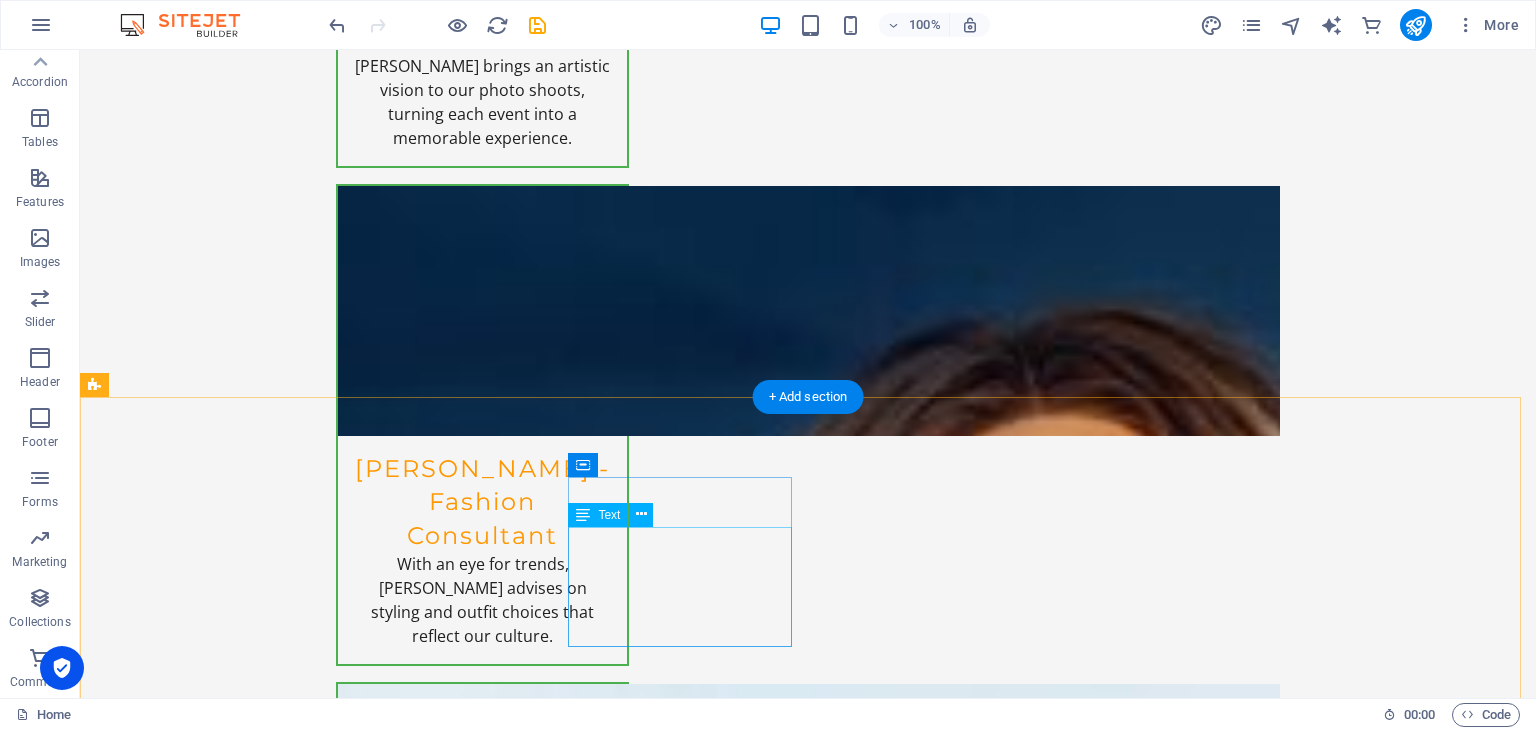 scroll, scrollTop: 3956, scrollLeft: 0, axis: vertical 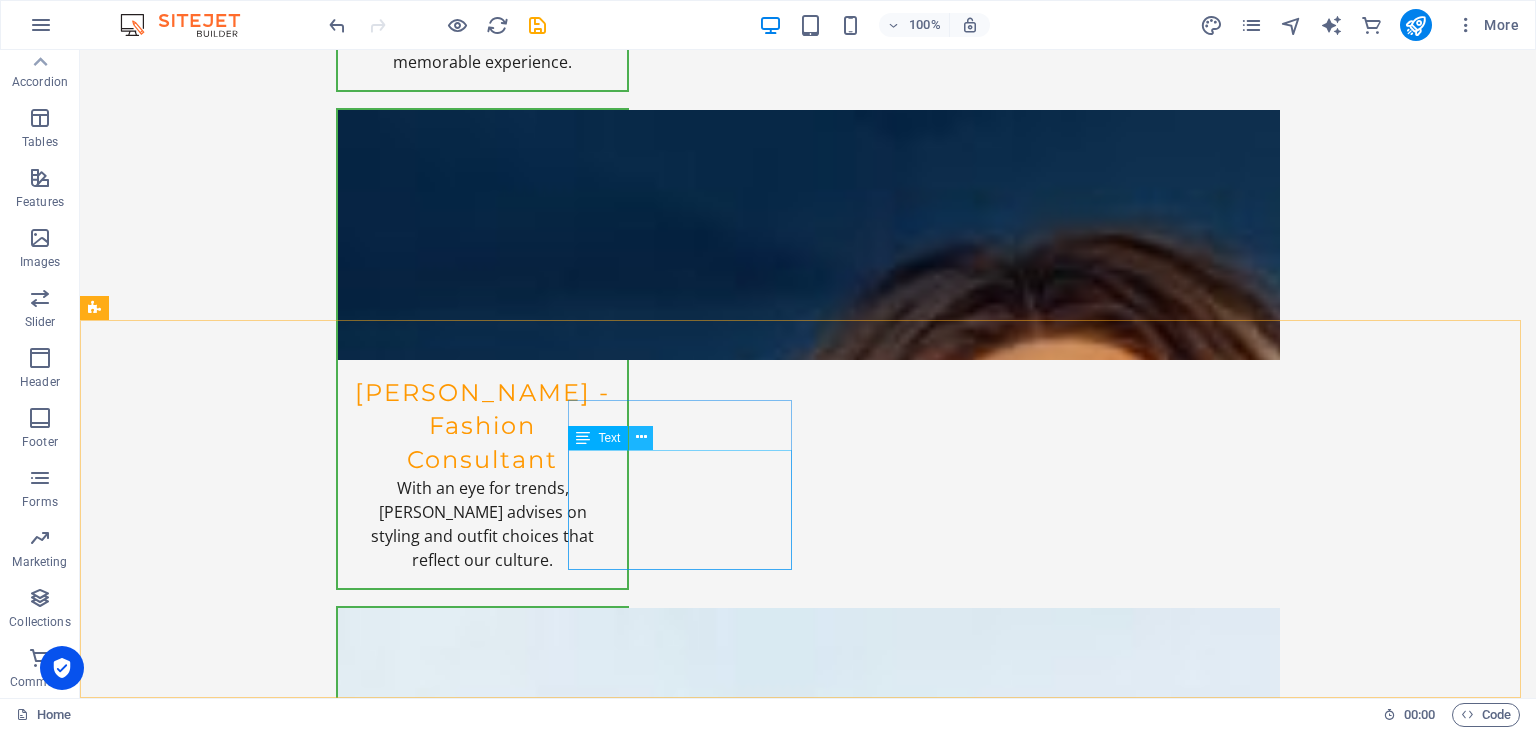 click at bounding box center [641, 437] 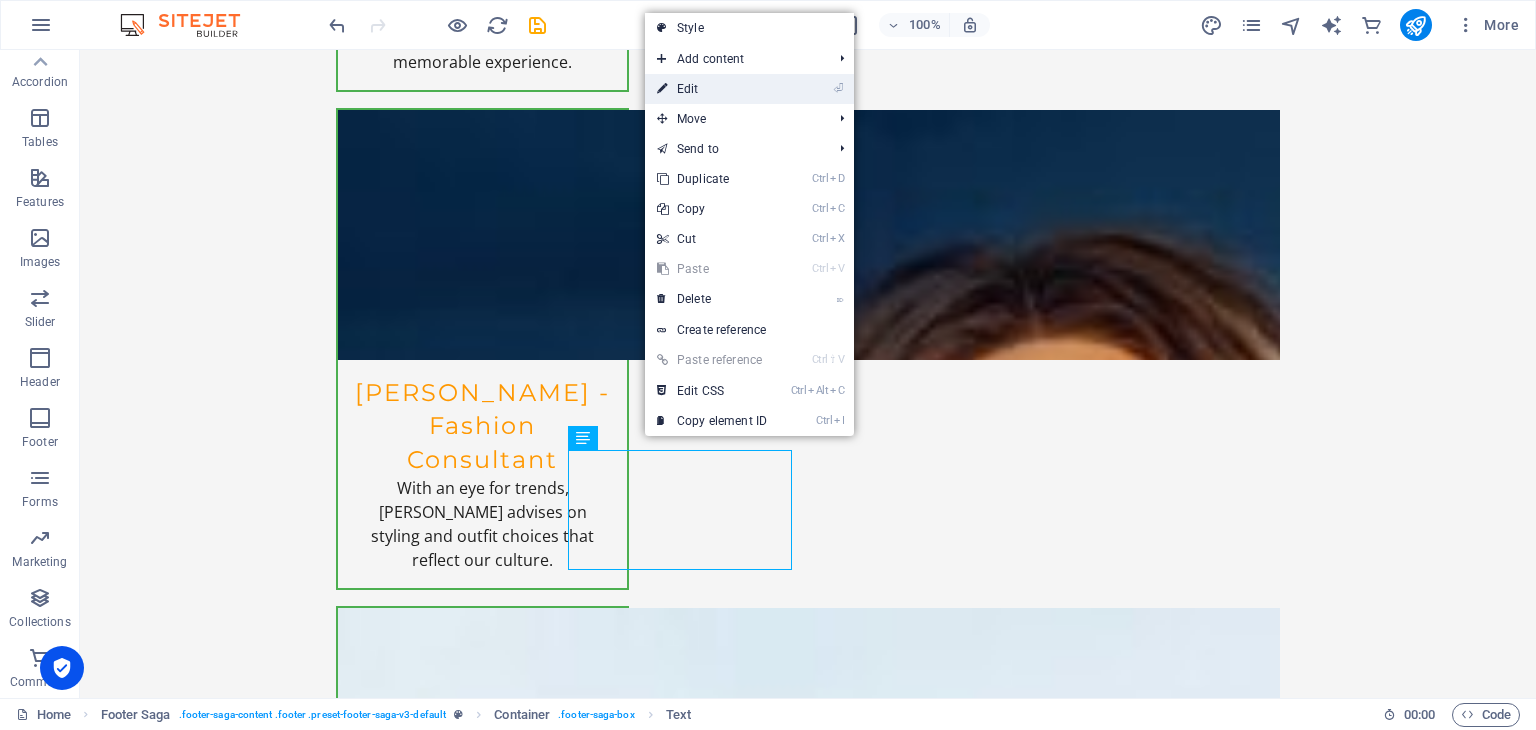click on "⏎  Edit" at bounding box center (712, 89) 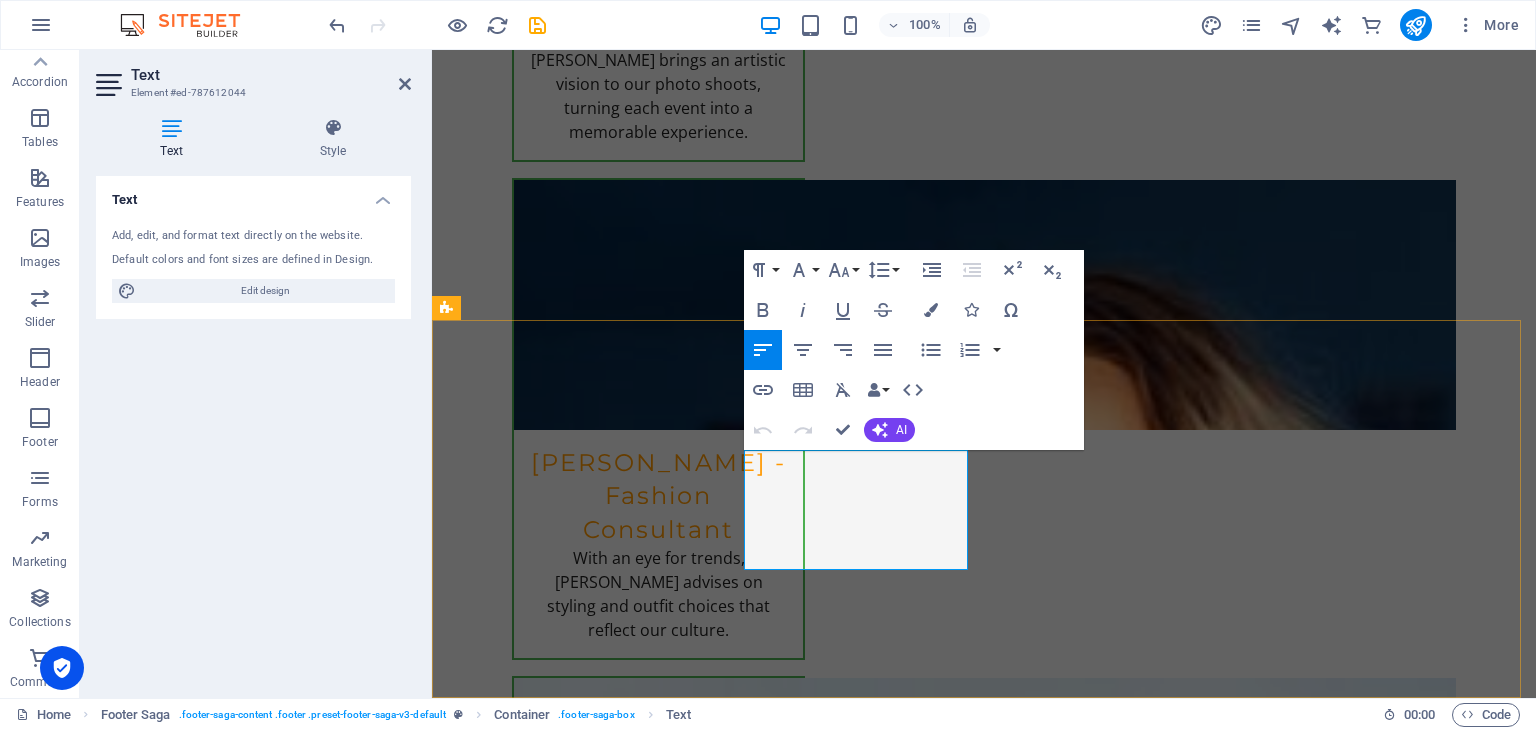 click on "[STREET_ADDRESS]" at bounding box center (519, 3826) 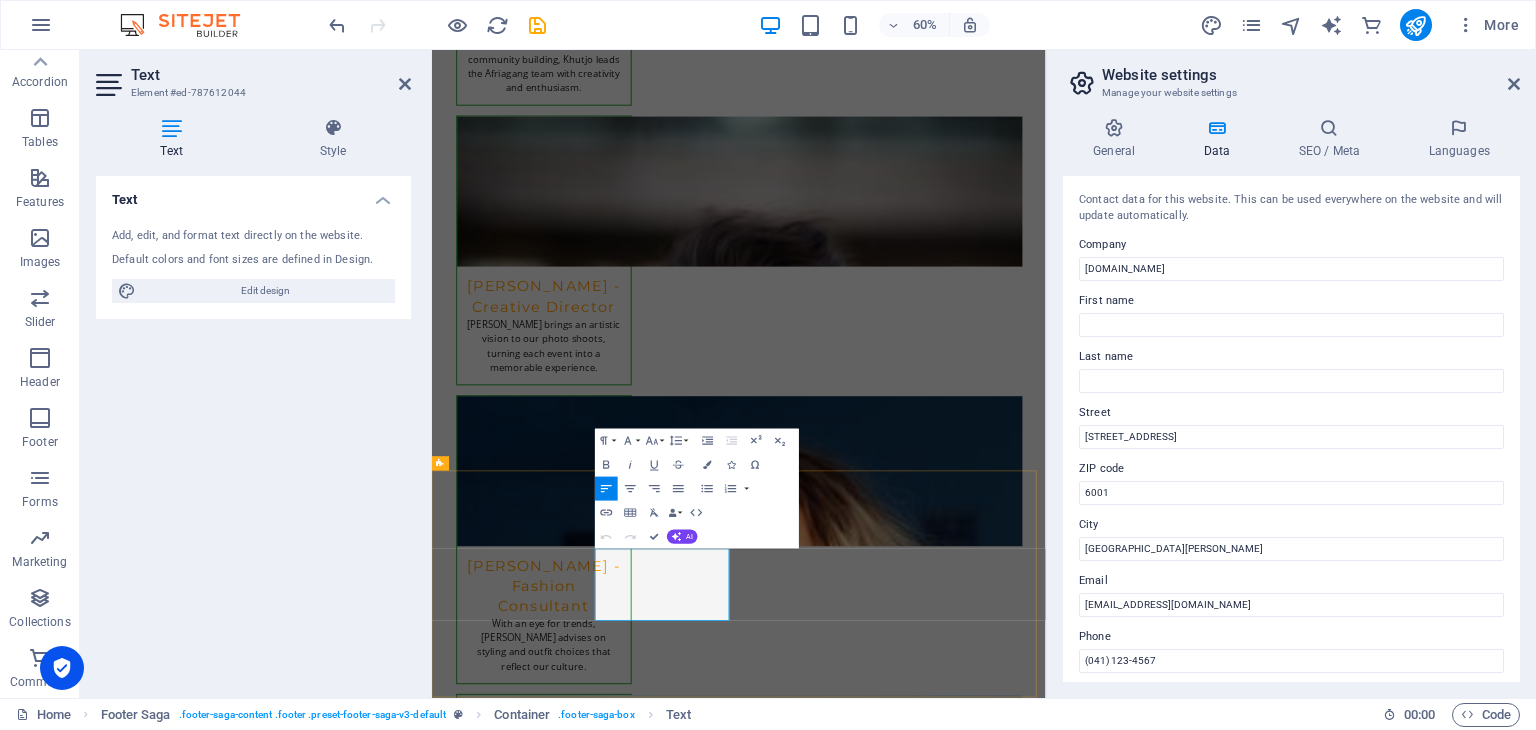 click on "[GEOGRAPHIC_DATA][PERSON_NAME]" at bounding box center [547, 4293] 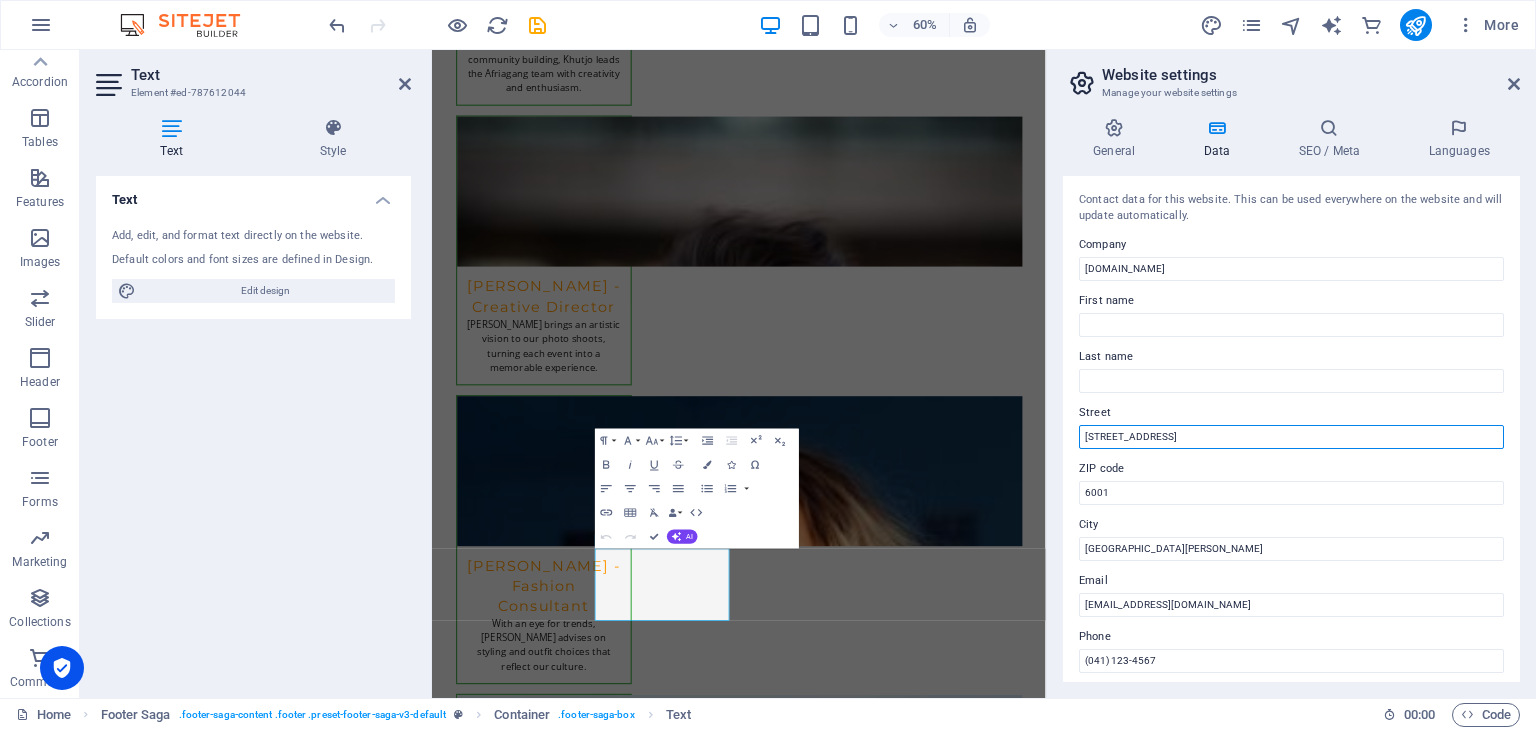 drag, startPoint x: 1163, startPoint y: 437, endPoint x: 1060, endPoint y: 433, distance: 103.077644 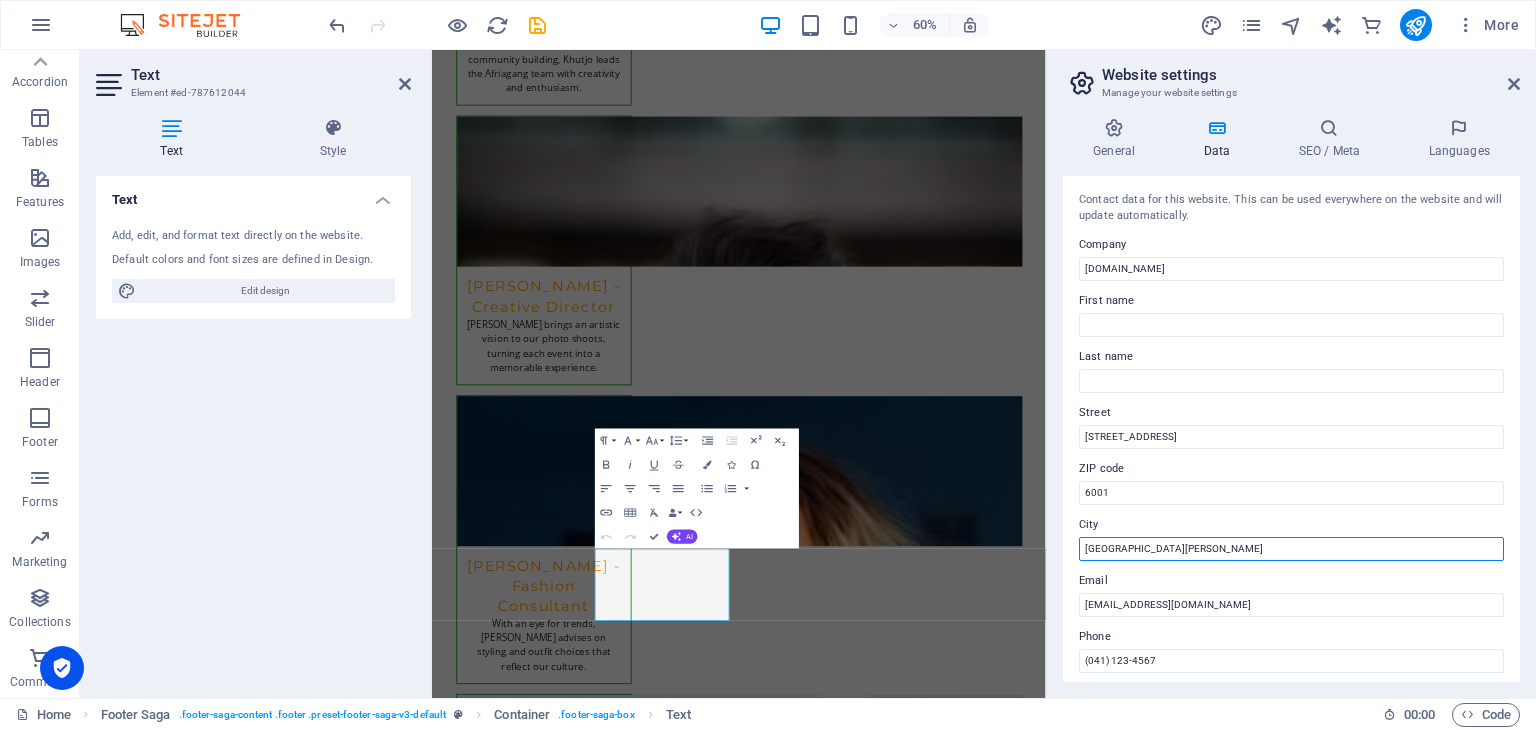 click on "[GEOGRAPHIC_DATA][PERSON_NAME]" at bounding box center [1291, 549] 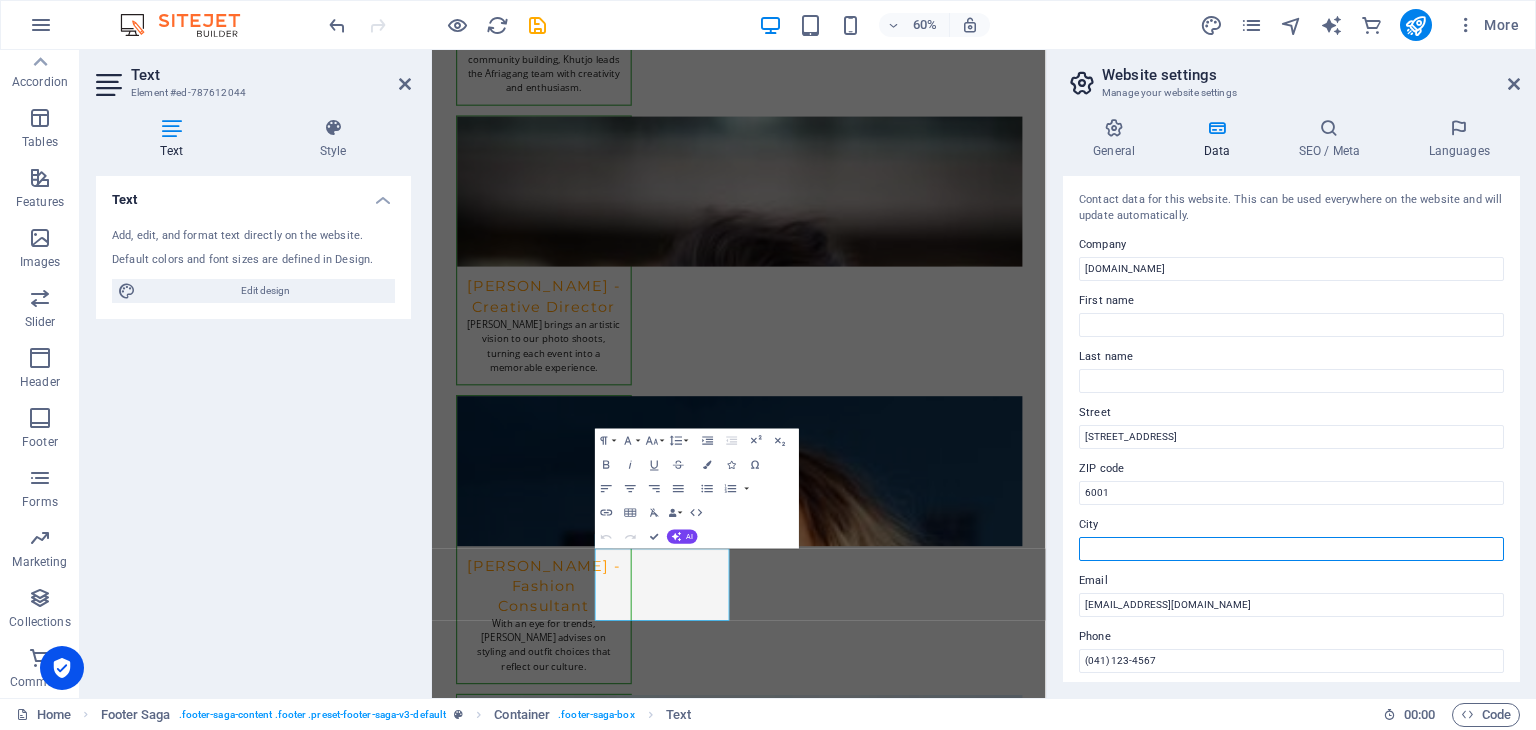 paste on "Sandton" 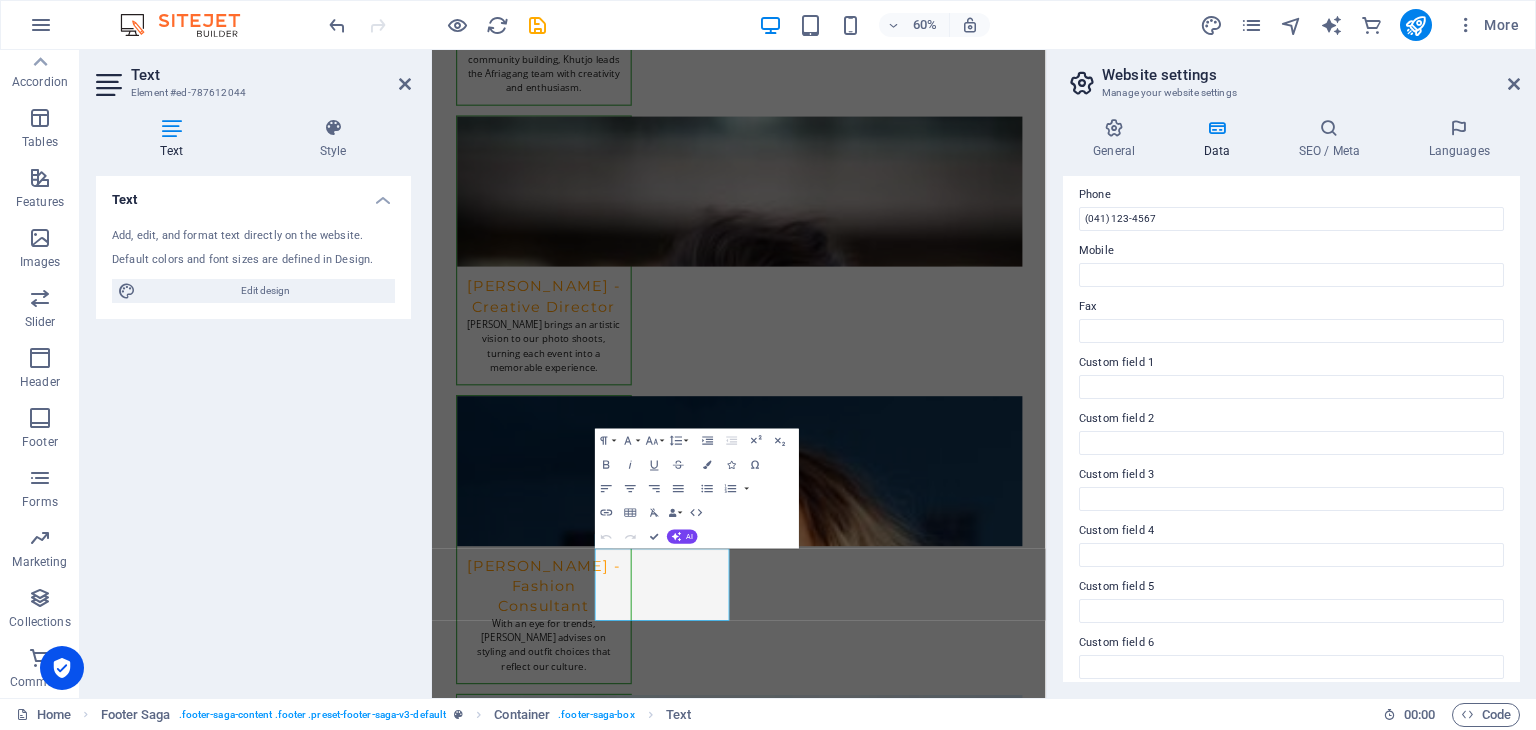 scroll, scrollTop: 454, scrollLeft: 0, axis: vertical 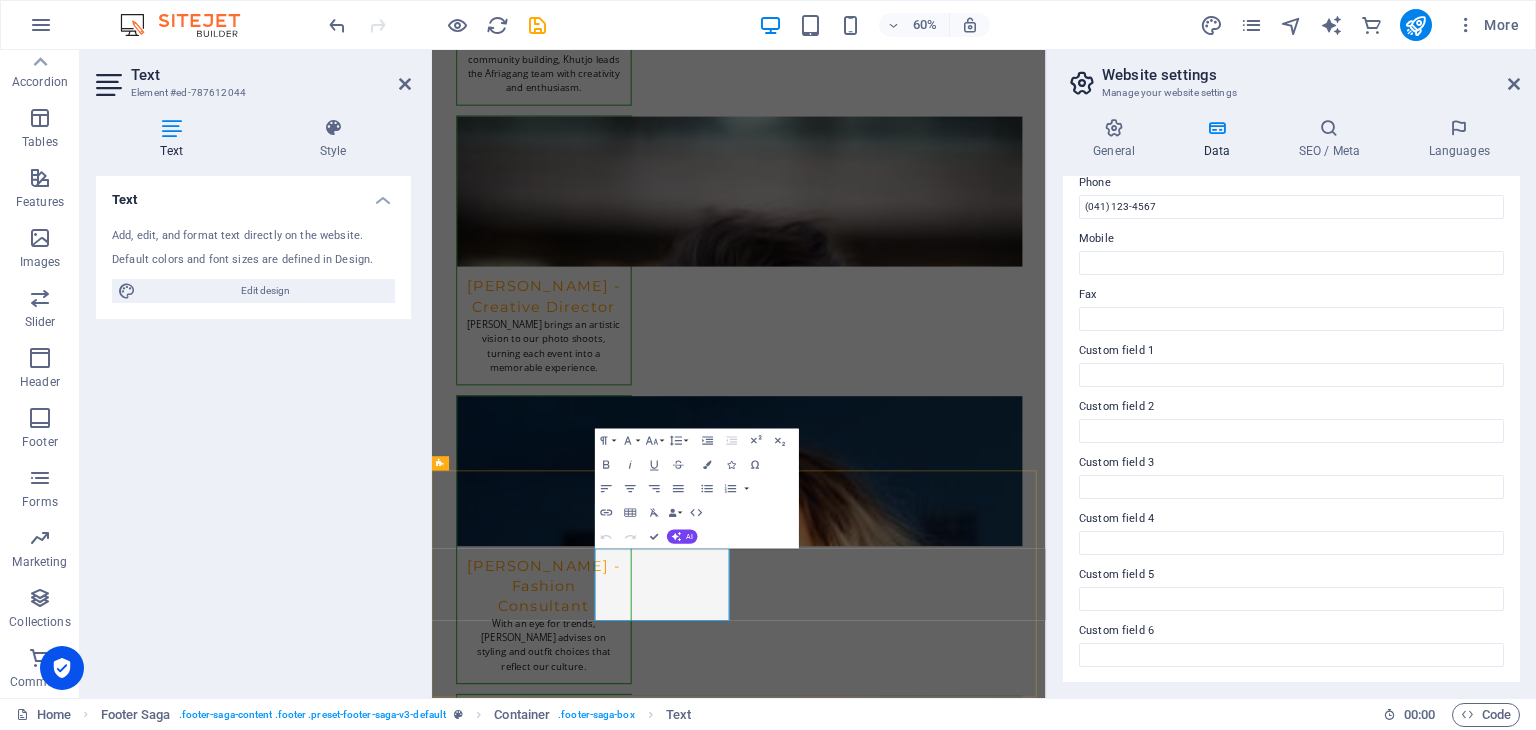 type on "Sandton" 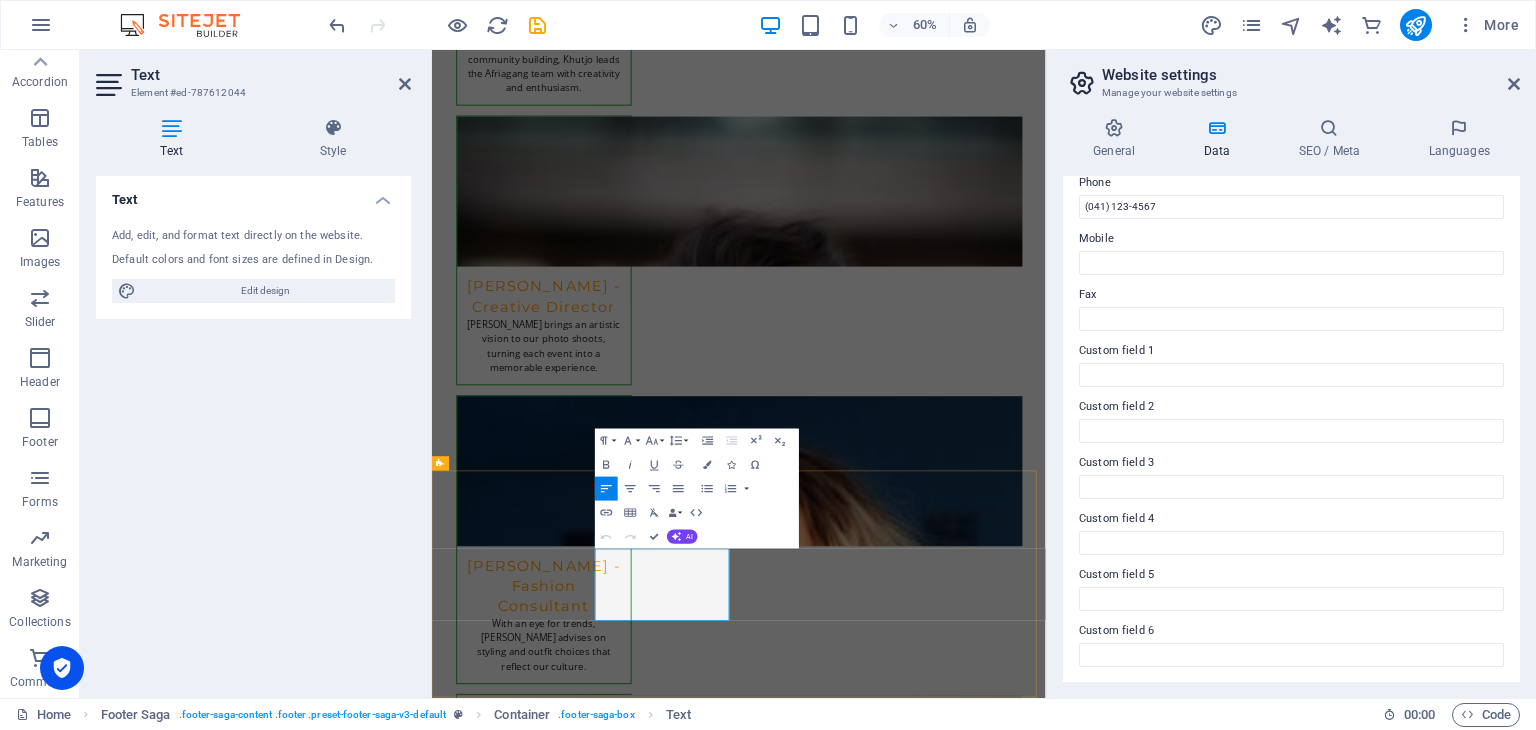 click on "(041) 123-4567" at bounding box center [555, 4305] 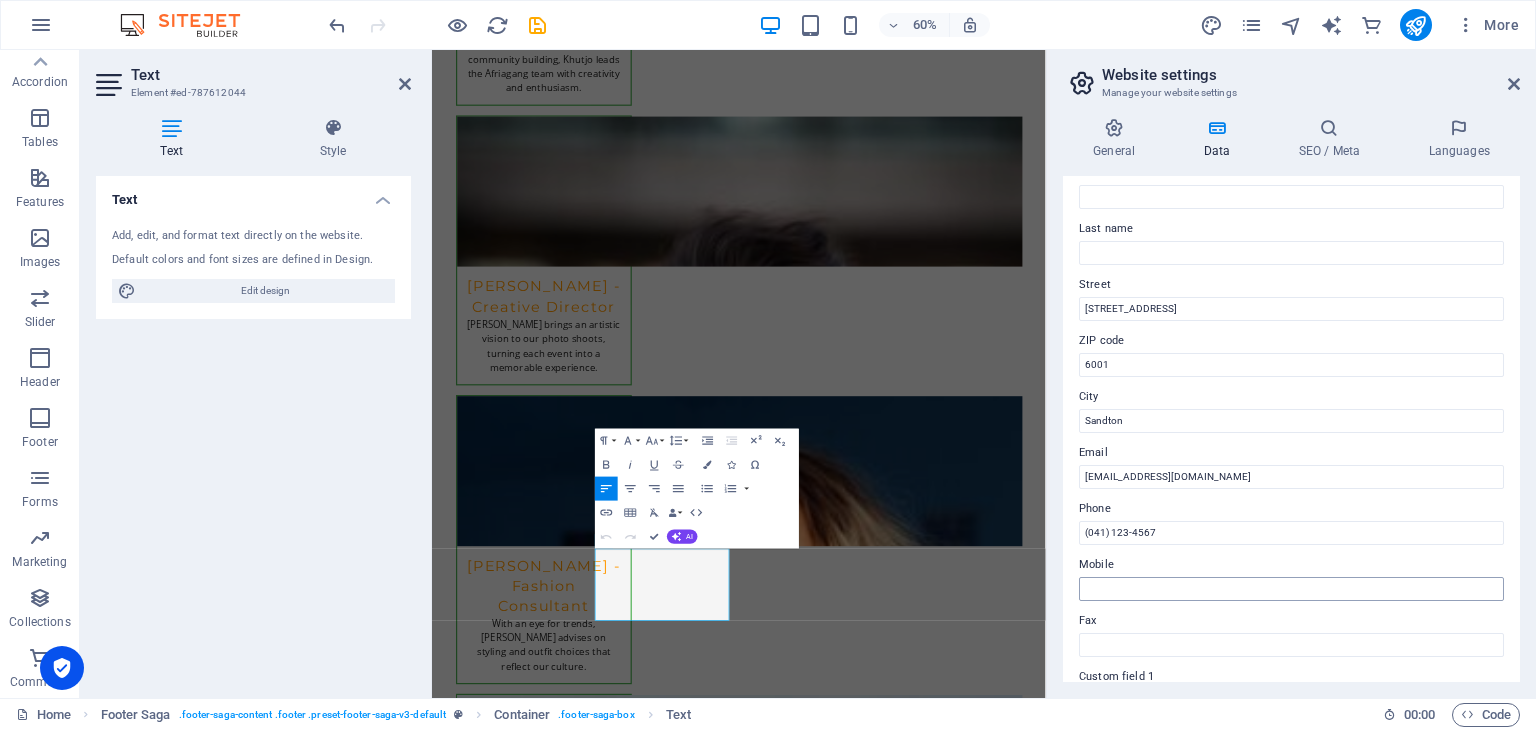 scroll, scrollTop: 0, scrollLeft: 0, axis: both 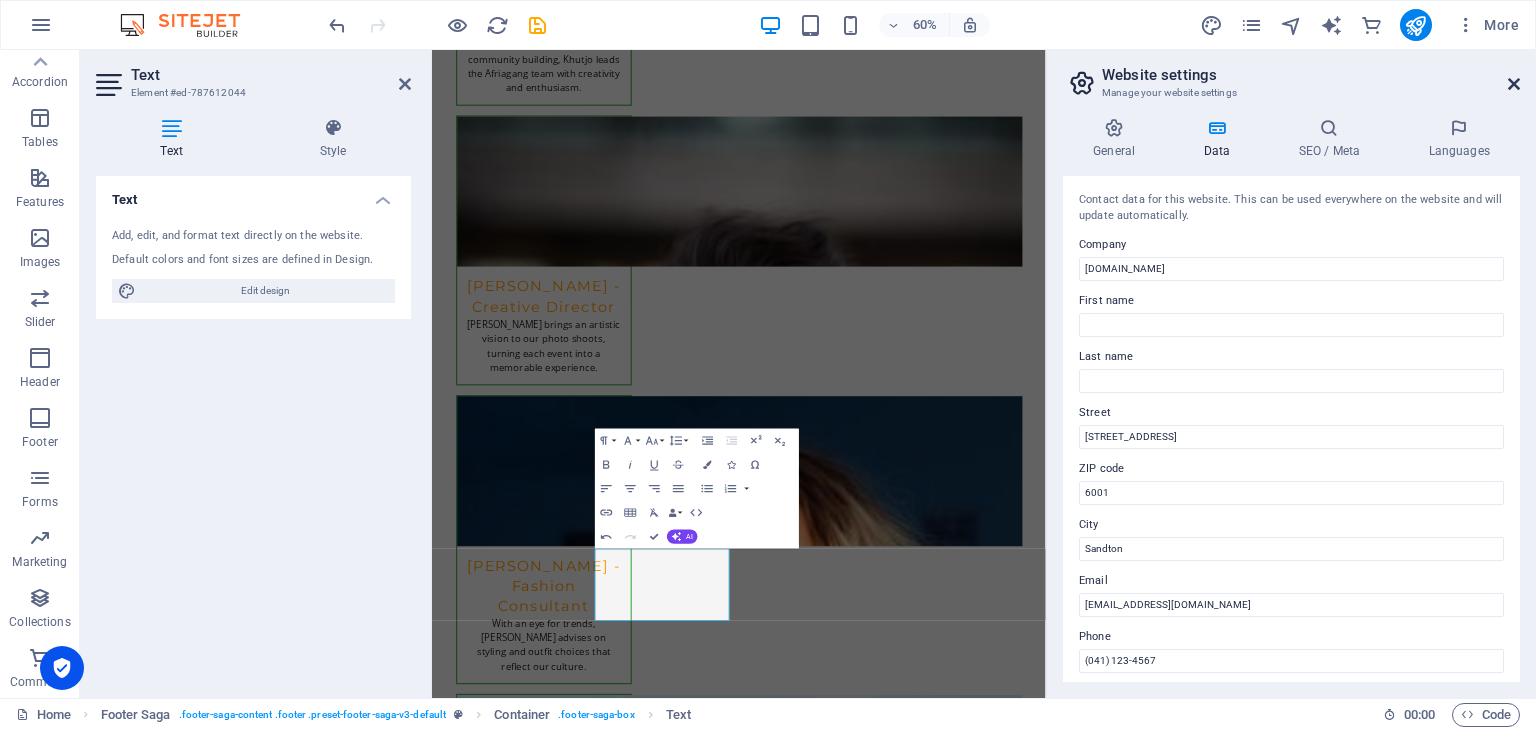 click at bounding box center (1514, 84) 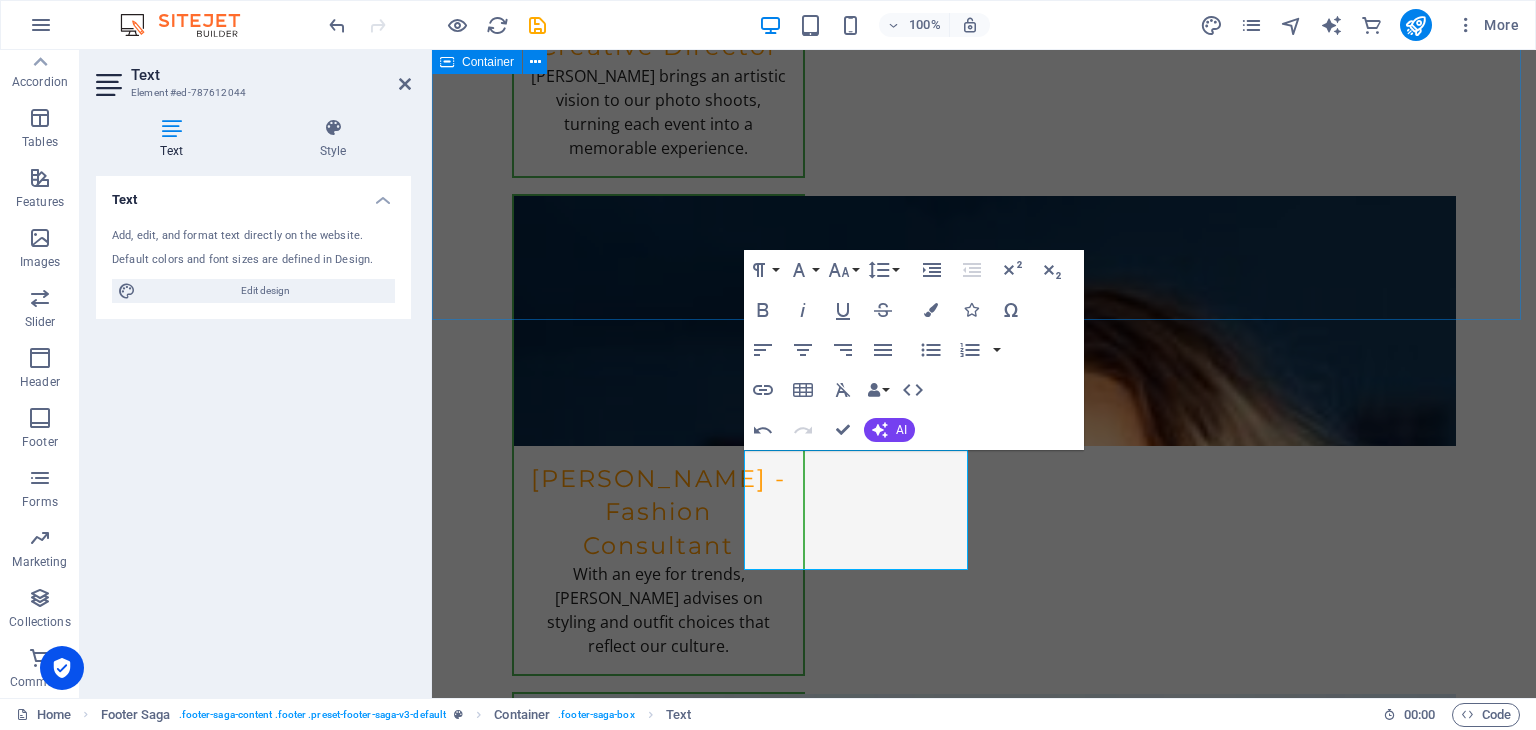 scroll, scrollTop: 3886, scrollLeft: 0, axis: vertical 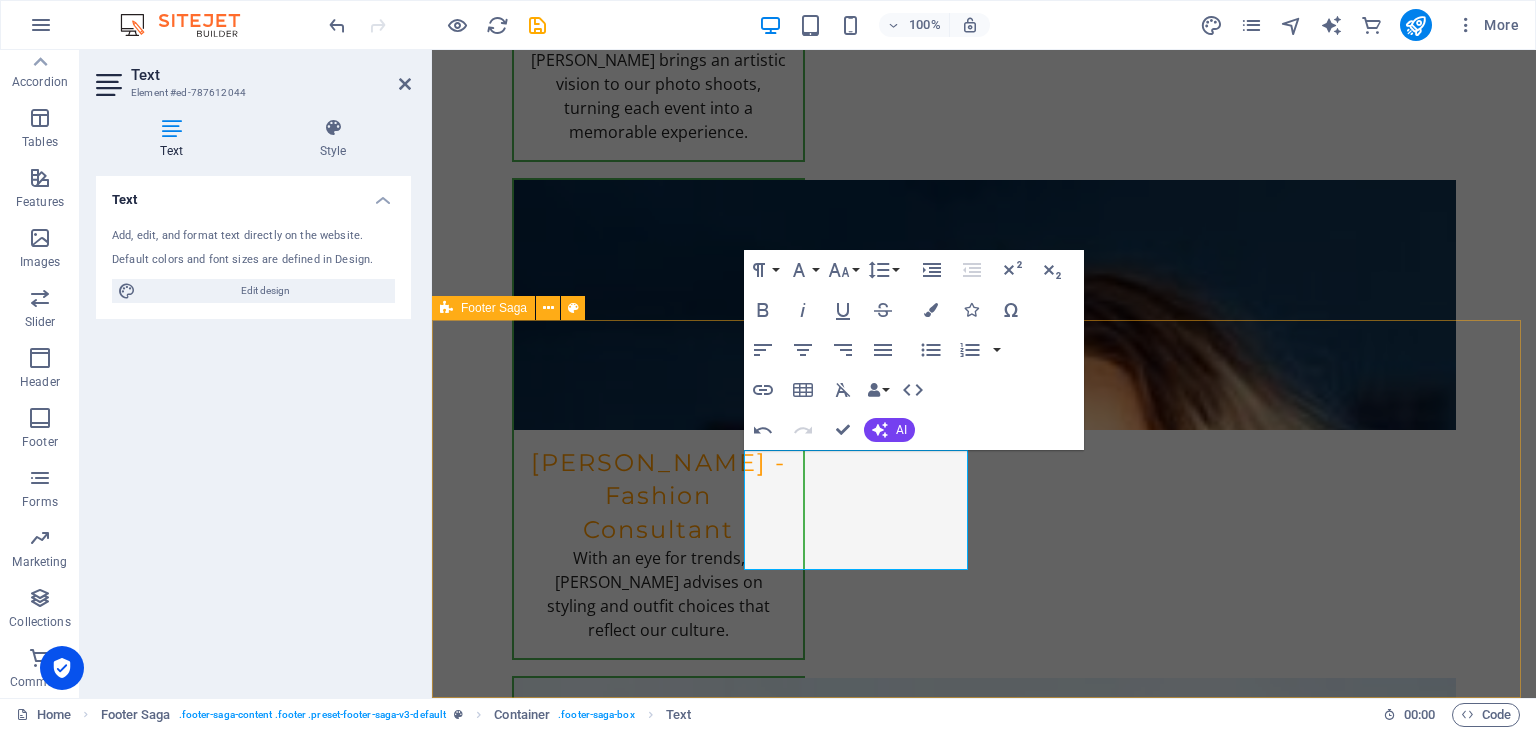 click on "[DOMAIN_NAME] Afriagang is dedicated to uplifting the culture of Afrihost employees through fashion. Join us in celebrating diversity, creativity, and community spirit! Contact [STREET_ADDRESS] Phone:  [PHONE_NUMBER] Mobile:  Email:  [EMAIL_ADDRESS][DOMAIN_NAME] Navigation Home About Us Values Team Gallery Legal Notice Privacy Policy Social media Facebook X Instagram" at bounding box center (984, 3974) 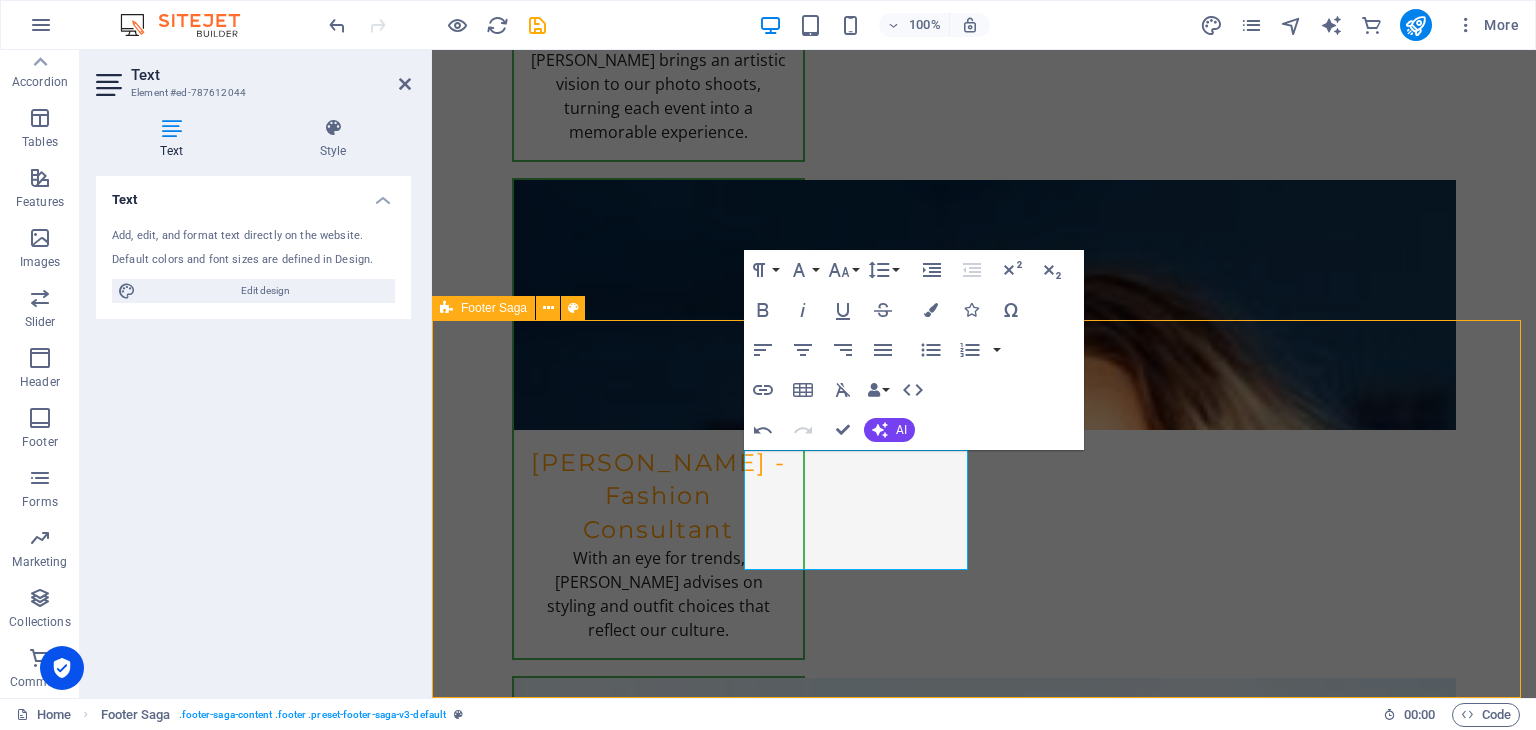 scroll, scrollTop: 3956, scrollLeft: 0, axis: vertical 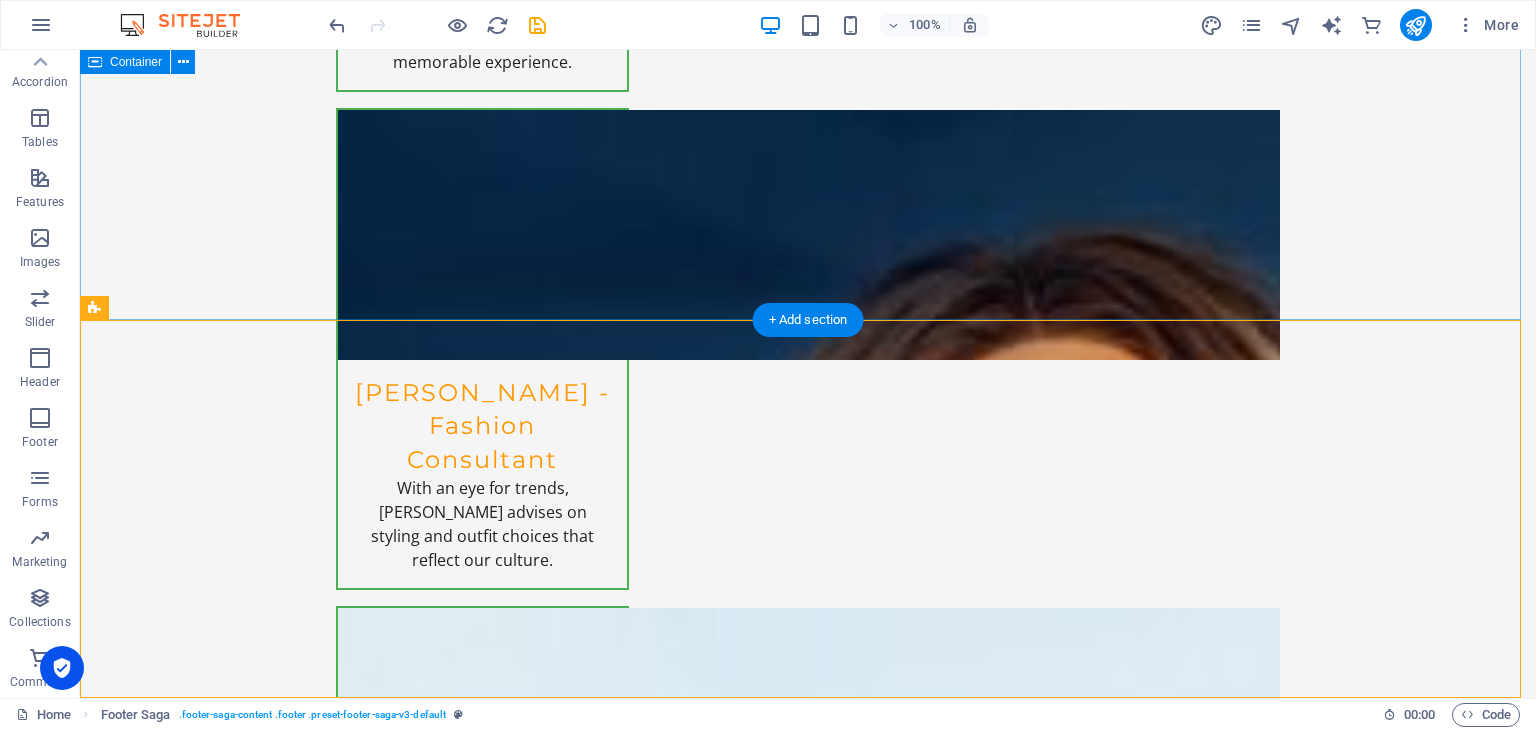 click on "FAQs How do I participate in the monthly photo shoot? Simply choose your best dress outfit, take a photo on the premises, and email it to us before the end of the month. When does voting take place? Voting is open from the first to the last day of each month. Be sure to cast your vote! Can I vote for my own outfit? No, to maintain fairness, employees cannot vote for their own submissions. What is the criteria for being voted best-dressed? Votes are based on cultural representation, style, and comfort. Are there any prizes for the winner? Yes! The winner of the month's best-dressed will receive a special recognition and a shout-out on our website. Can I see previous winners' outfits? Absolutely! We will feature past winners on our gallery page for everyone to admire." at bounding box center [808, 2909] 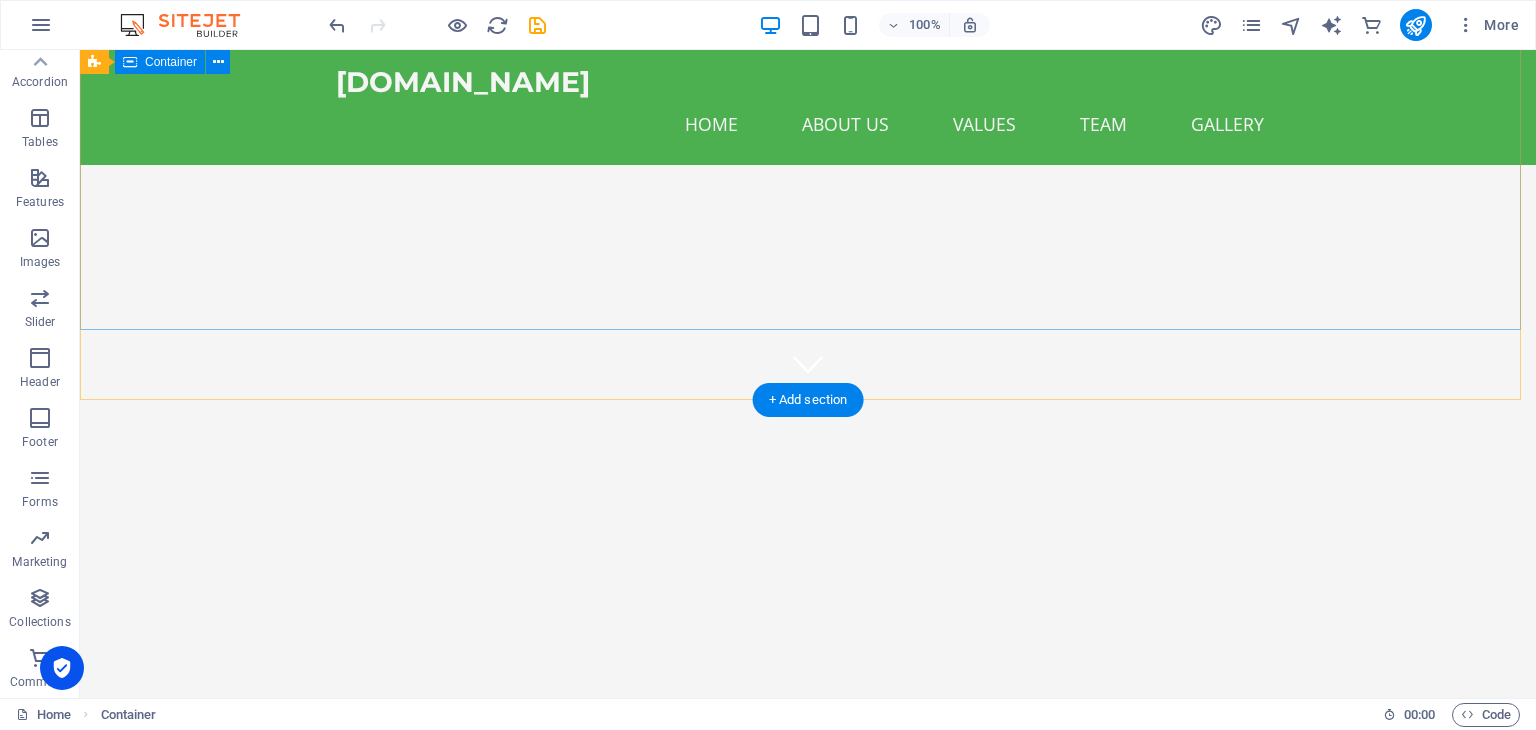 scroll, scrollTop: 0, scrollLeft: 0, axis: both 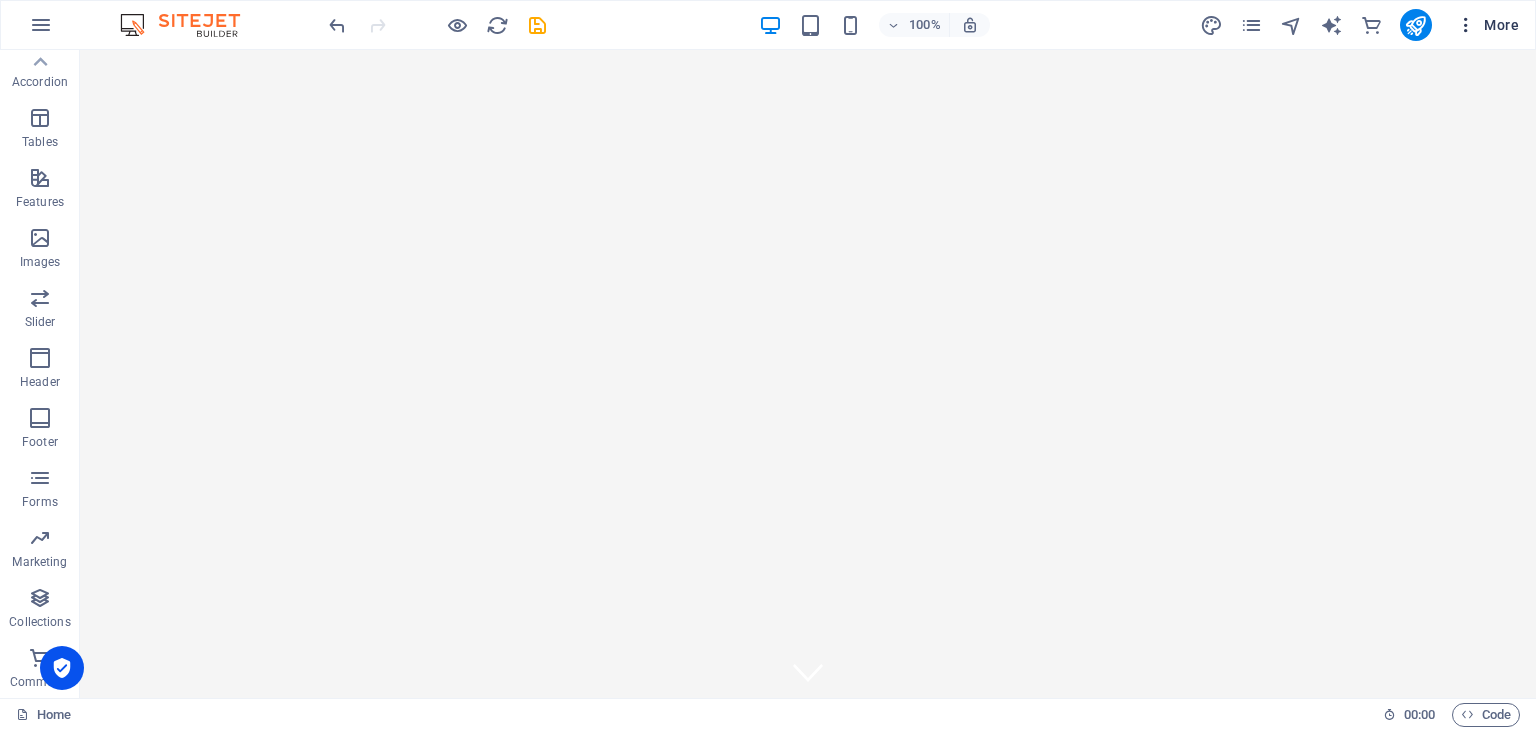 click at bounding box center [1466, 25] 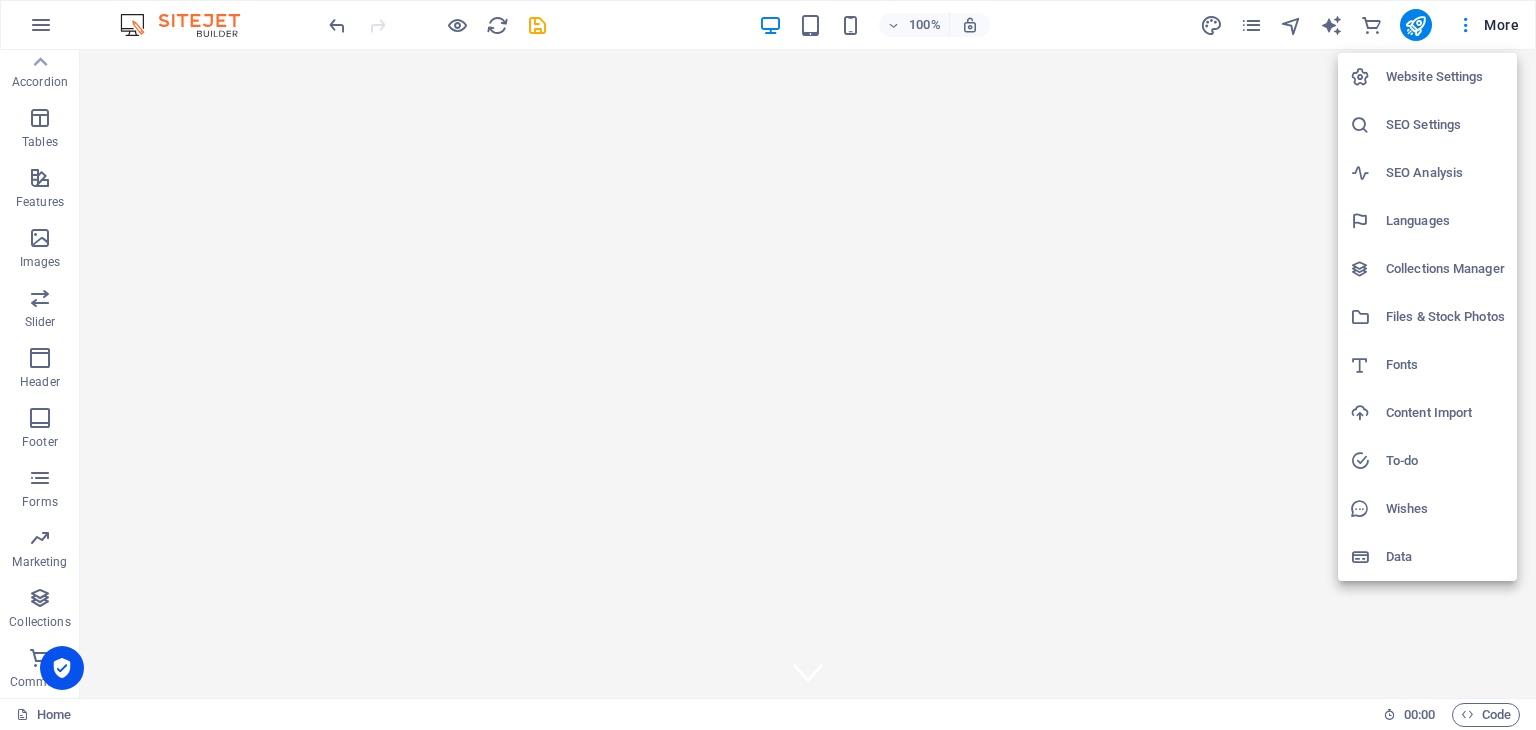 click at bounding box center [768, 365] 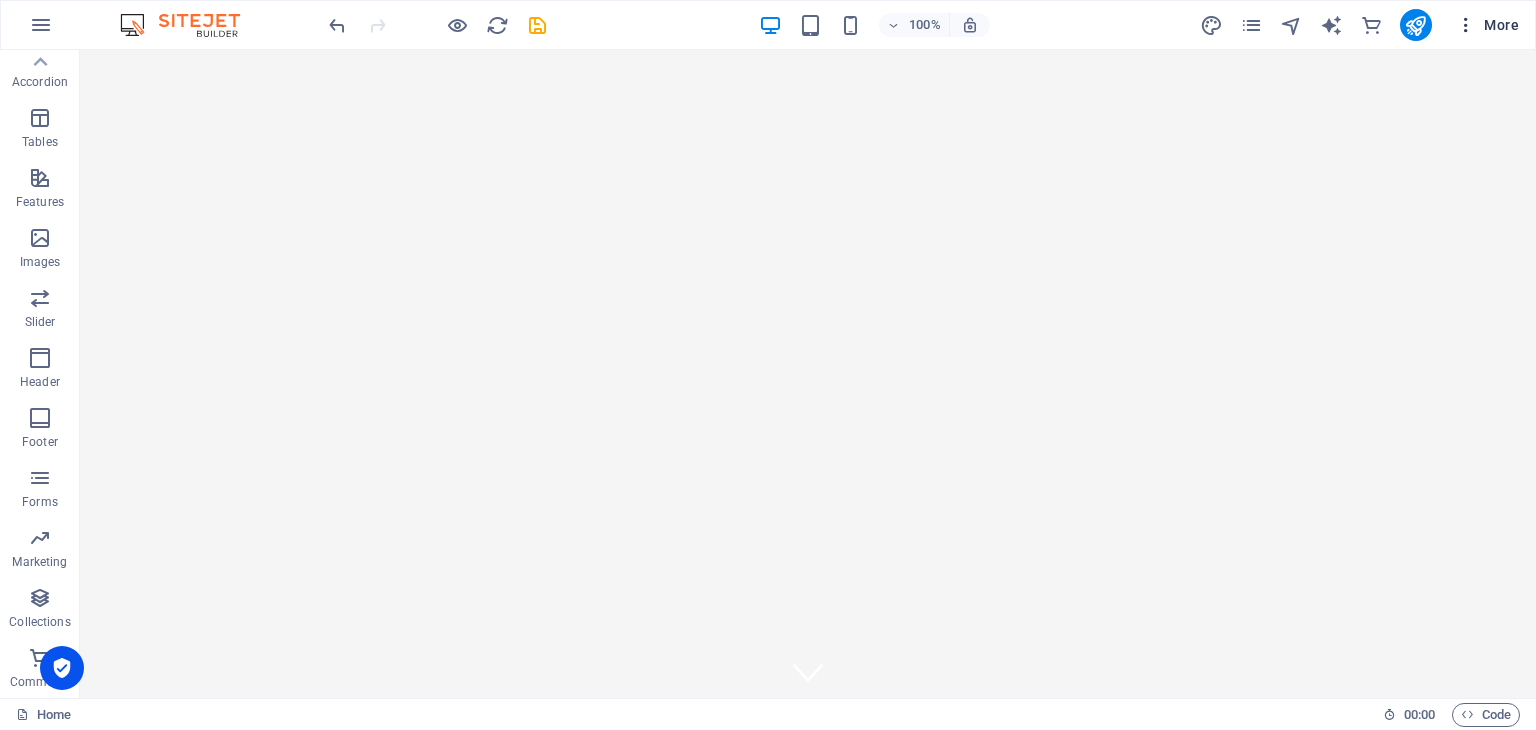 click on "More" at bounding box center (1487, 25) 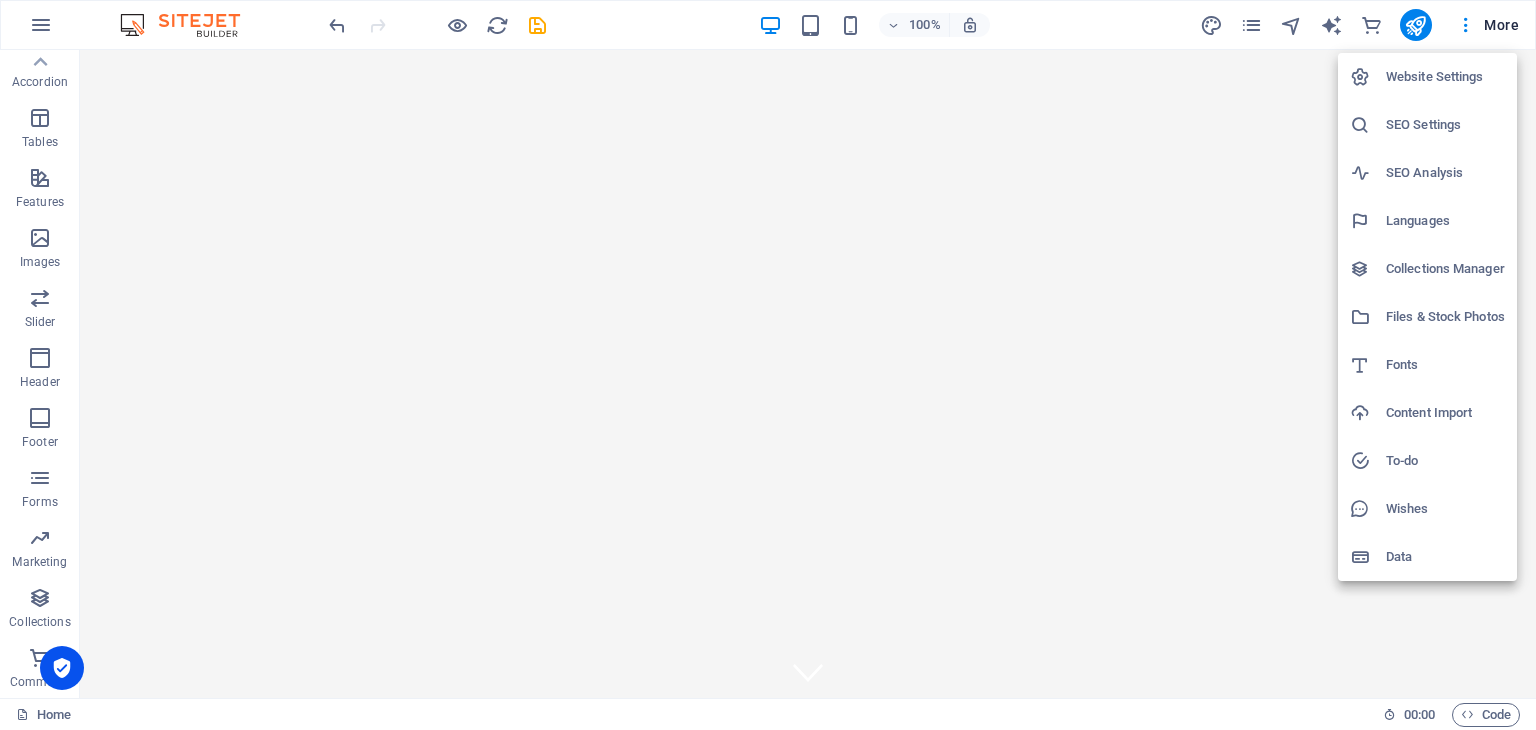 click at bounding box center [768, 365] 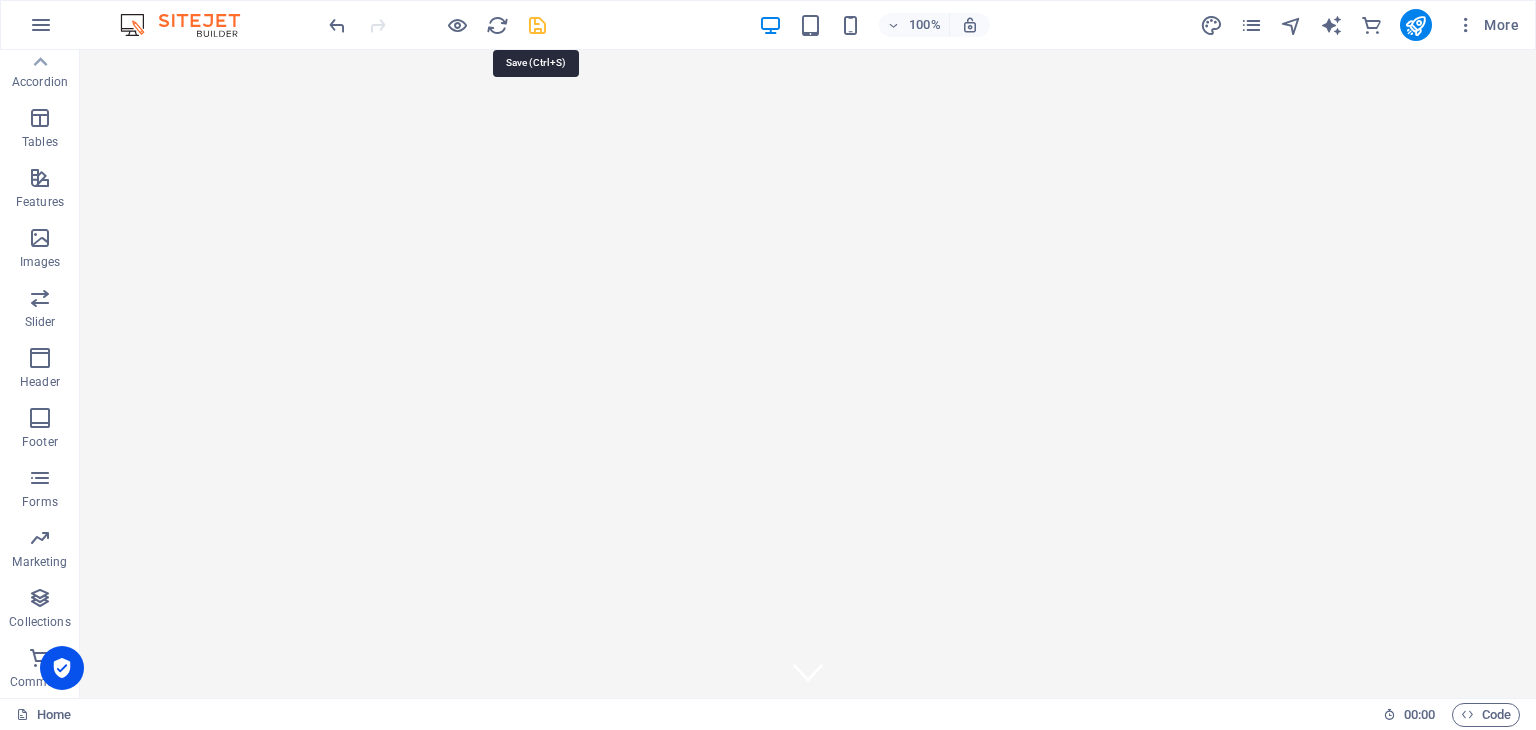click at bounding box center [537, 25] 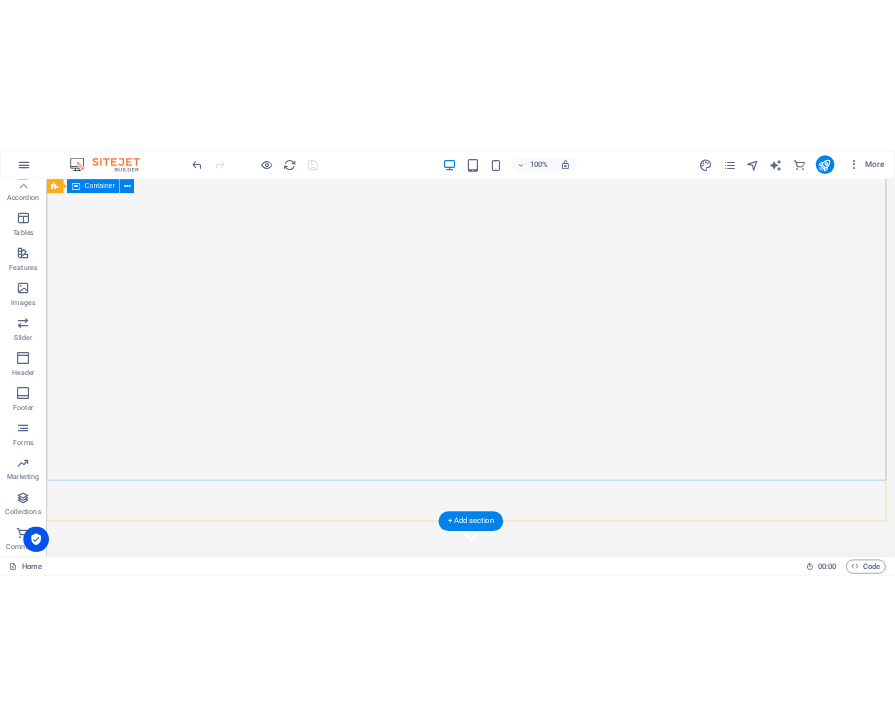 scroll, scrollTop: 0, scrollLeft: 0, axis: both 